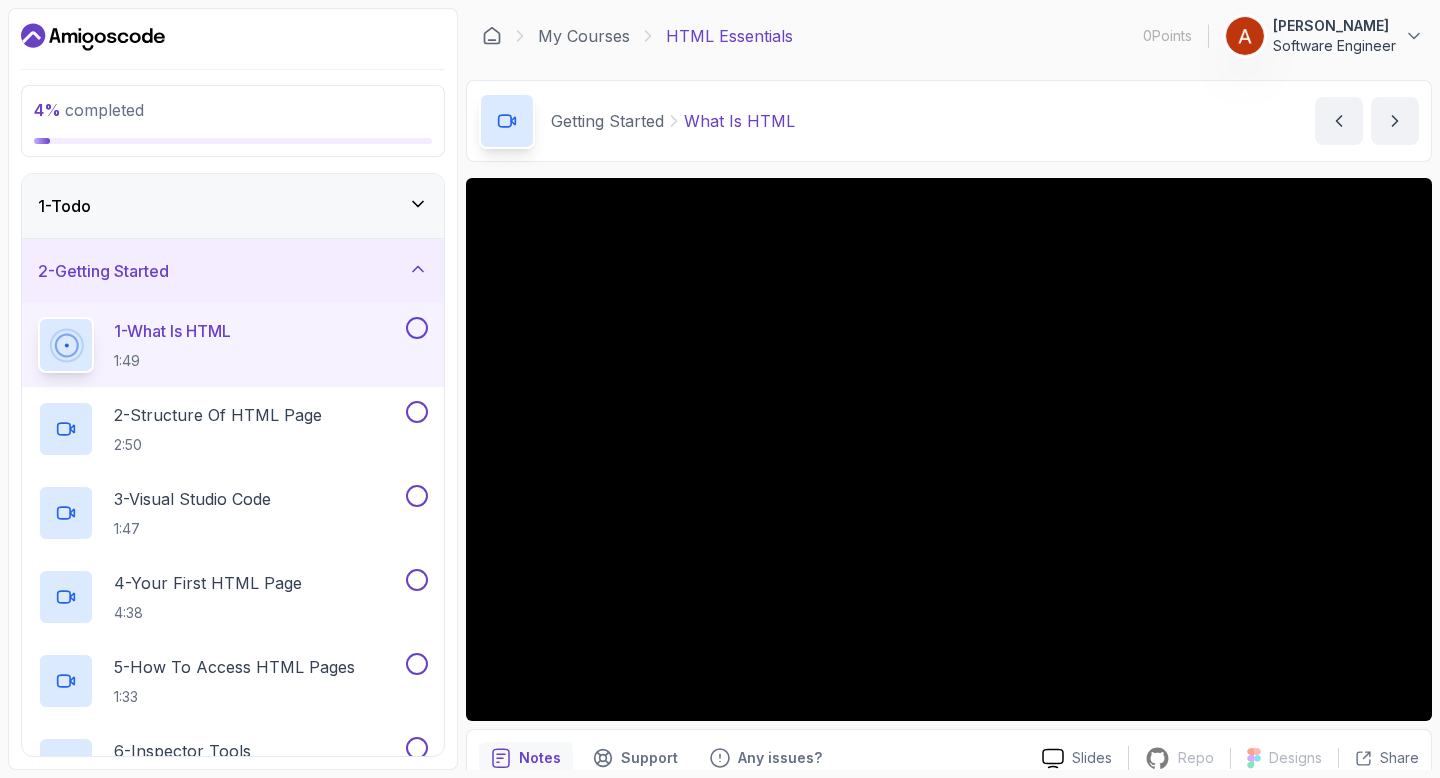 scroll, scrollTop: 0, scrollLeft: 0, axis: both 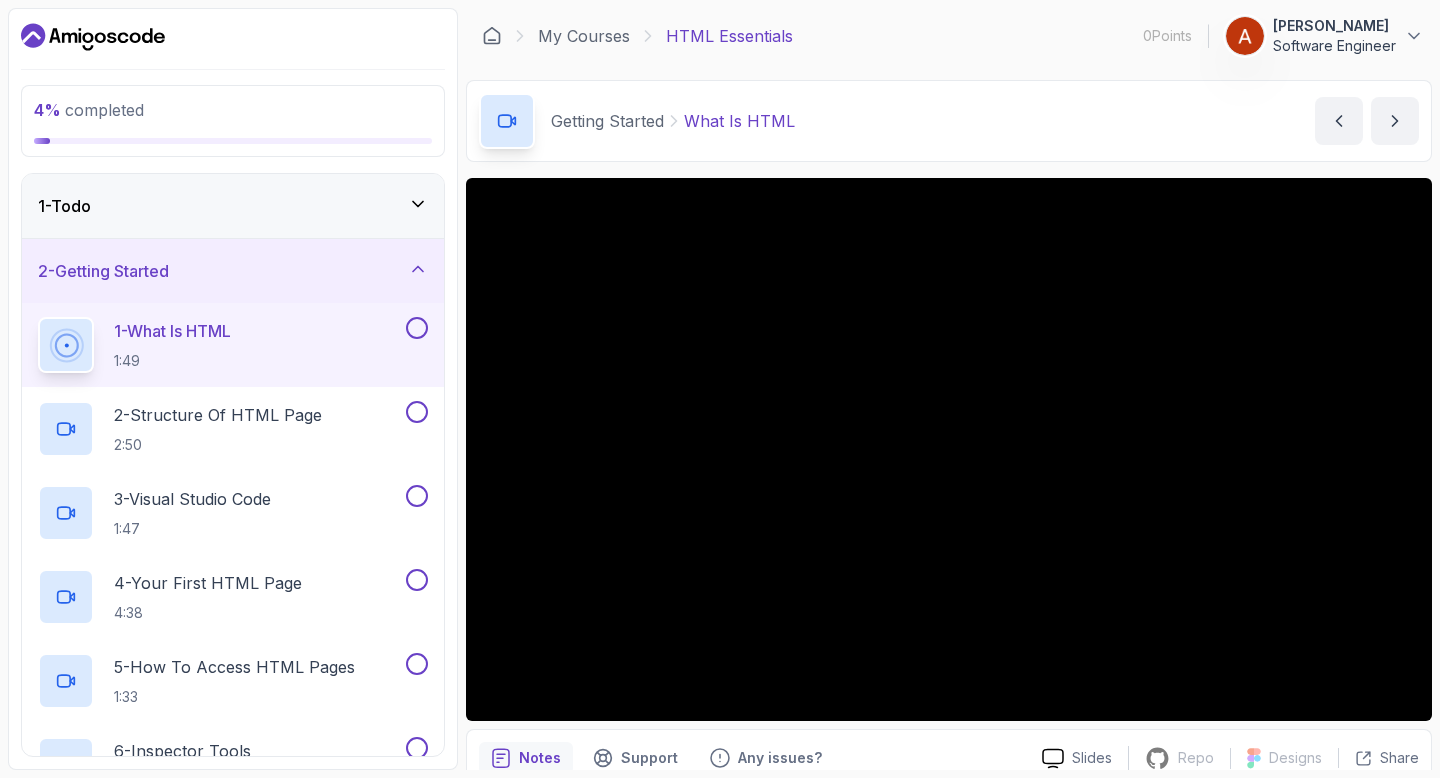 click on "1  -  What Is HTML" at bounding box center [172, 331] 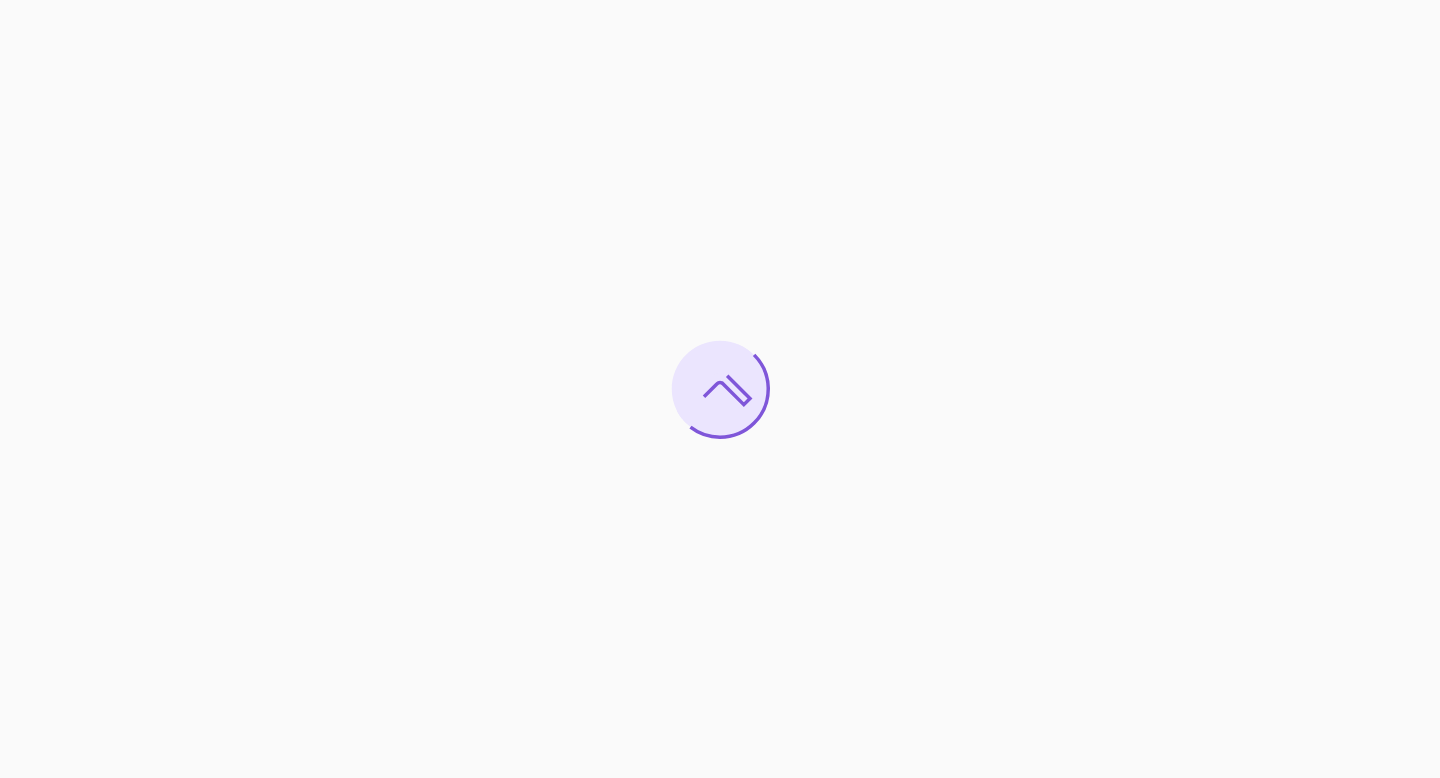 scroll, scrollTop: 0, scrollLeft: 0, axis: both 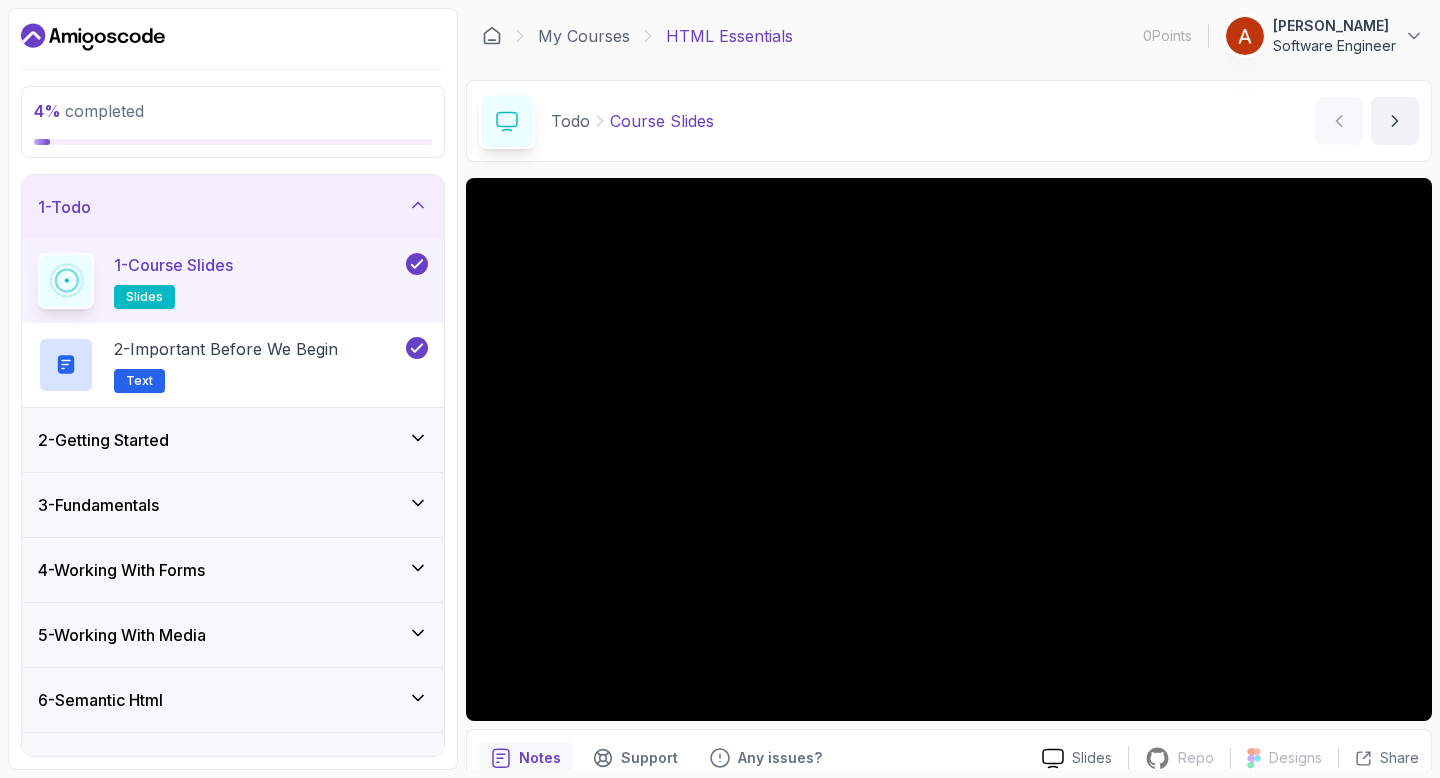click on "2  -  Getting Started" at bounding box center (233, 440) 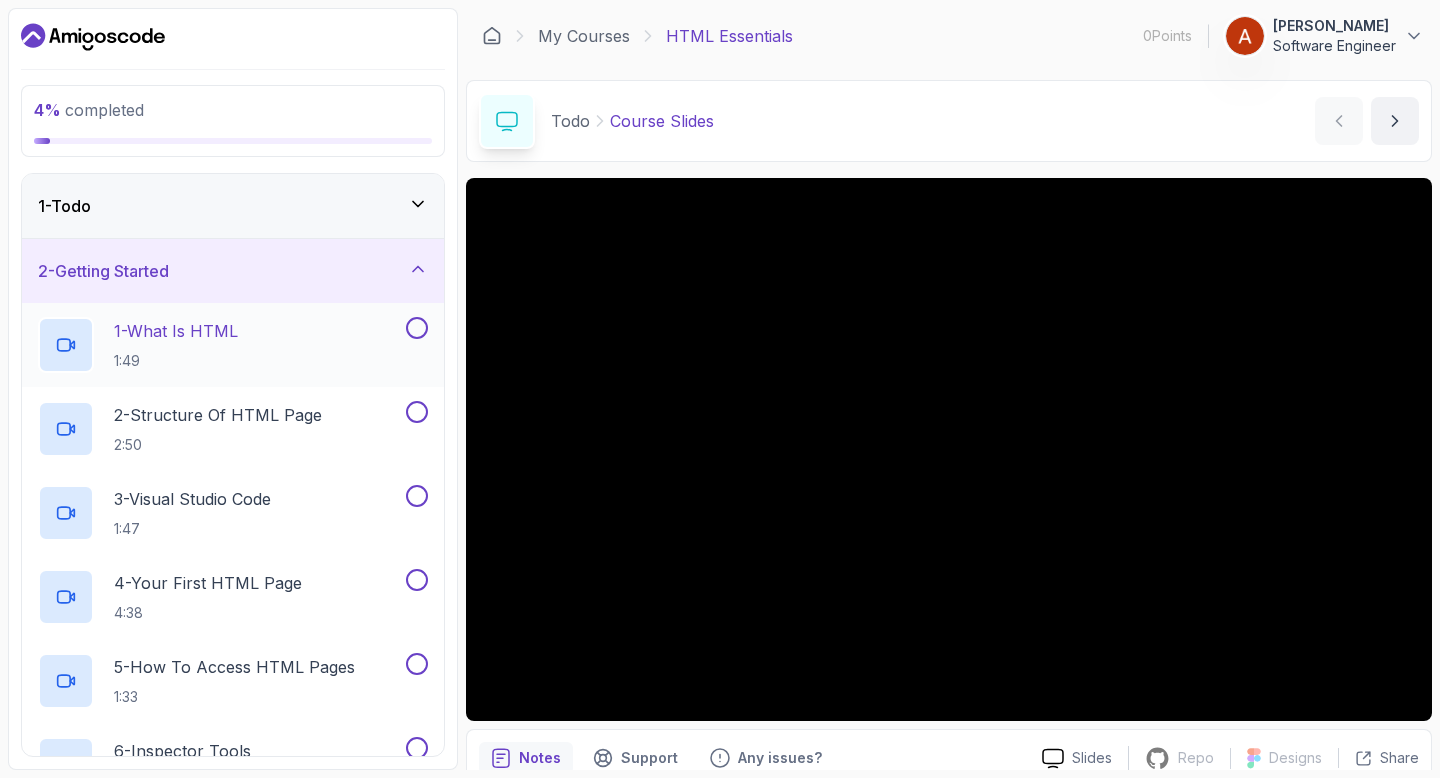 click on "1:49" at bounding box center [176, 361] 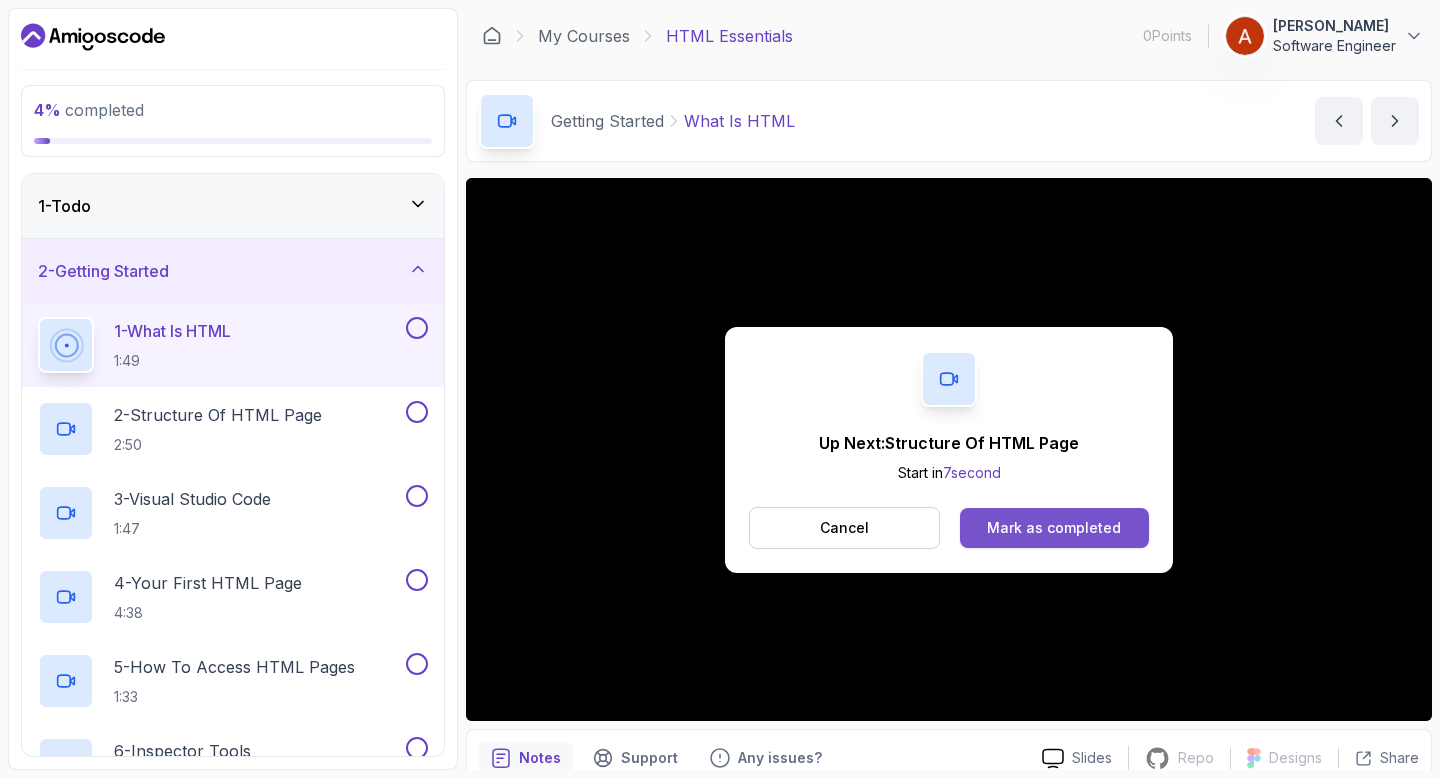 click on "Mark as completed" at bounding box center [1054, 528] 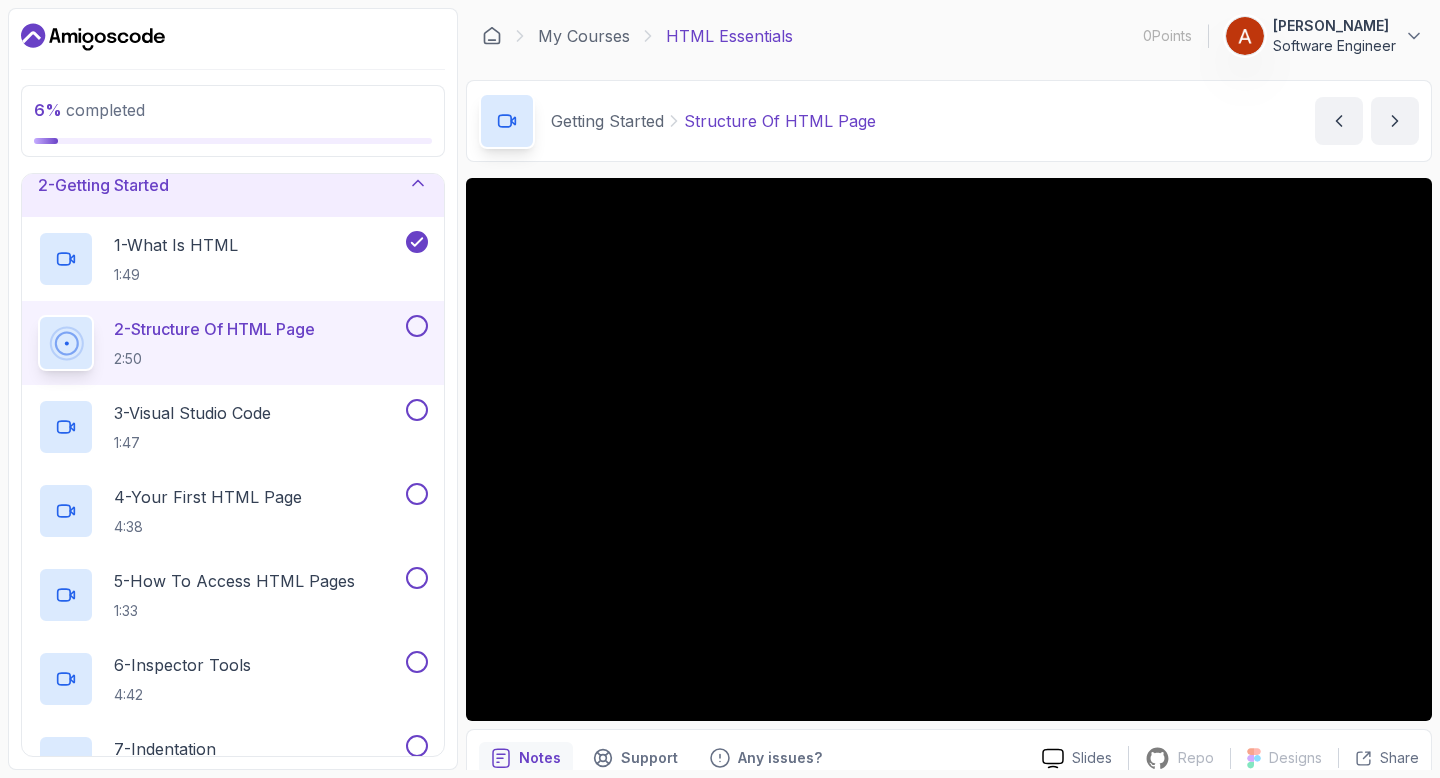 scroll, scrollTop: 84, scrollLeft: 0, axis: vertical 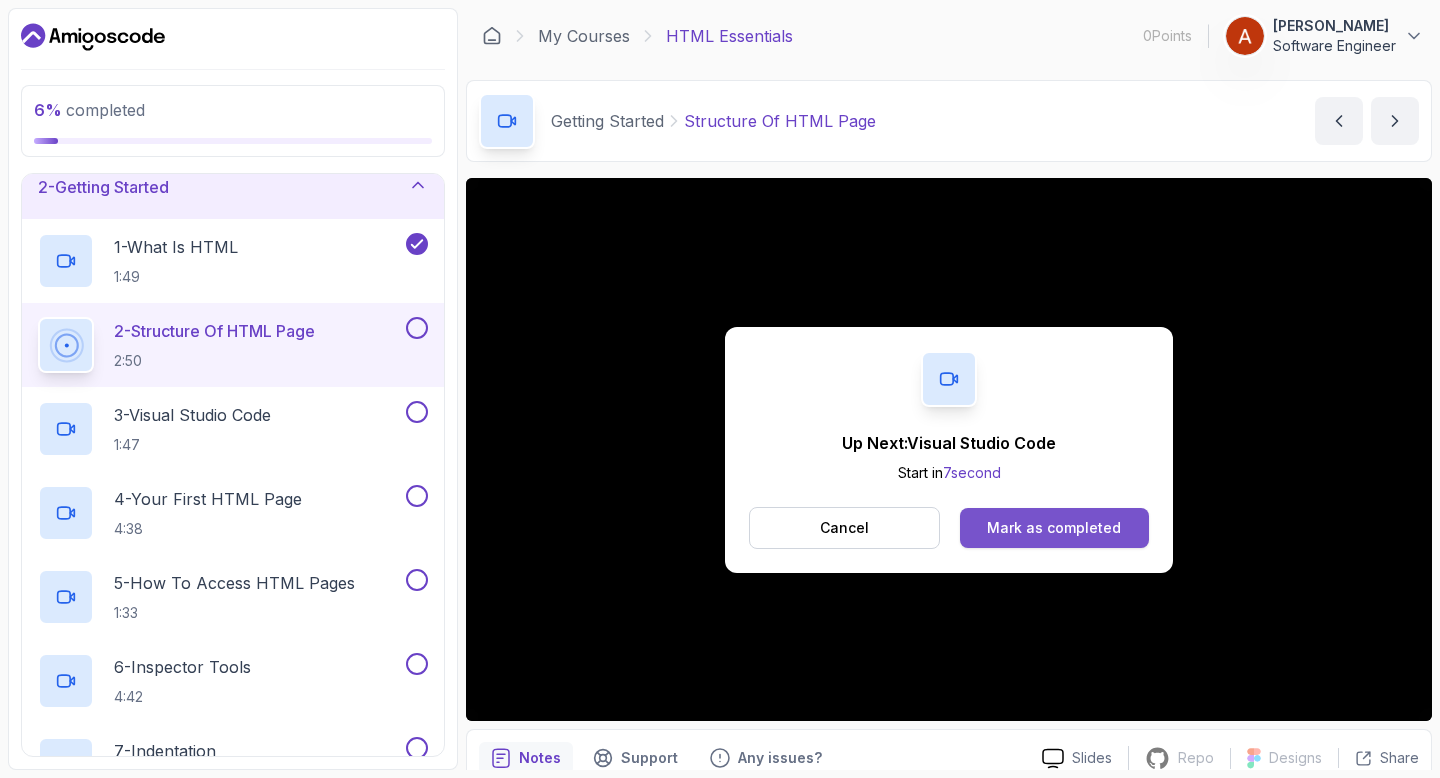 click on "Mark as completed" at bounding box center [1054, 528] 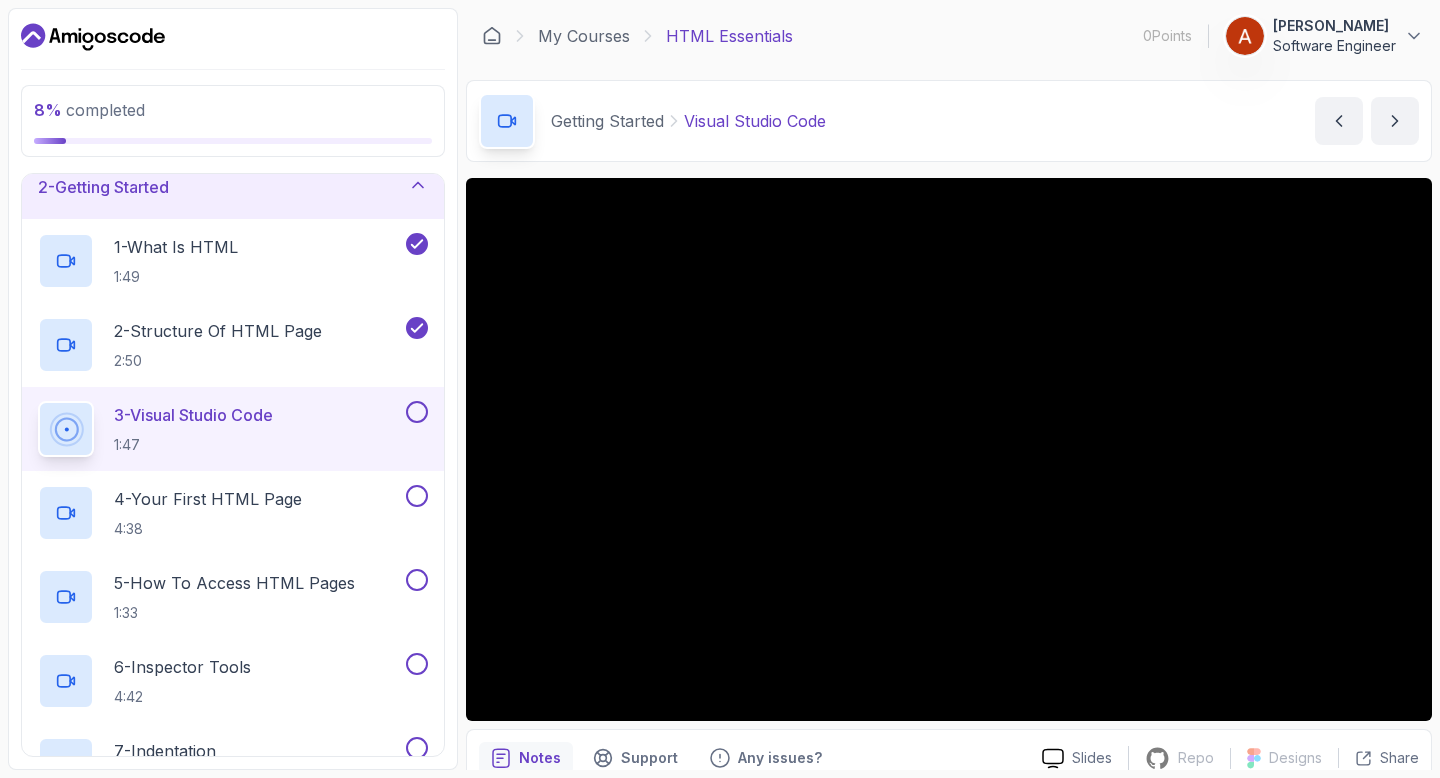 click at bounding box center [417, 412] 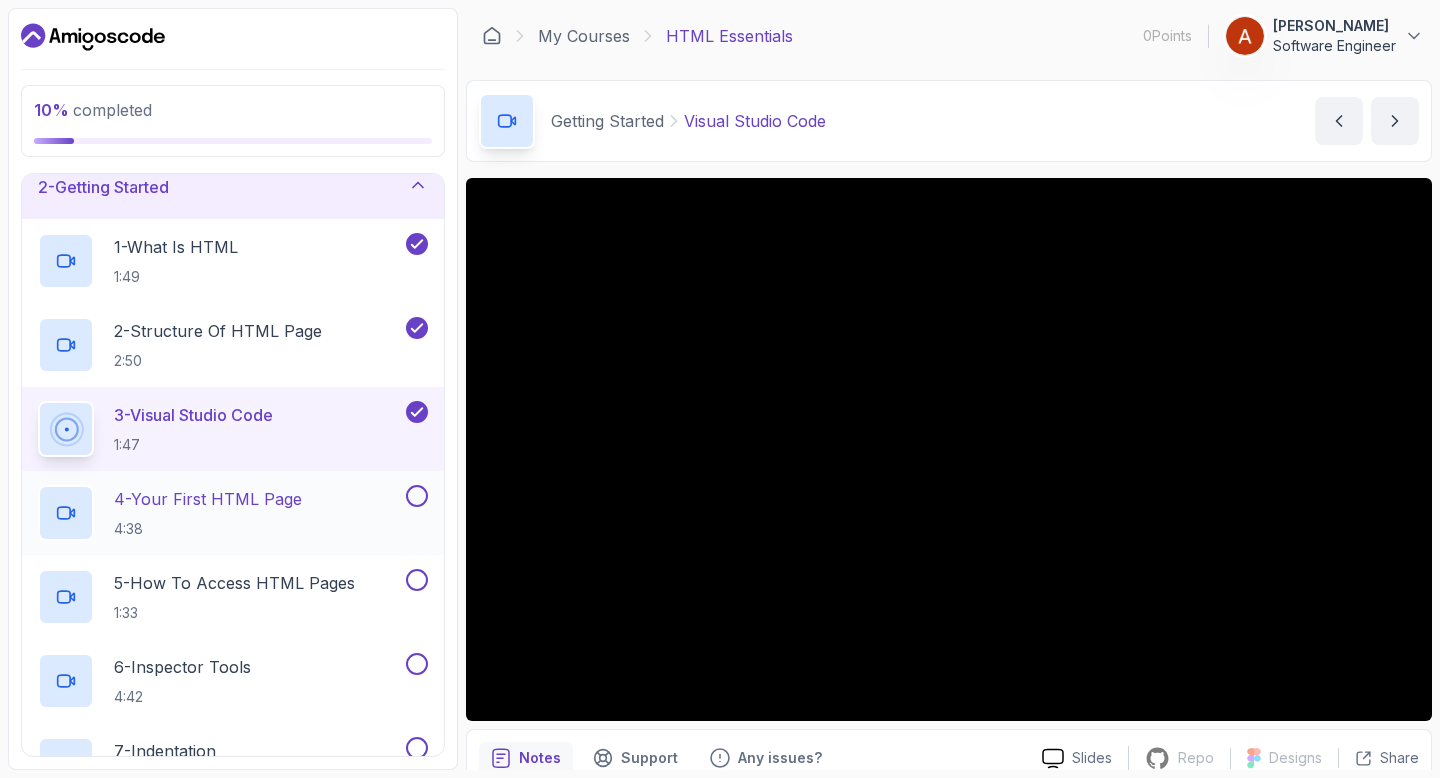 click on "4  -  Your First HTML Page" at bounding box center [208, 499] 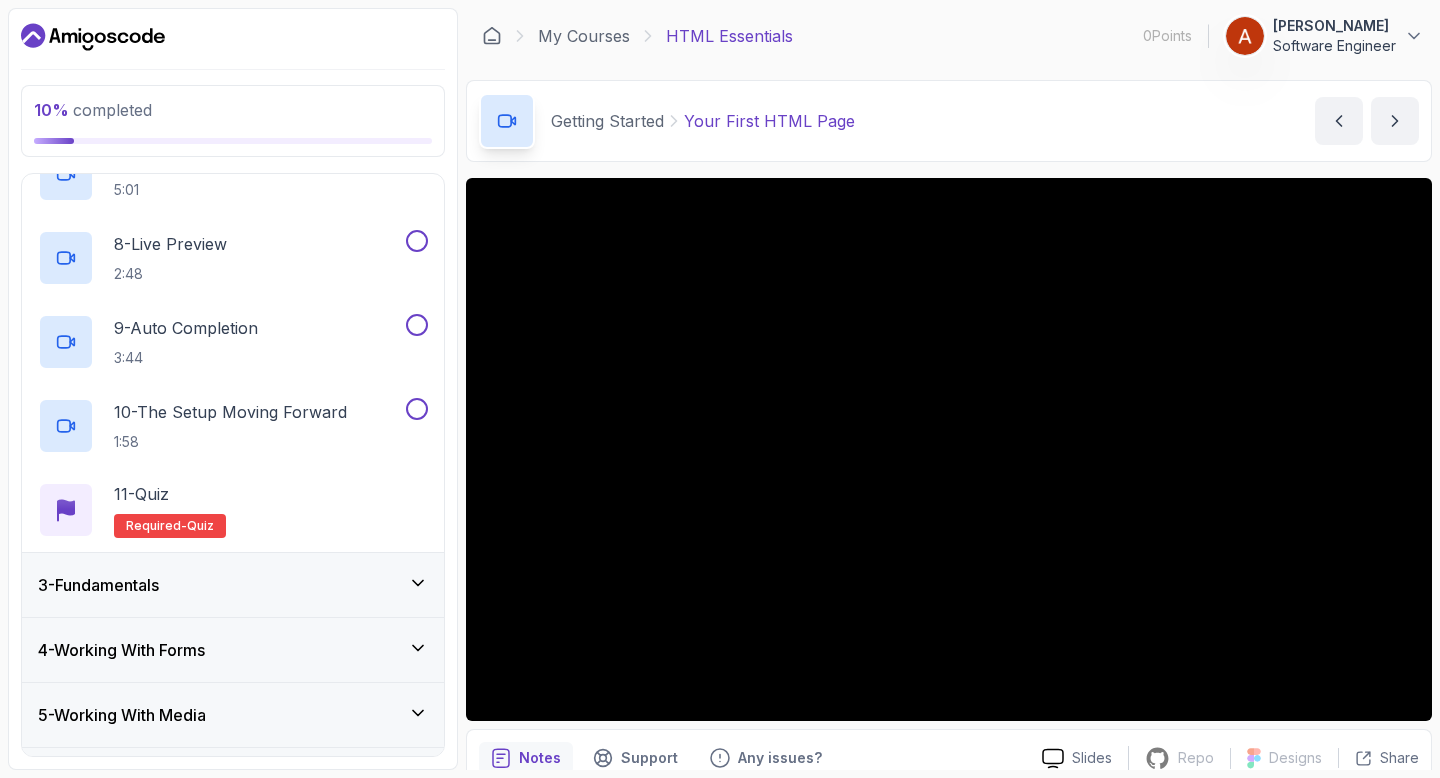 scroll, scrollTop: 673, scrollLeft: 0, axis: vertical 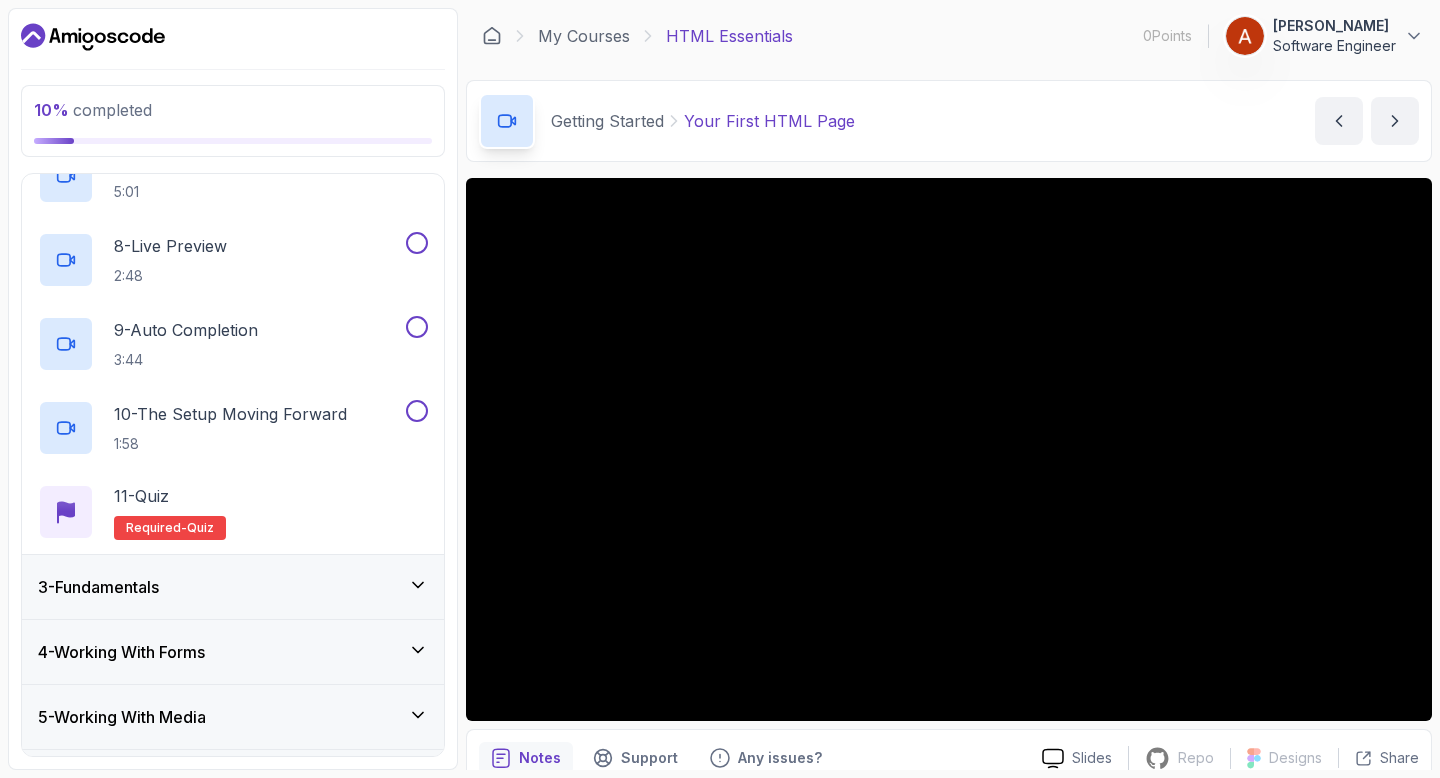 click on "3  -  Fundamentals" at bounding box center [233, 587] 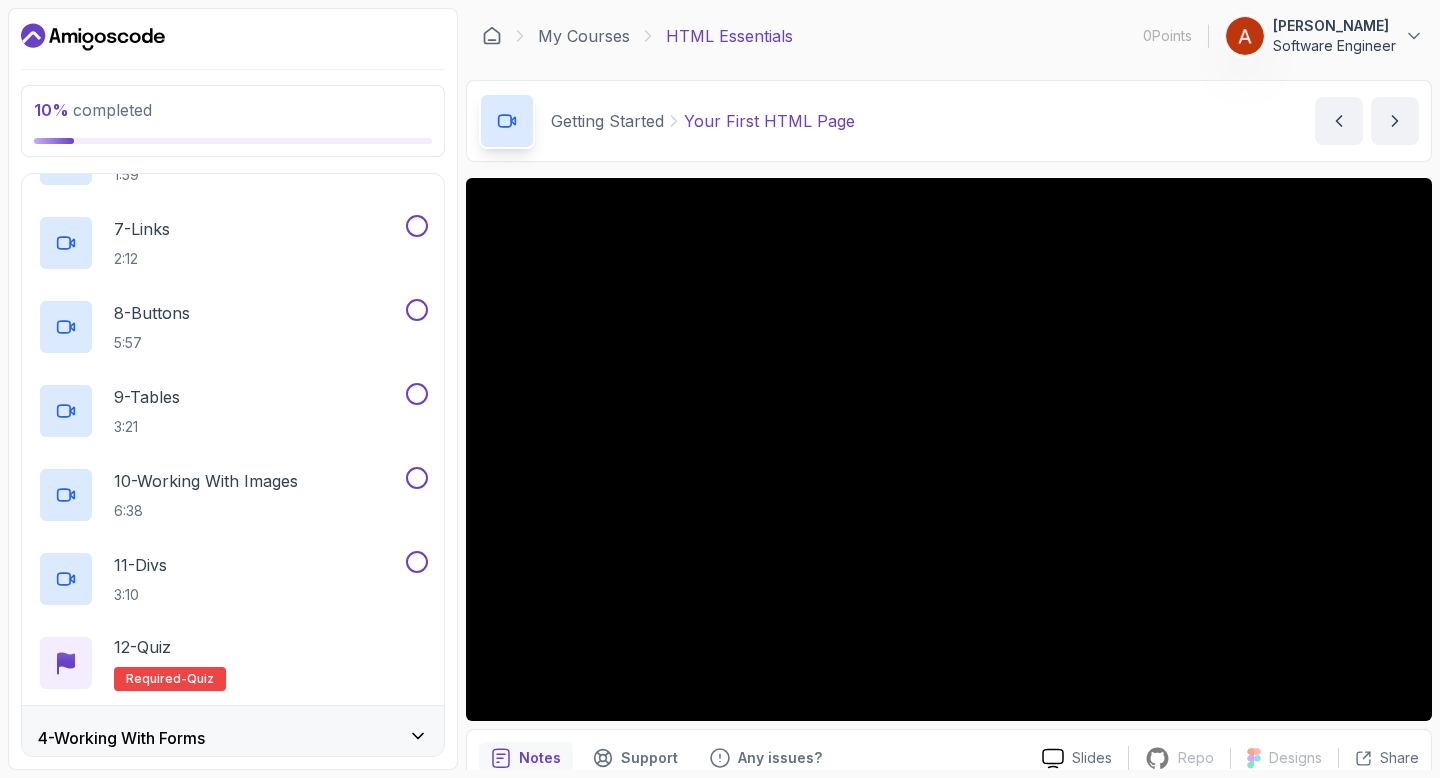scroll, scrollTop: 0, scrollLeft: 0, axis: both 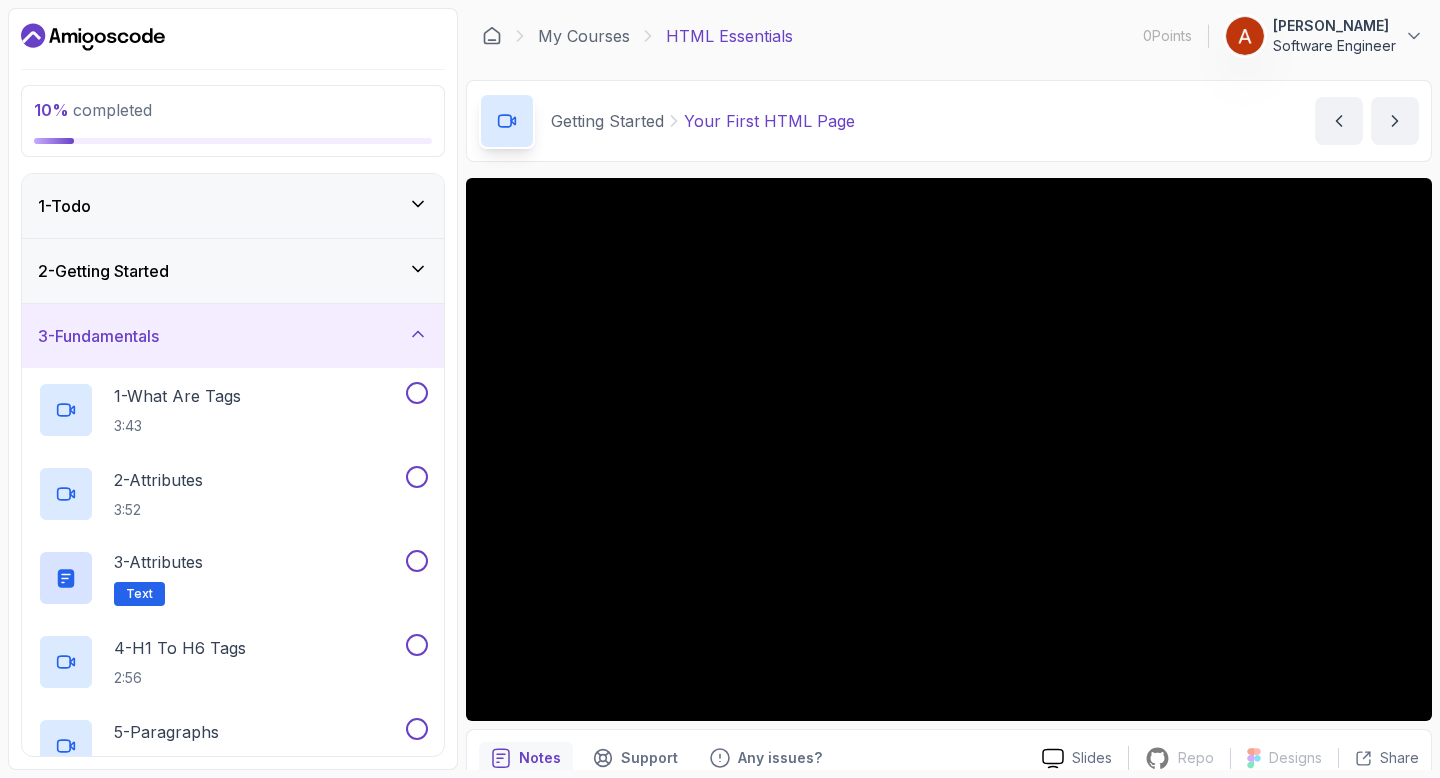 click on "3  -  Fundamentals" at bounding box center [233, 336] 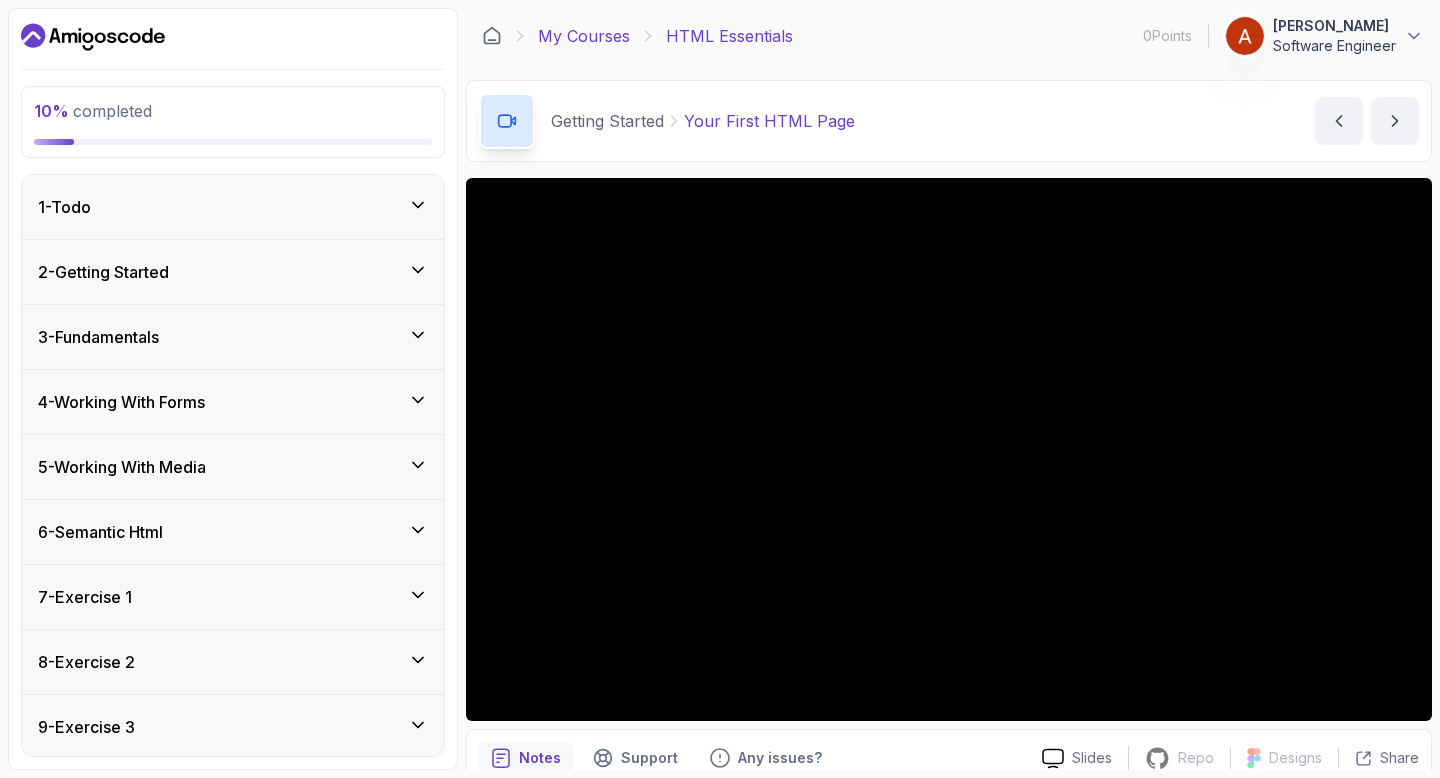 click on "My Courses" at bounding box center [584, 36] 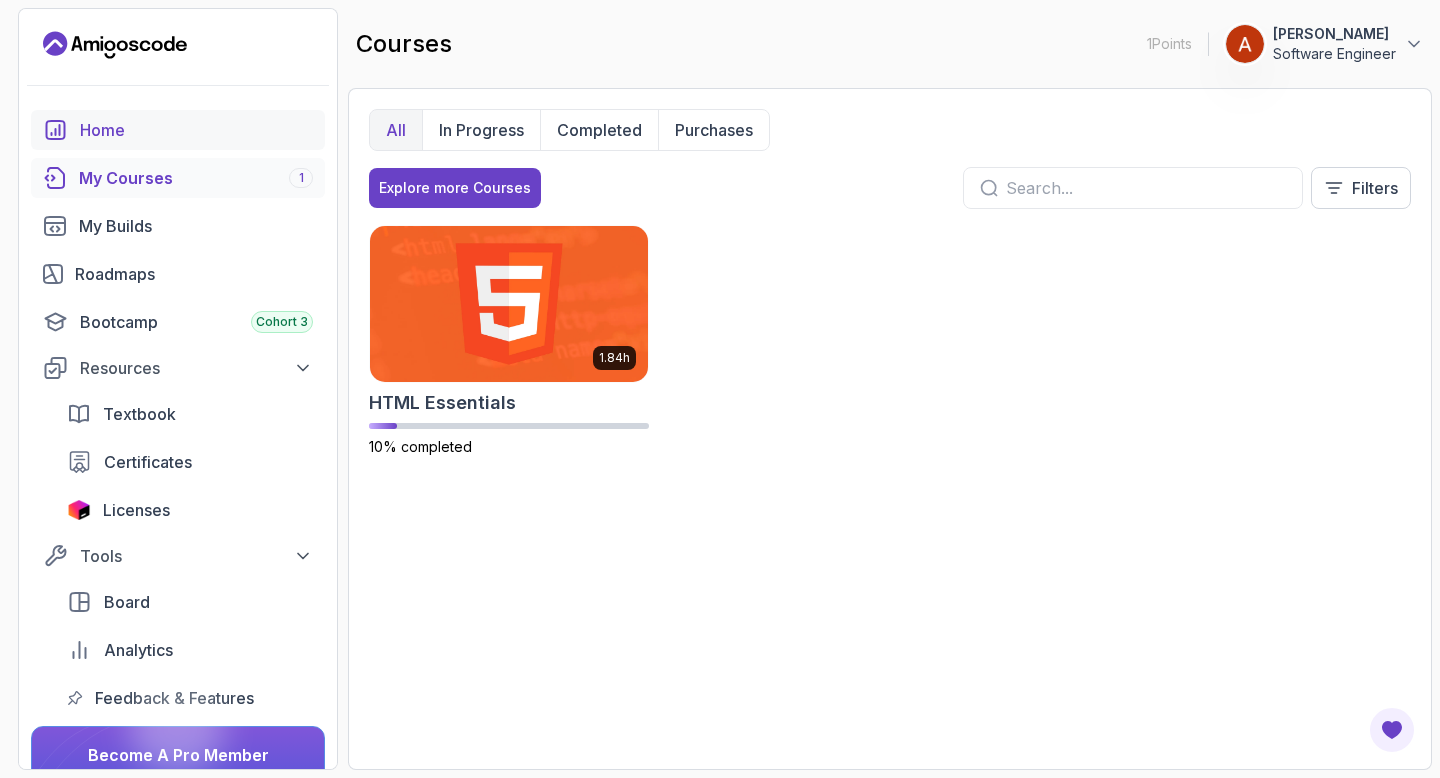 click on "Home" at bounding box center (178, 130) 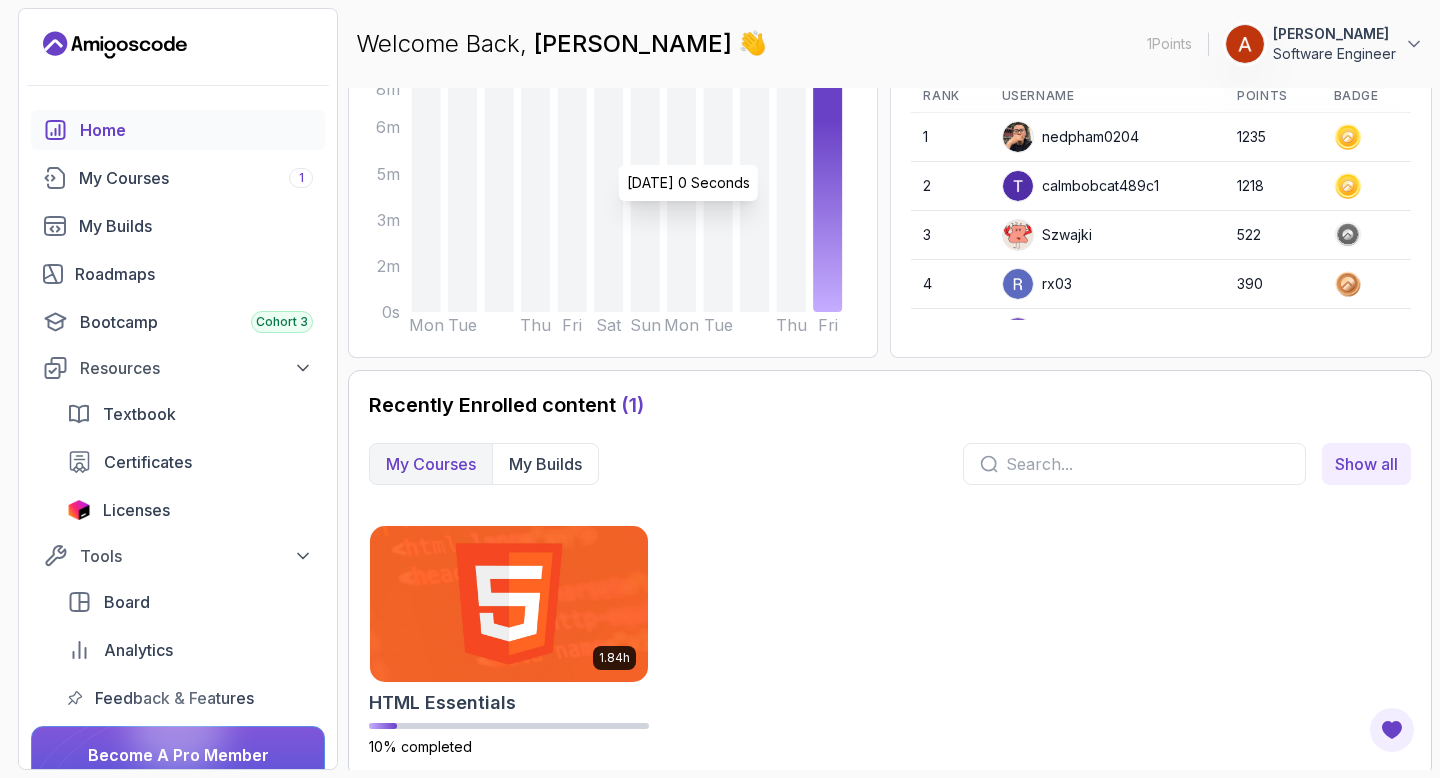 scroll, scrollTop: 261, scrollLeft: 0, axis: vertical 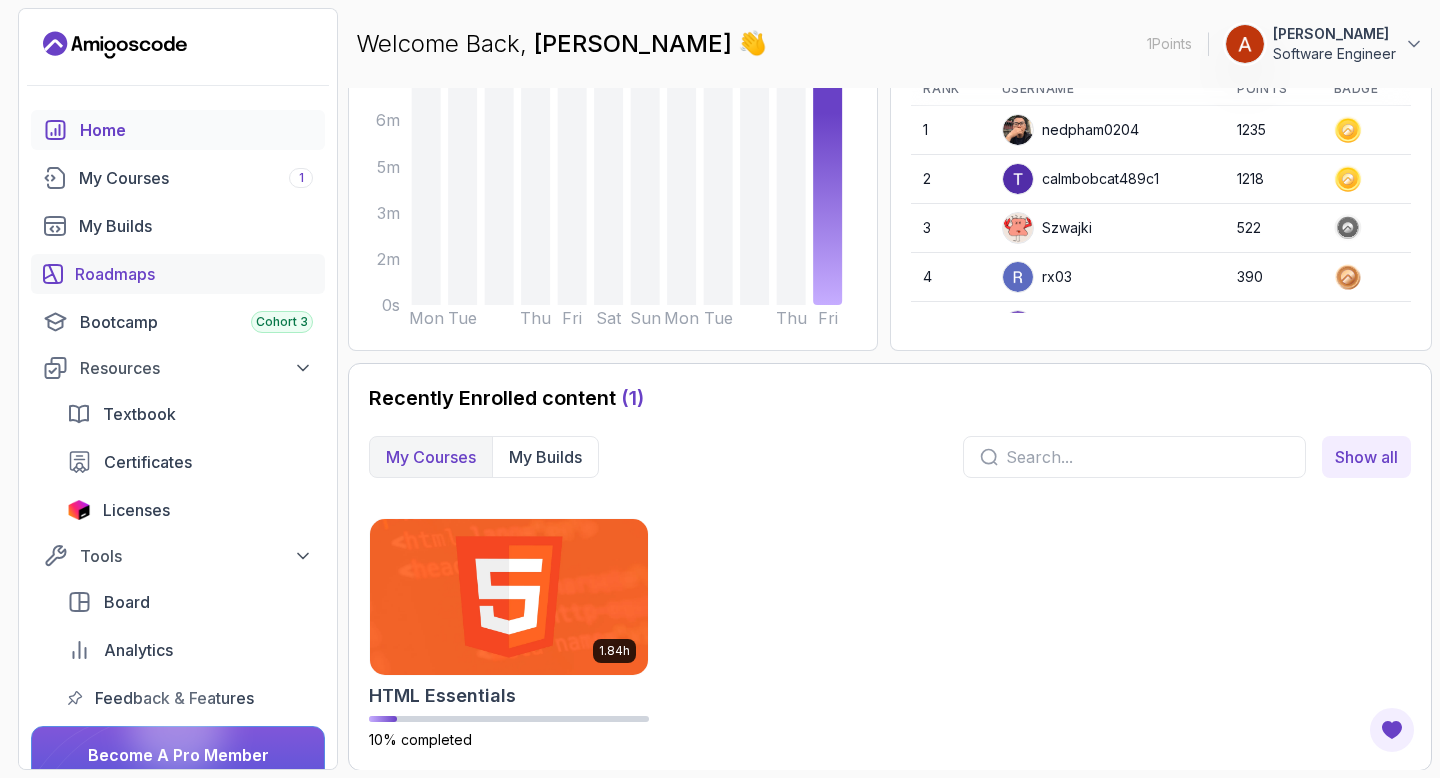 click on "Roadmaps" at bounding box center [194, 274] 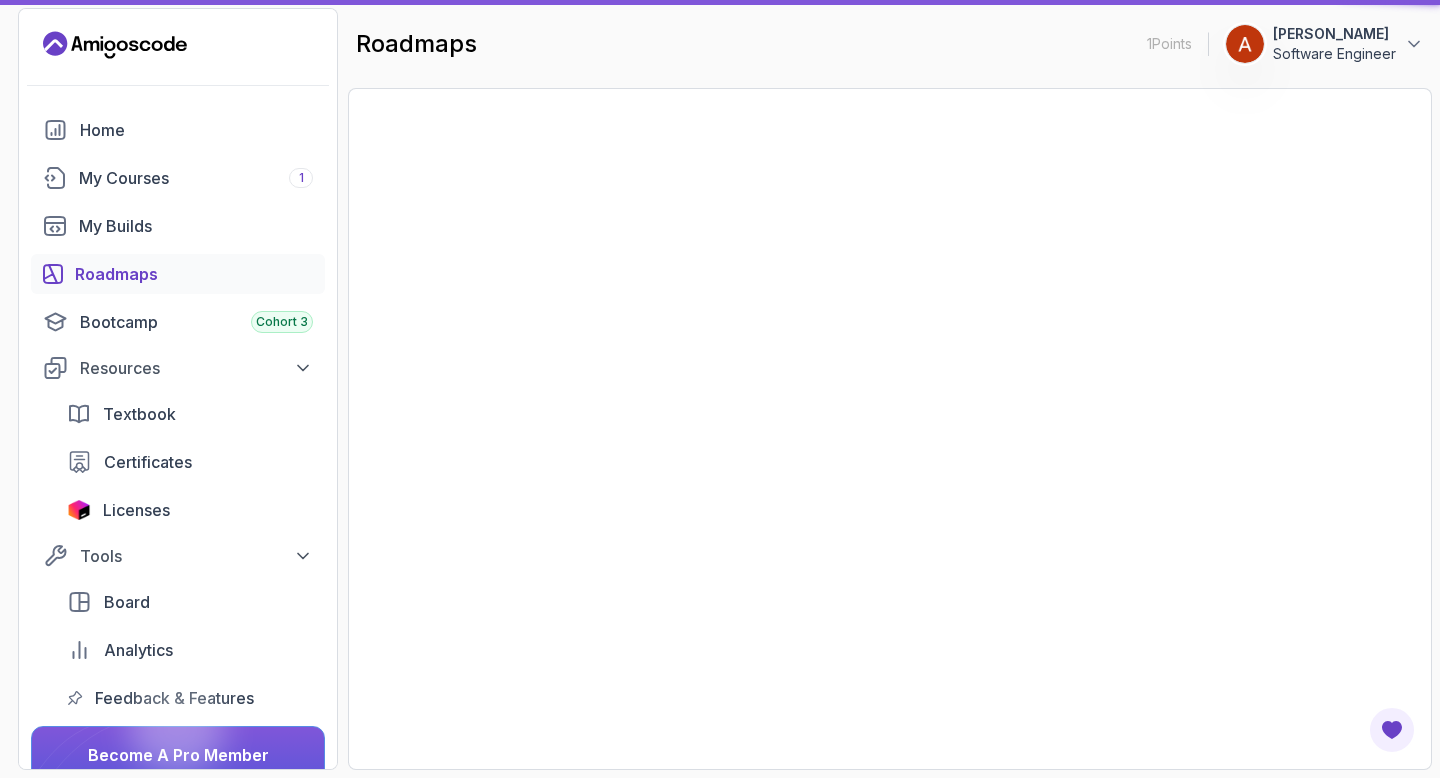 scroll, scrollTop: 0, scrollLeft: 0, axis: both 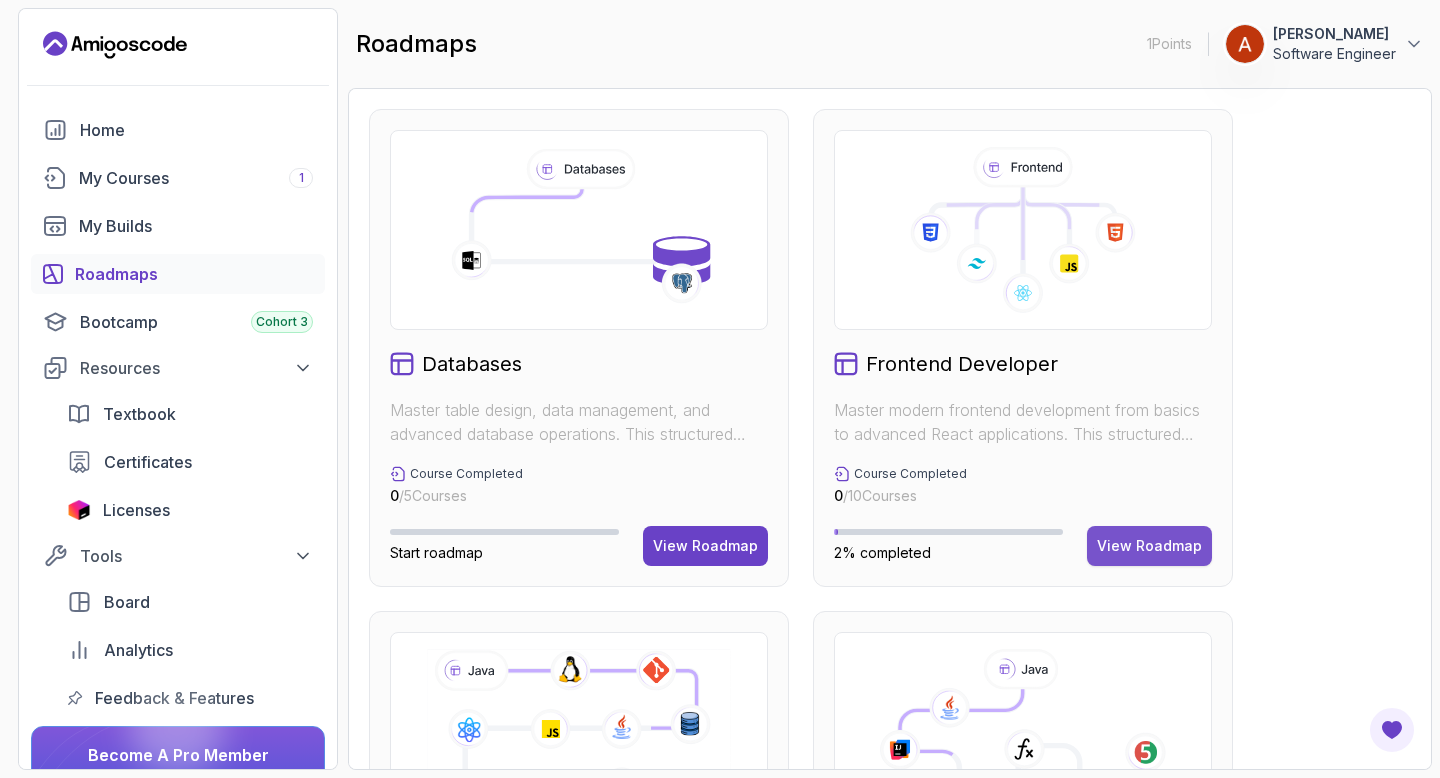 click on "View Roadmap" at bounding box center (1149, 546) 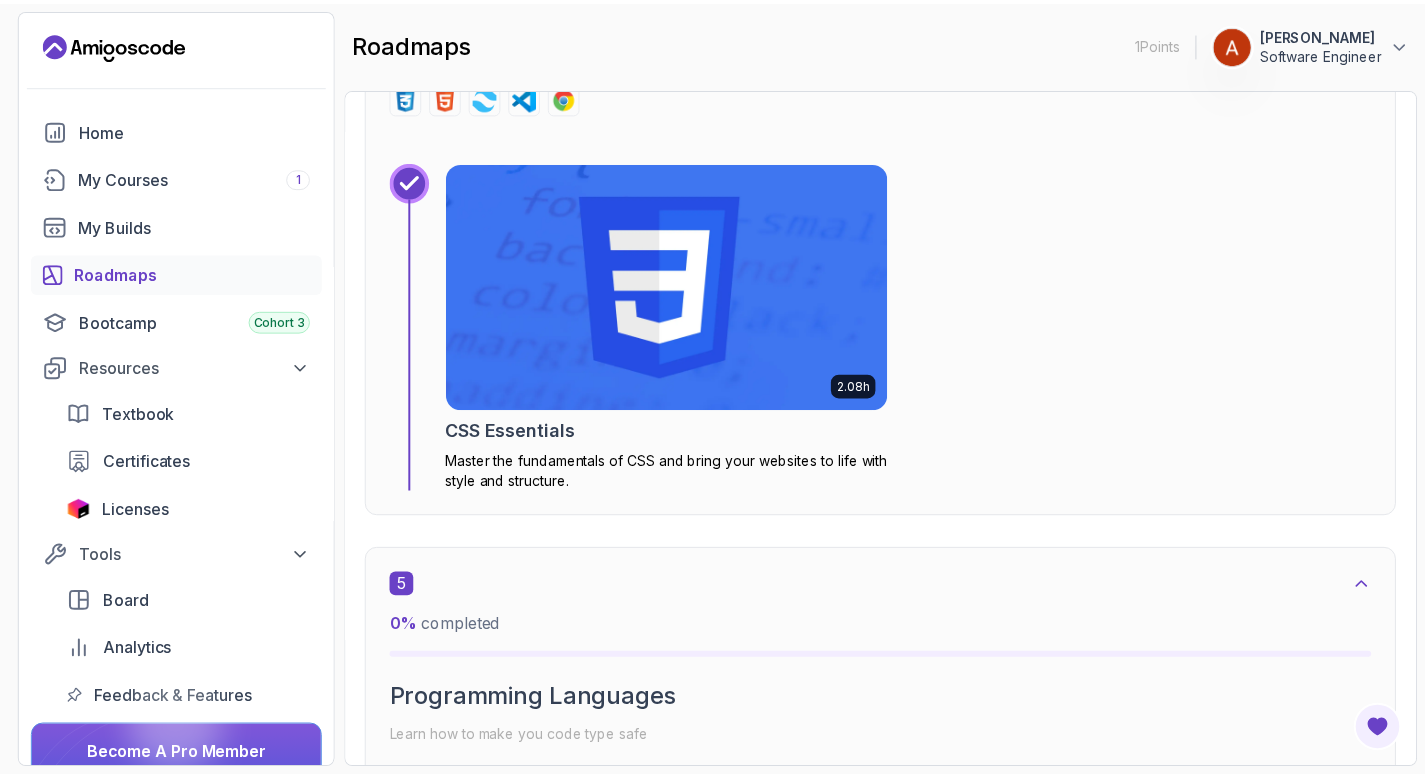 scroll, scrollTop: 3280, scrollLeft: 0, axis: vertical 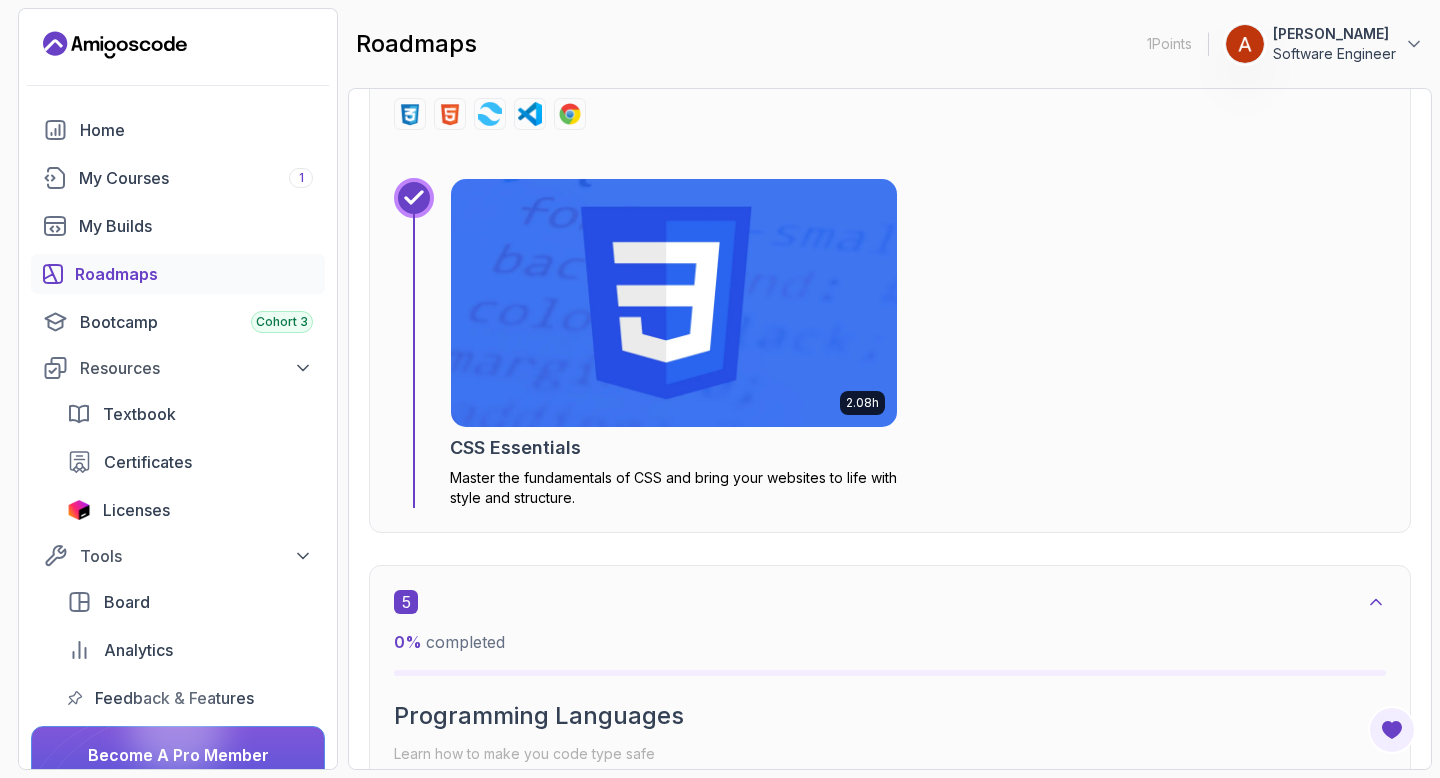 click at bounding box center (674, 303) 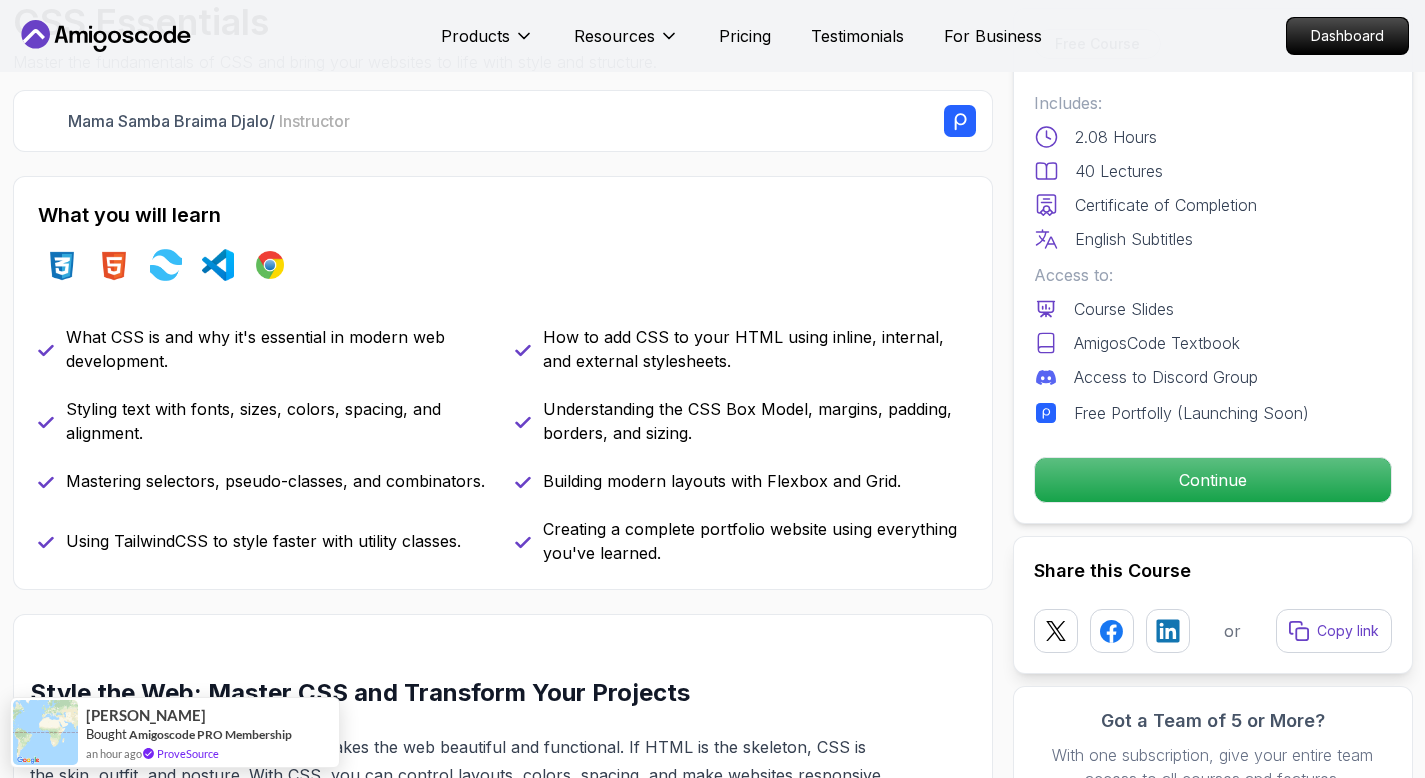 scroll, scrollTop: 715, scrollLeft: 0, axis: vertical 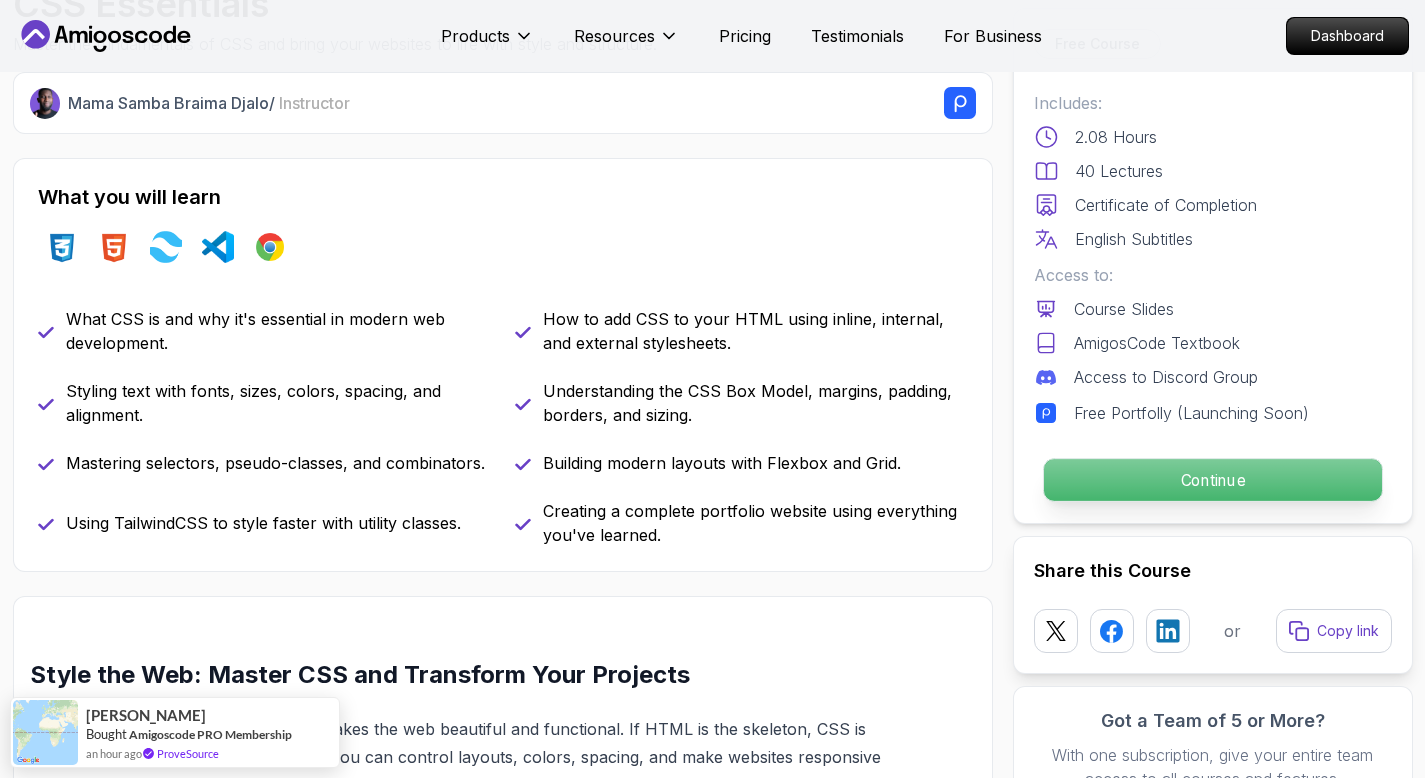 click on "Continue" at bounding box center (1212, 480) 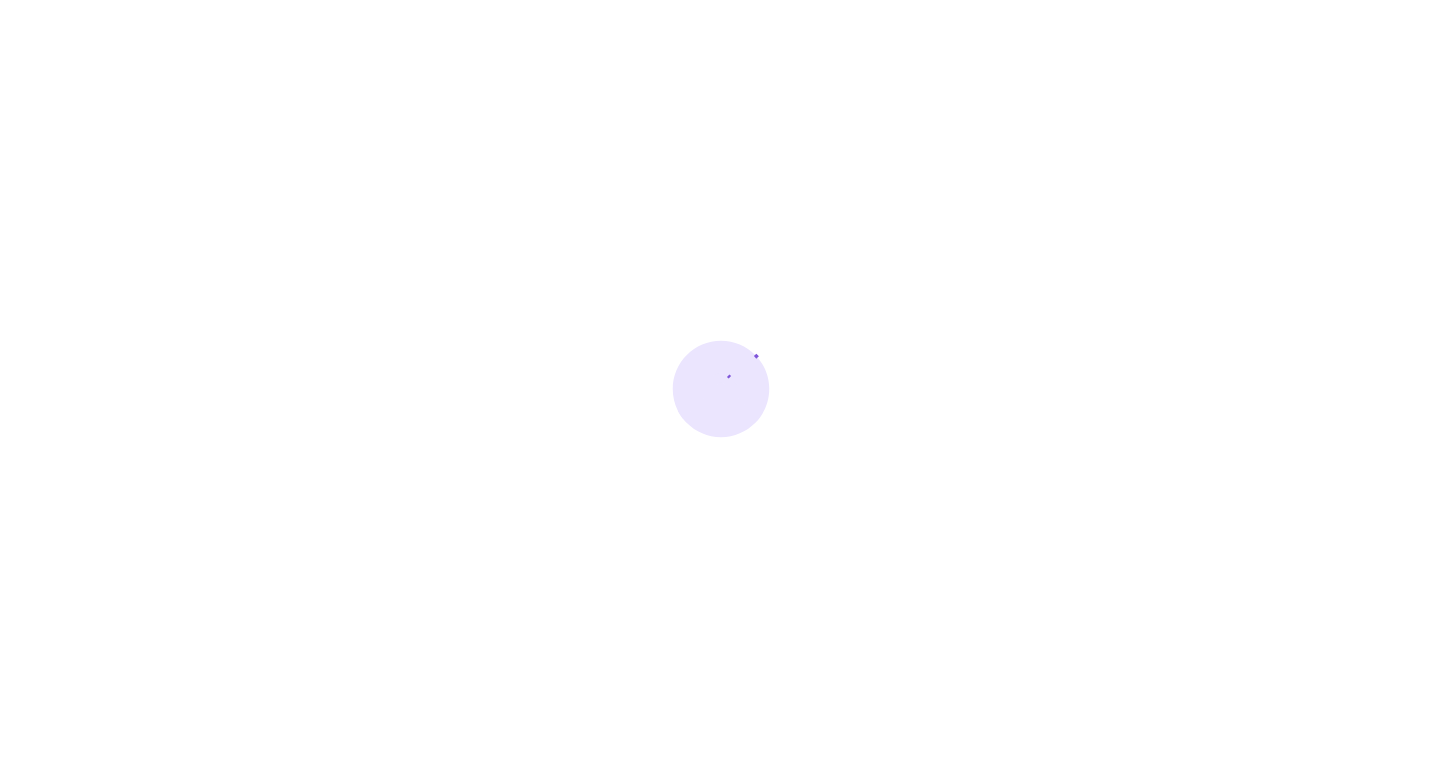 scroll, scrollTop: 0, scrollLeft: 0, axis: both 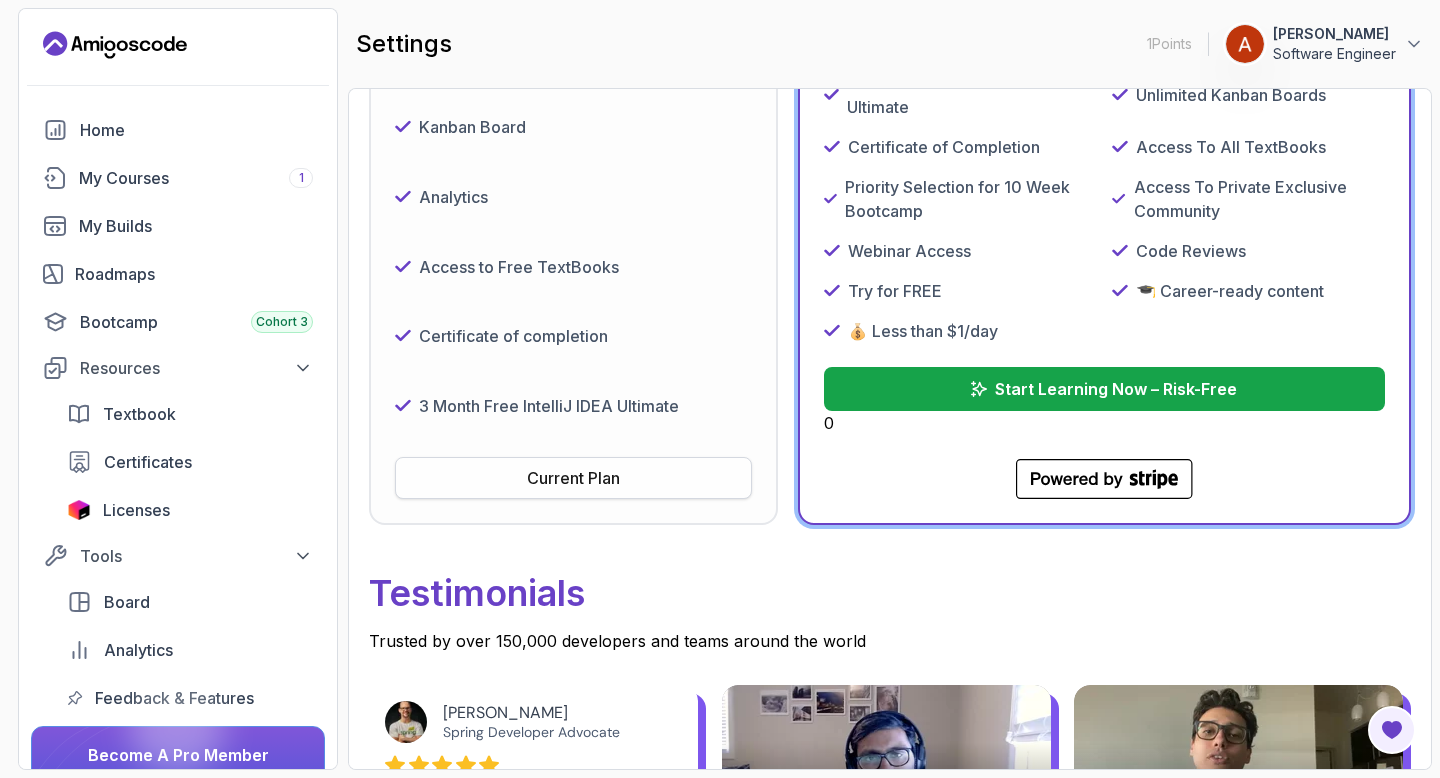 click on "Current Plan" at bounding box center [573, 478] 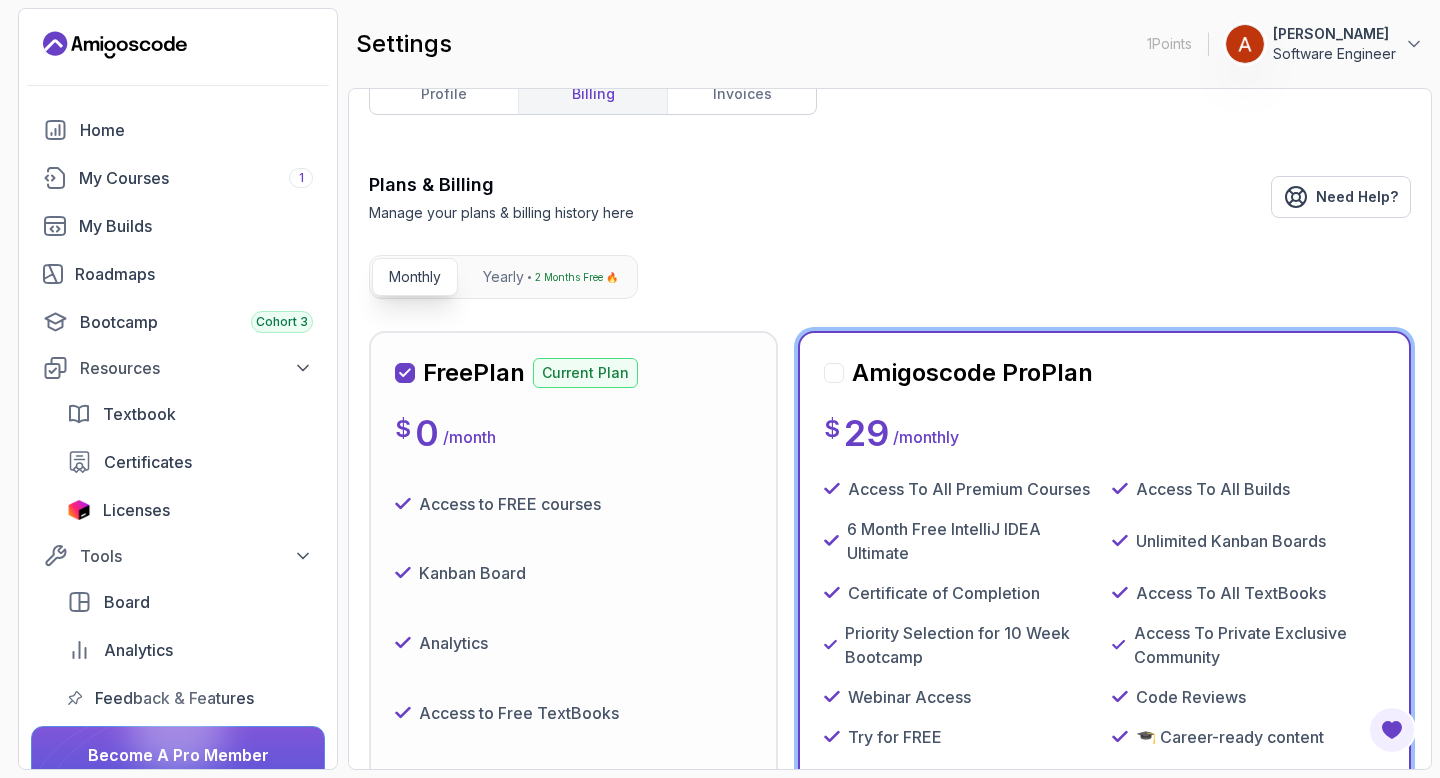 scroll, scrollTop: 0, scrollLeft: 0, axis: both 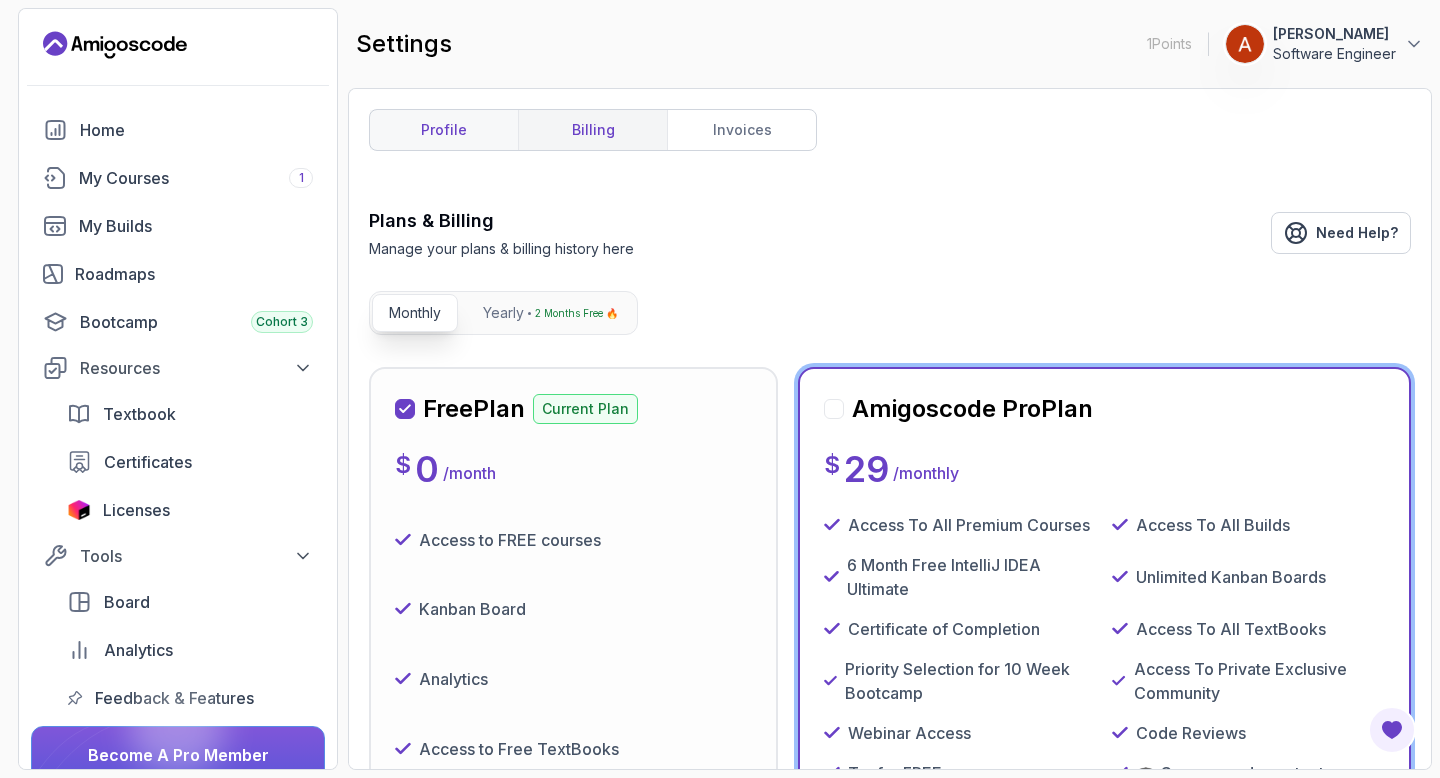 click on "profile" at bounding box center [444, 130] 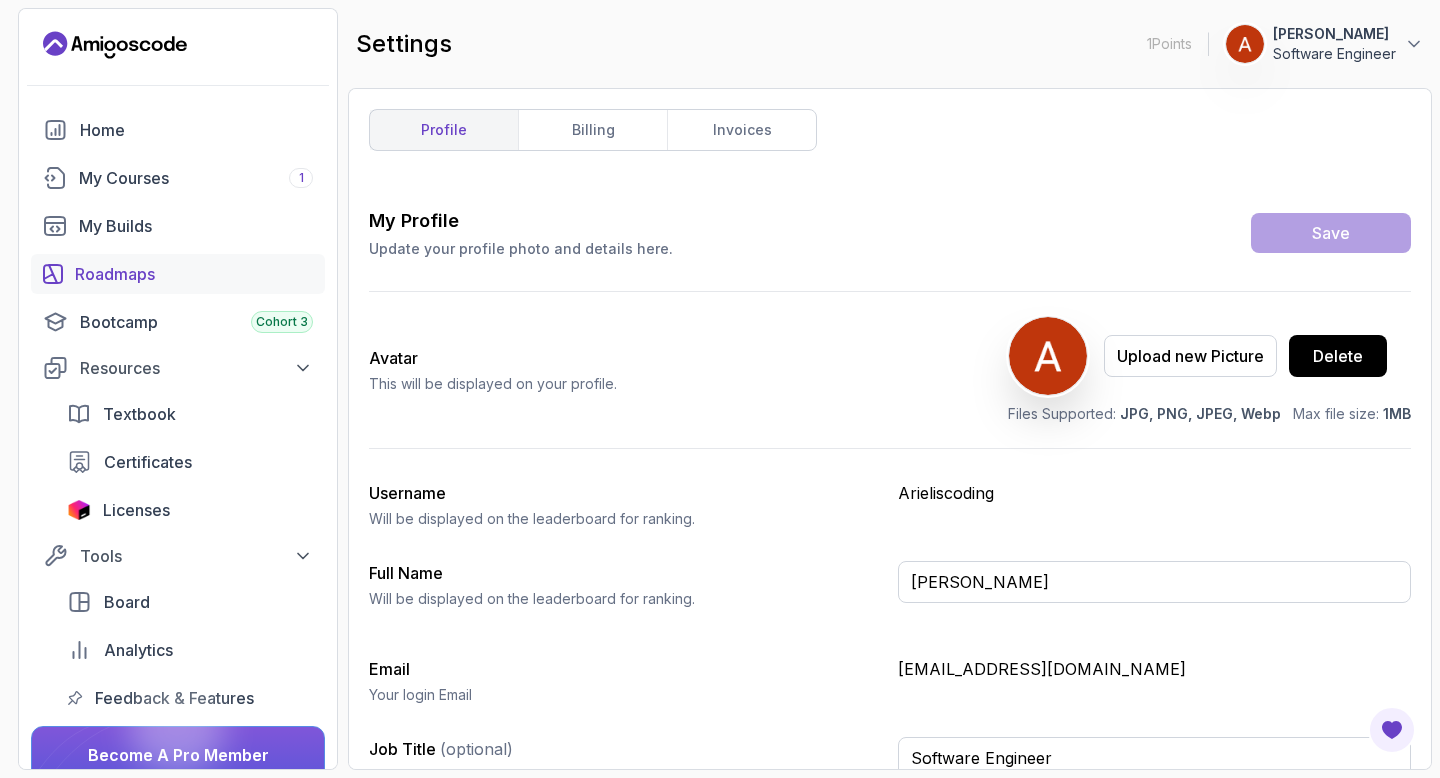 click on "Roadmaps" at bounding box center [194, 274] 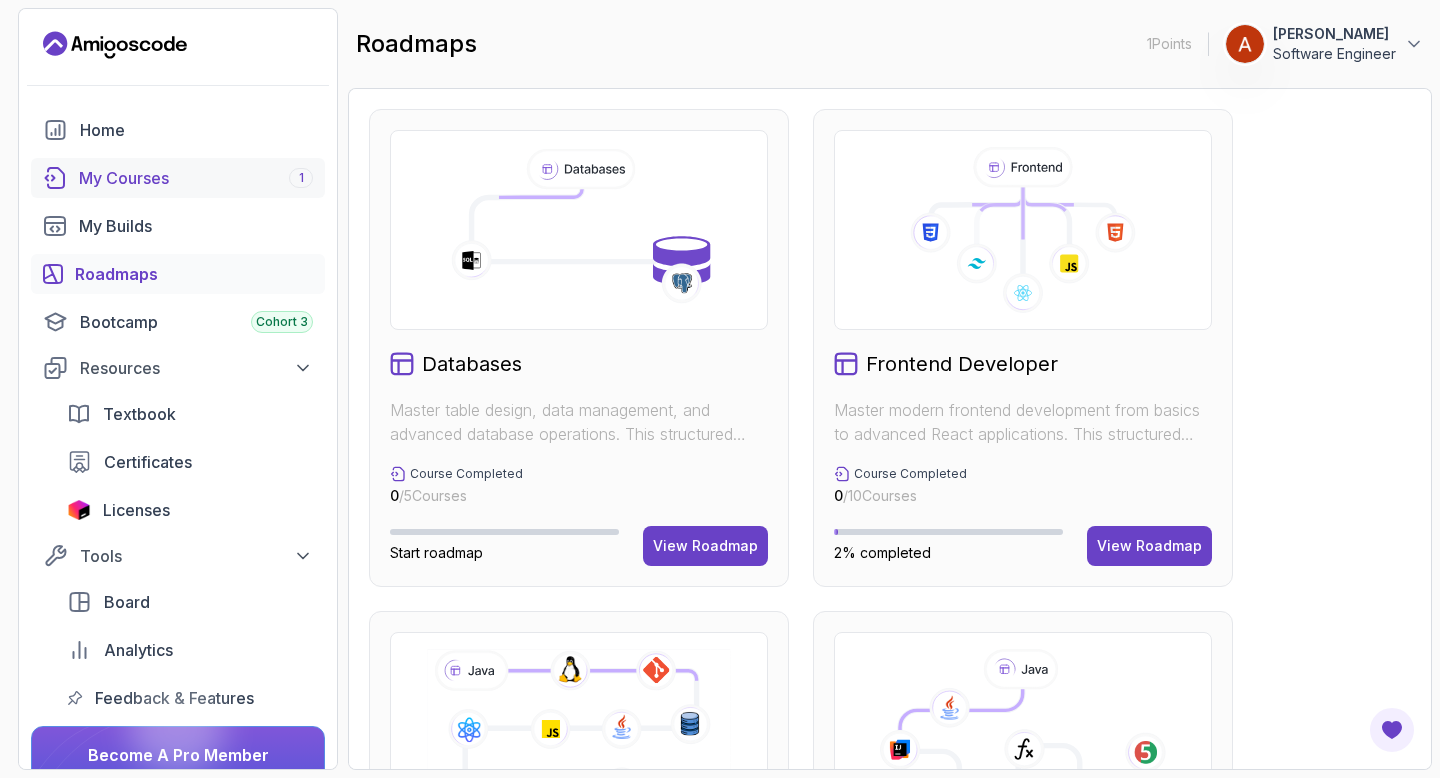 click on "My Courses 1" at bounding box center (196, 178) 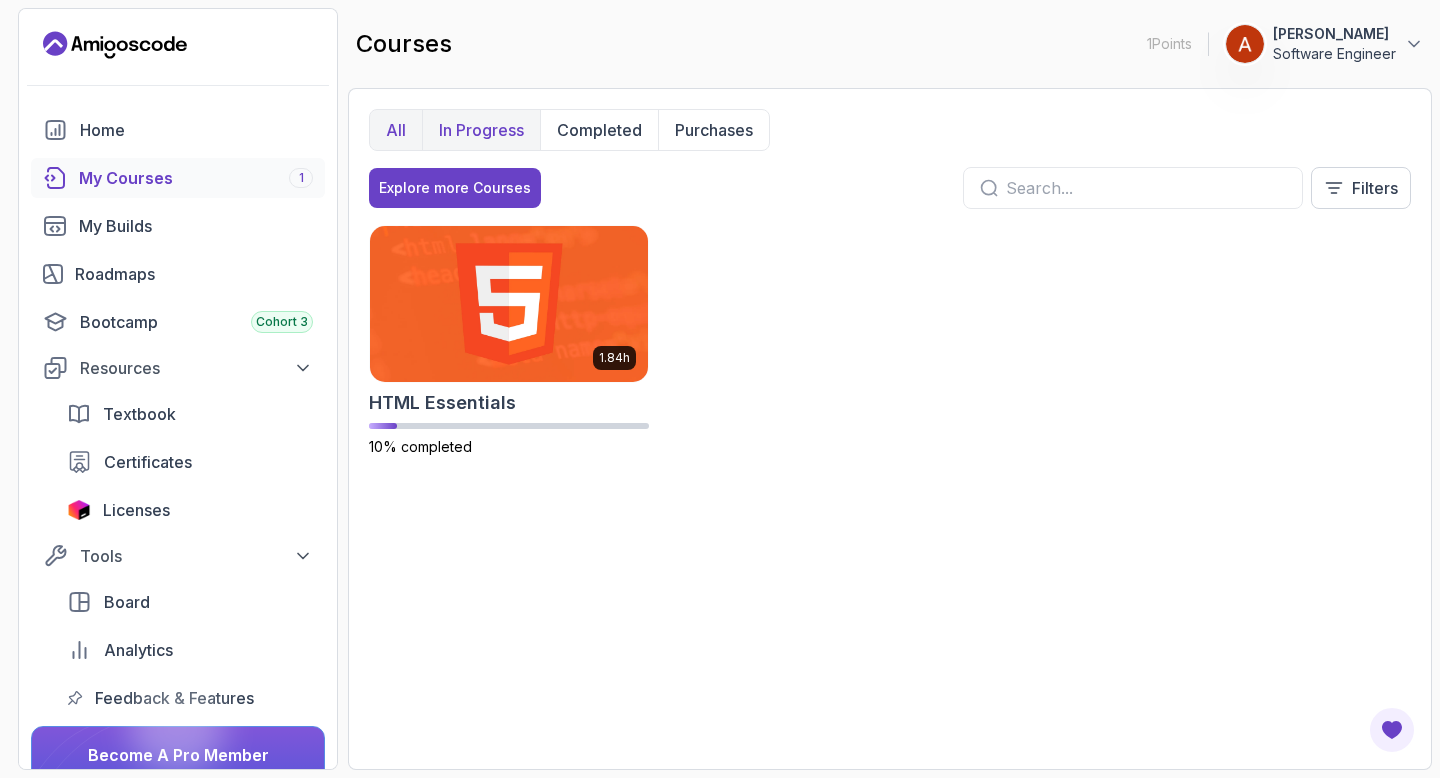 click on "In Progress" at bounding box center [481, 130] 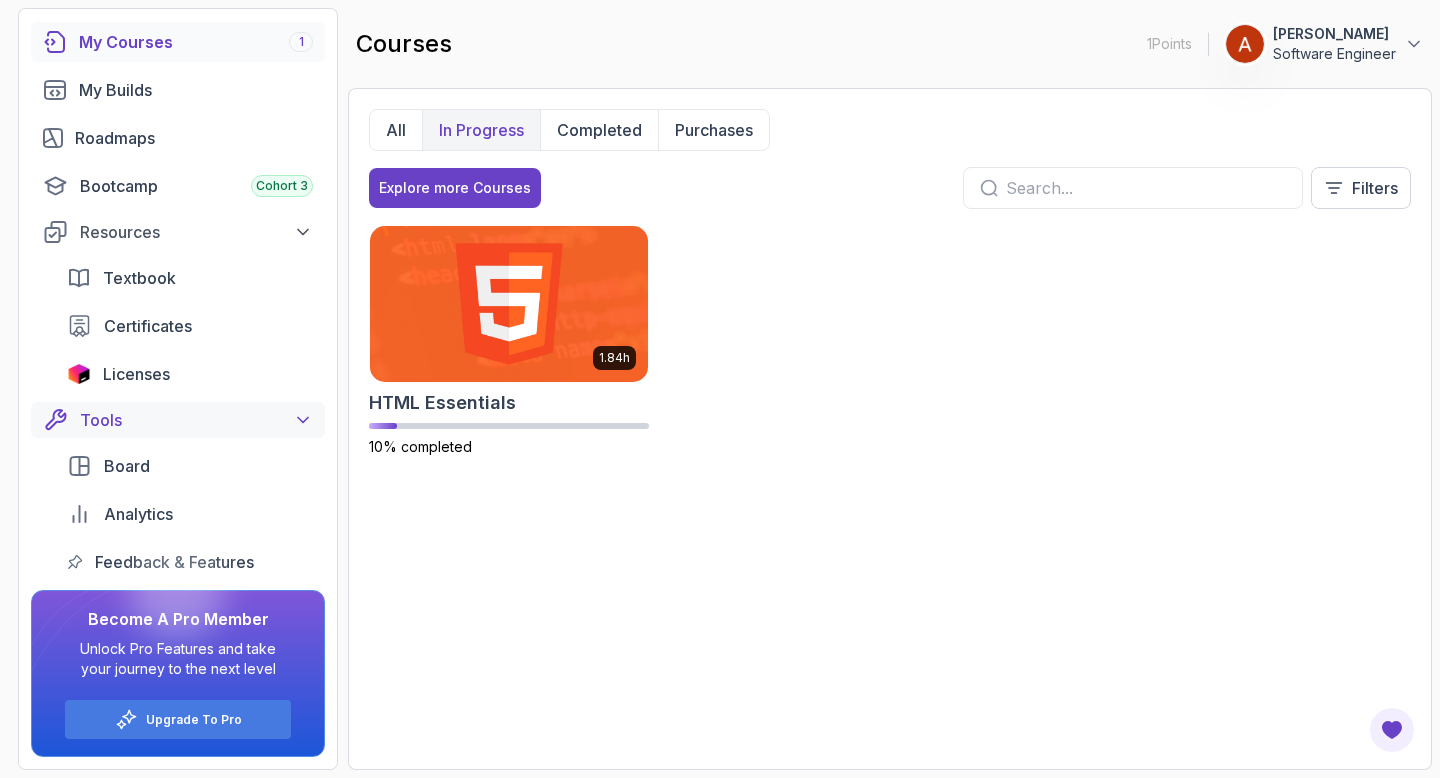 scroll, scrollTop: 0, scrollLeft: 0, axis: both 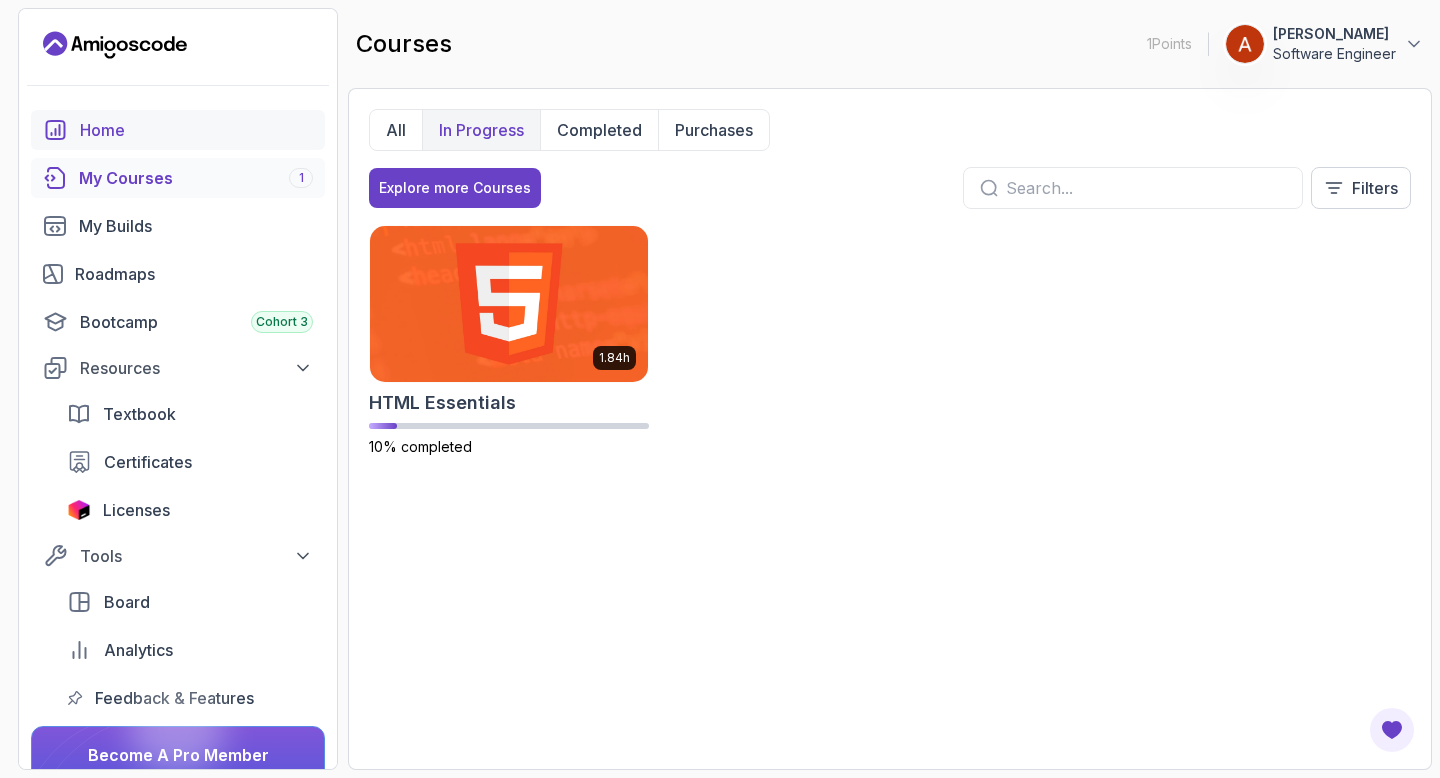 click on "Home" at bounding box center (196, 130) 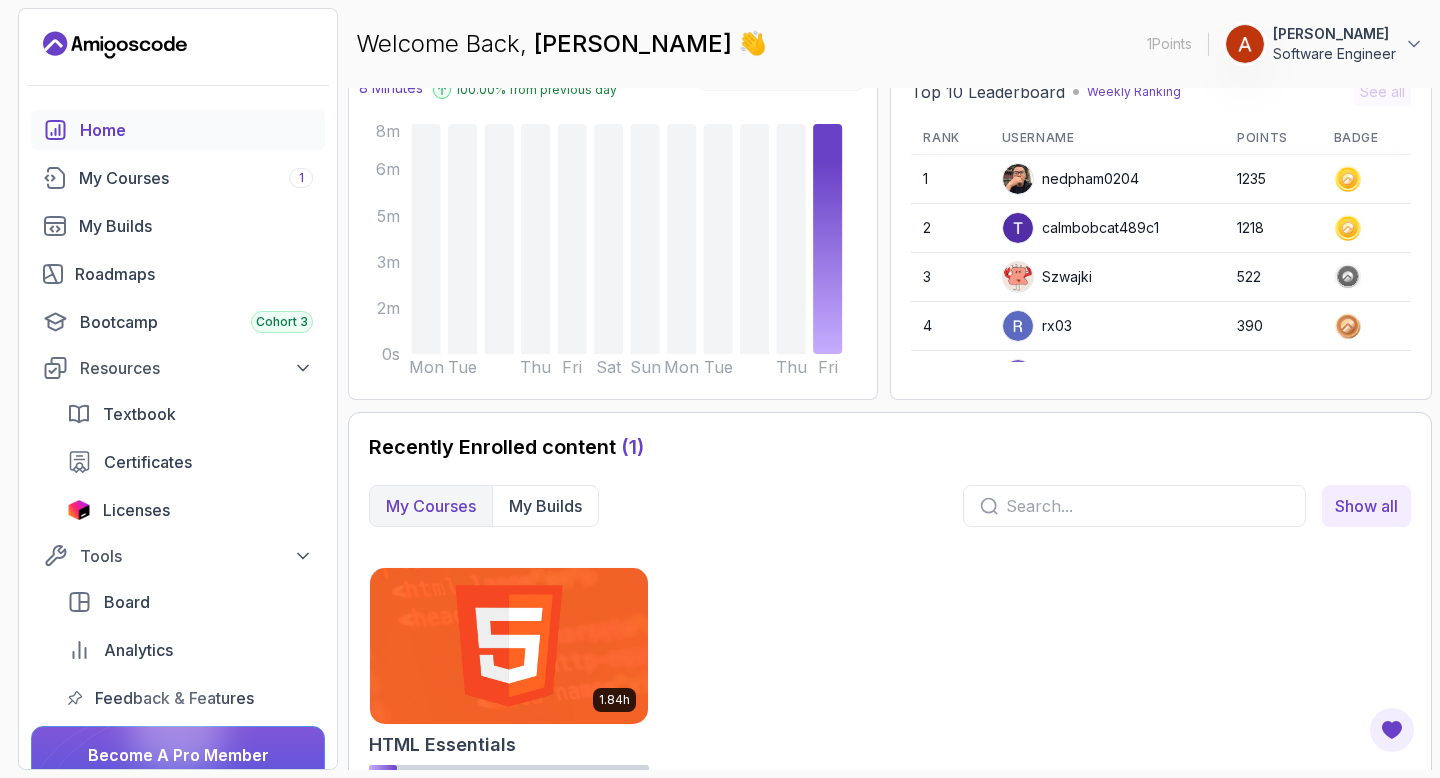 scroll, scrollTop: 261, scrollLeft: 0, axis: vertical 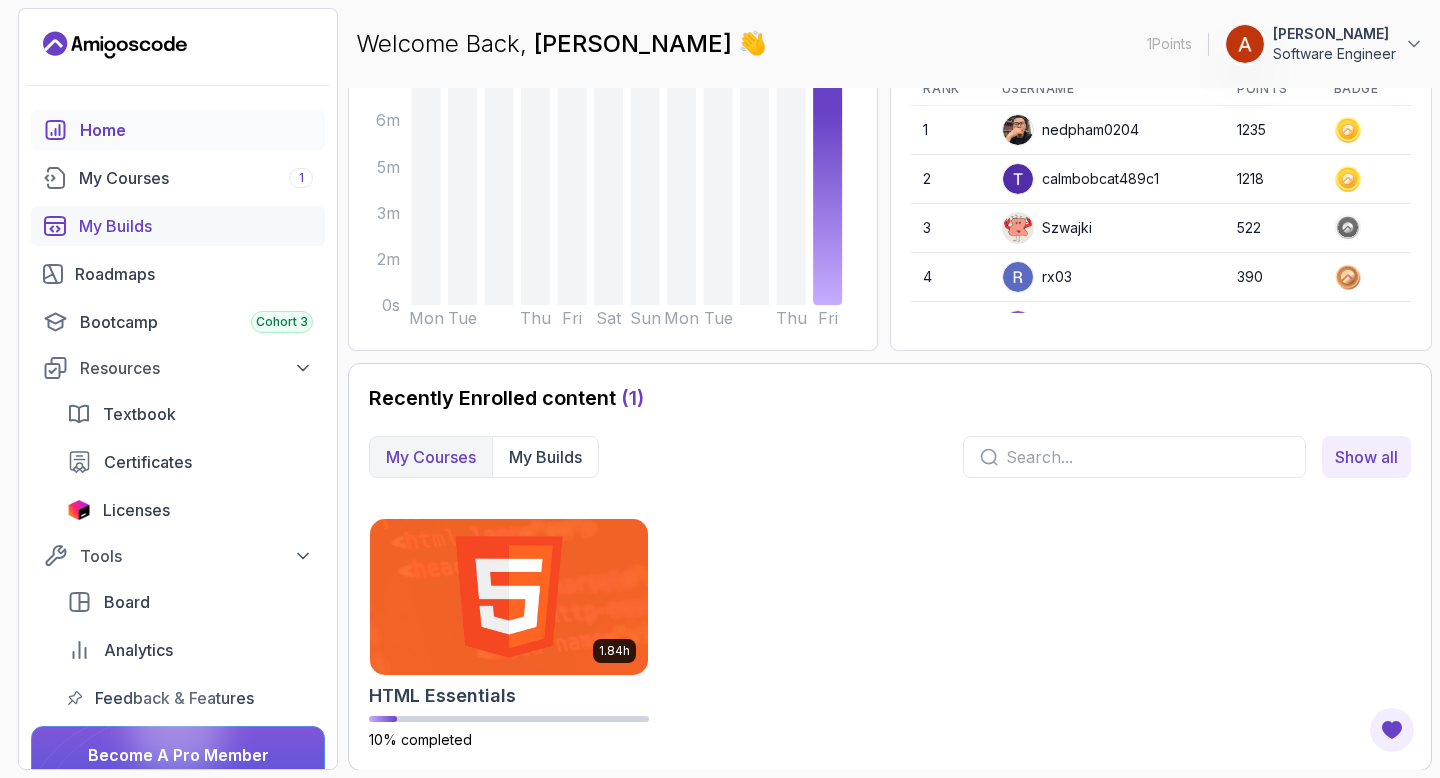click on "My Builds" at bounding box center [196, 226] 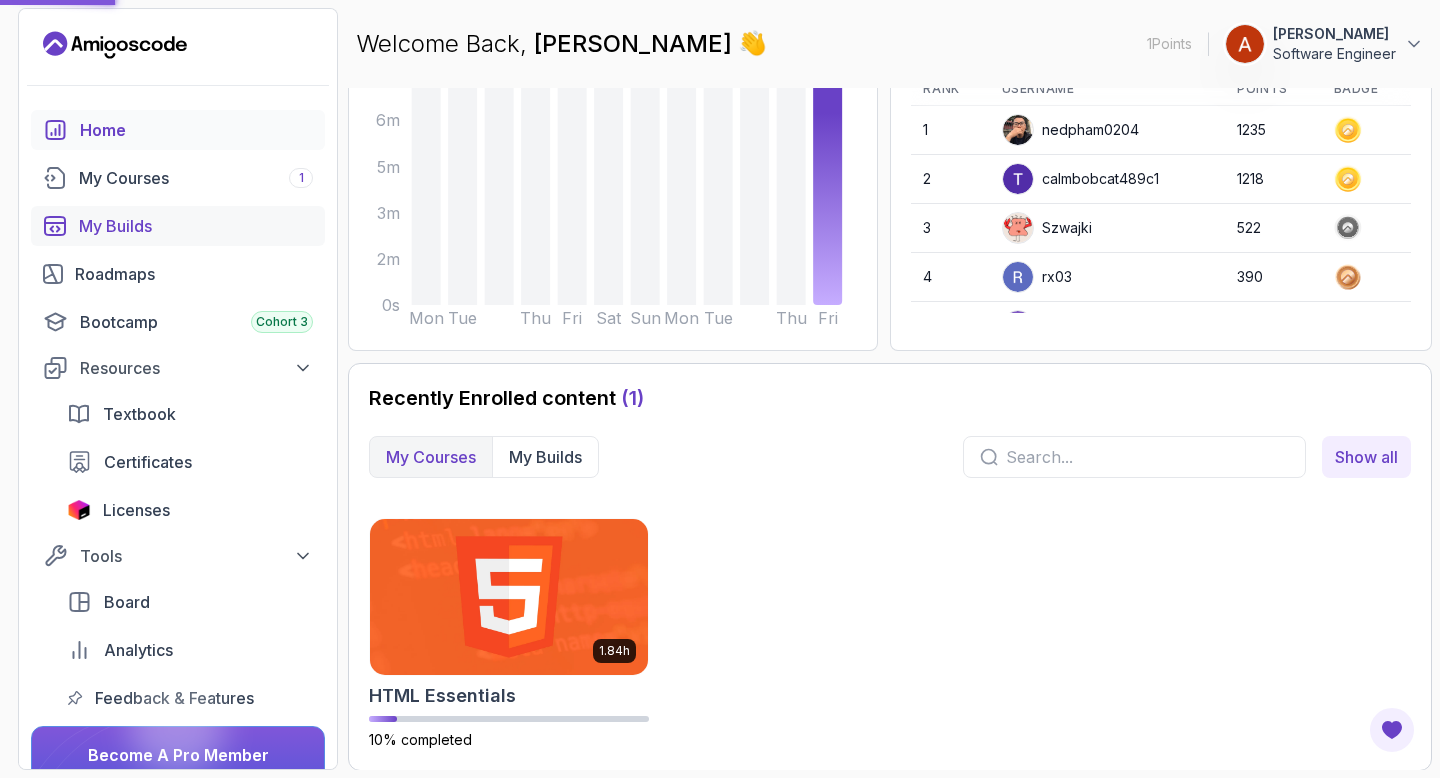 scroll, scrollTop: 0, scrollLeft: 0, axis: both 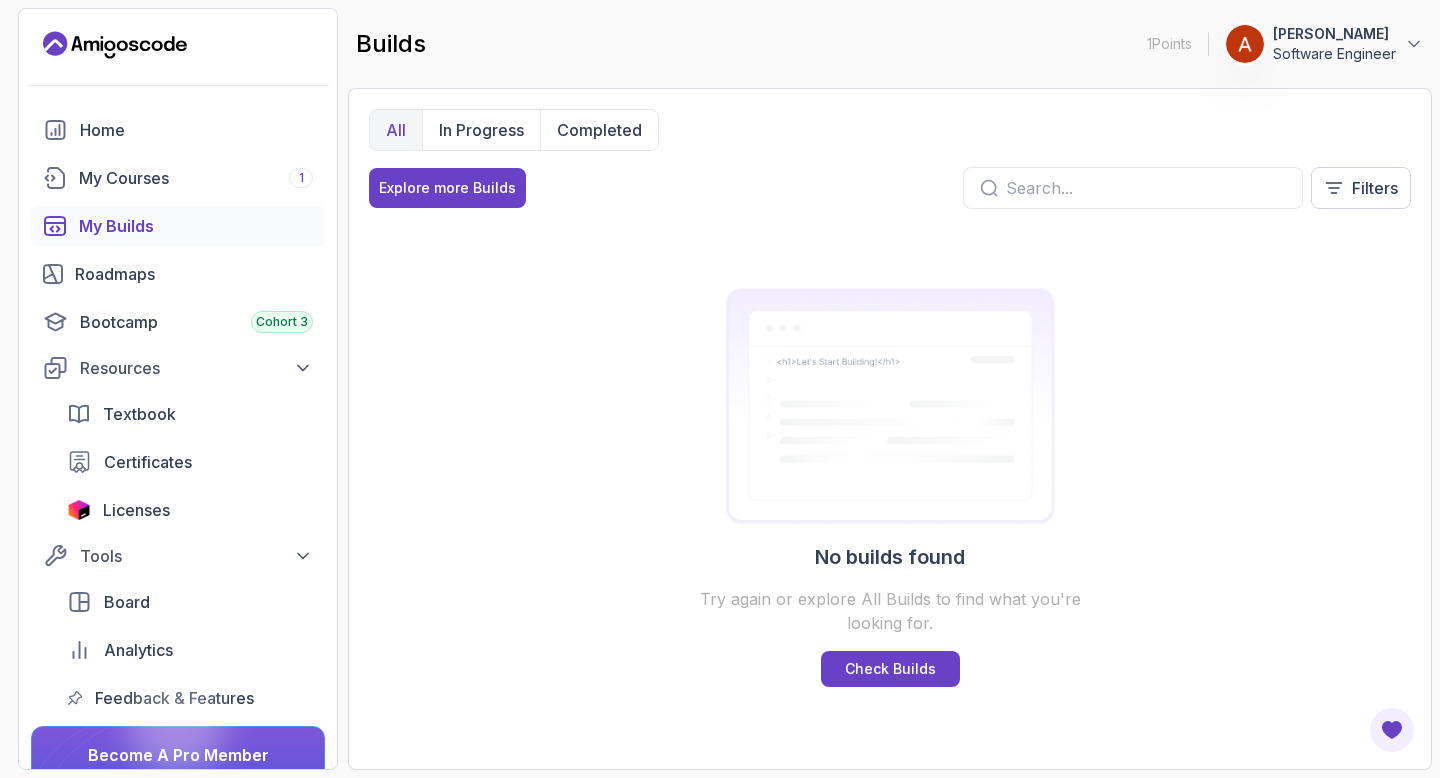 click 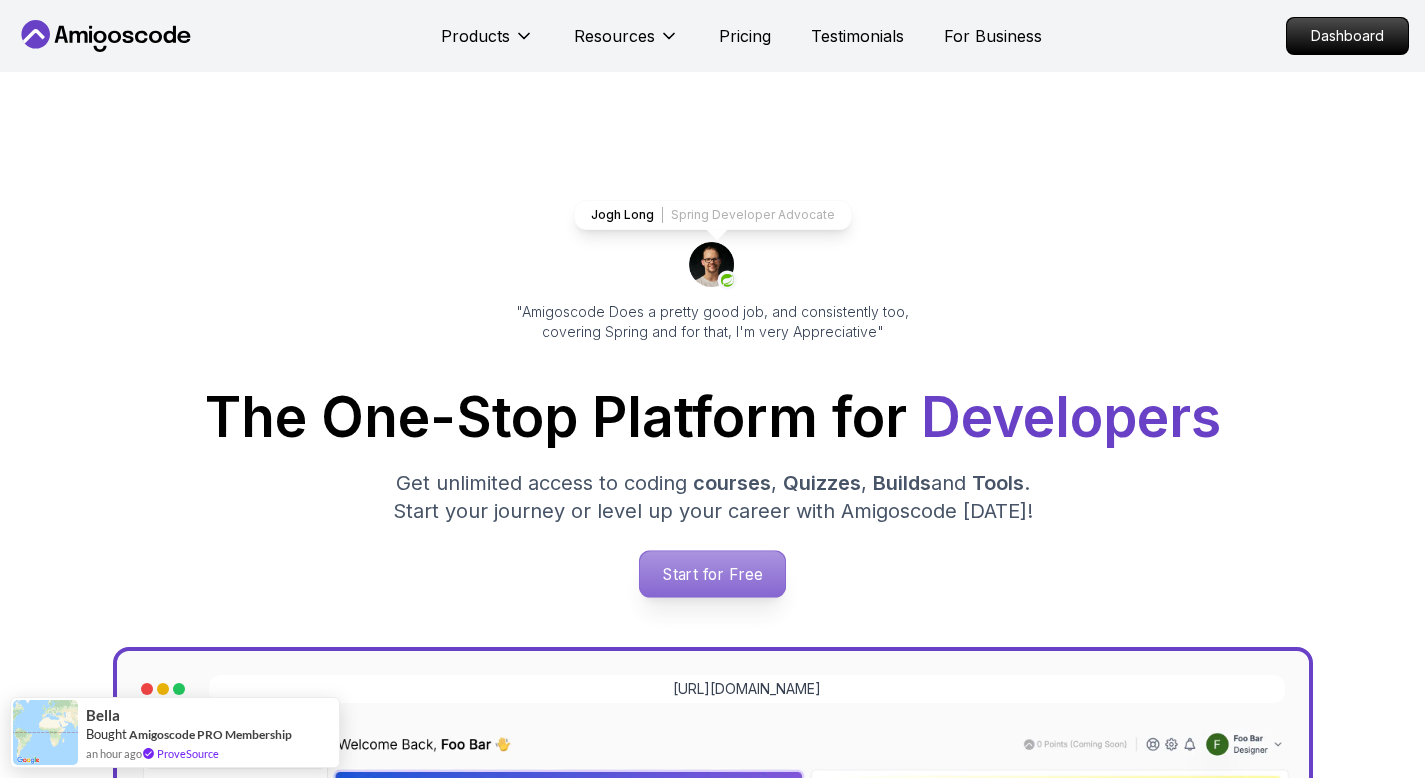 click on "Start for Free" at bounding box center (712, 574) 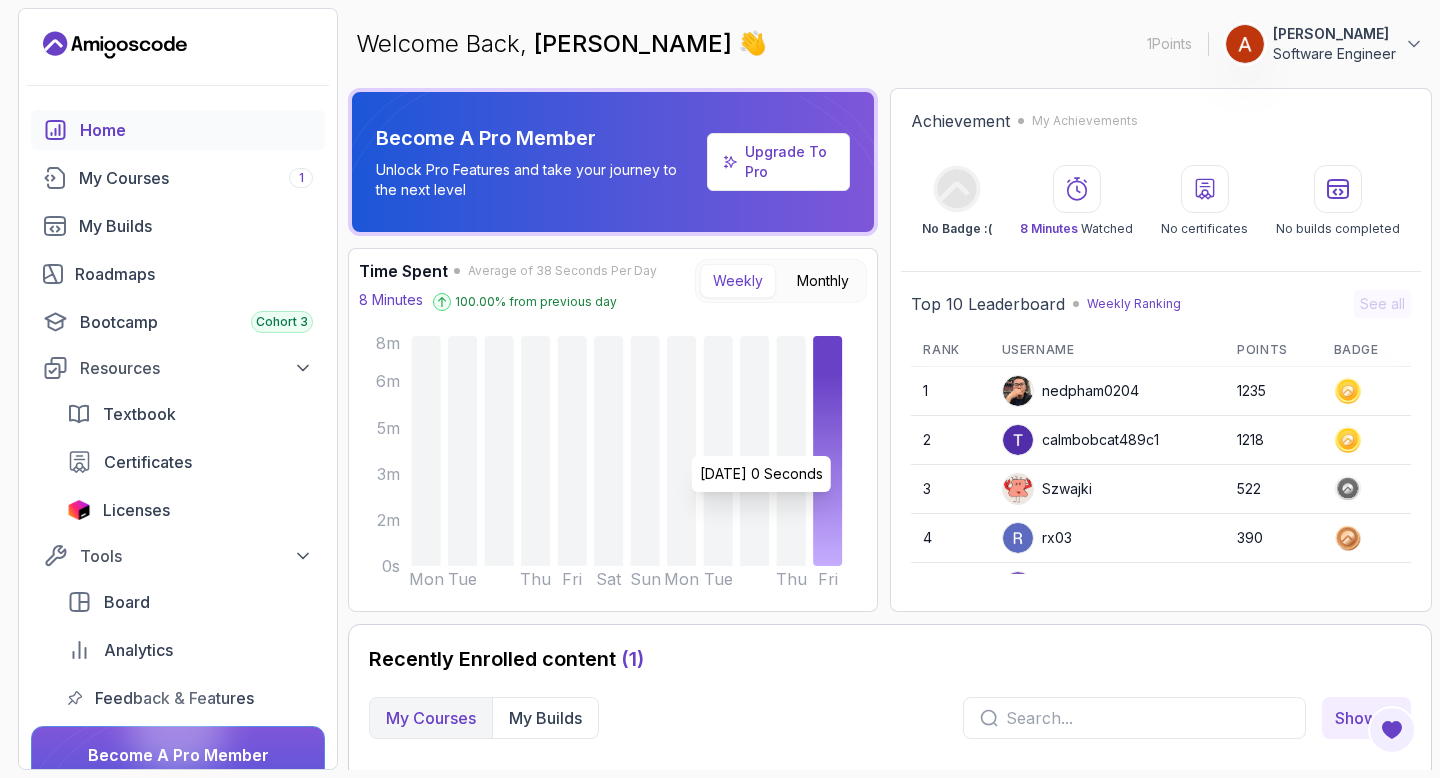 scroll, scrollTop: 261, scrollLeft: 0, axis: vertical 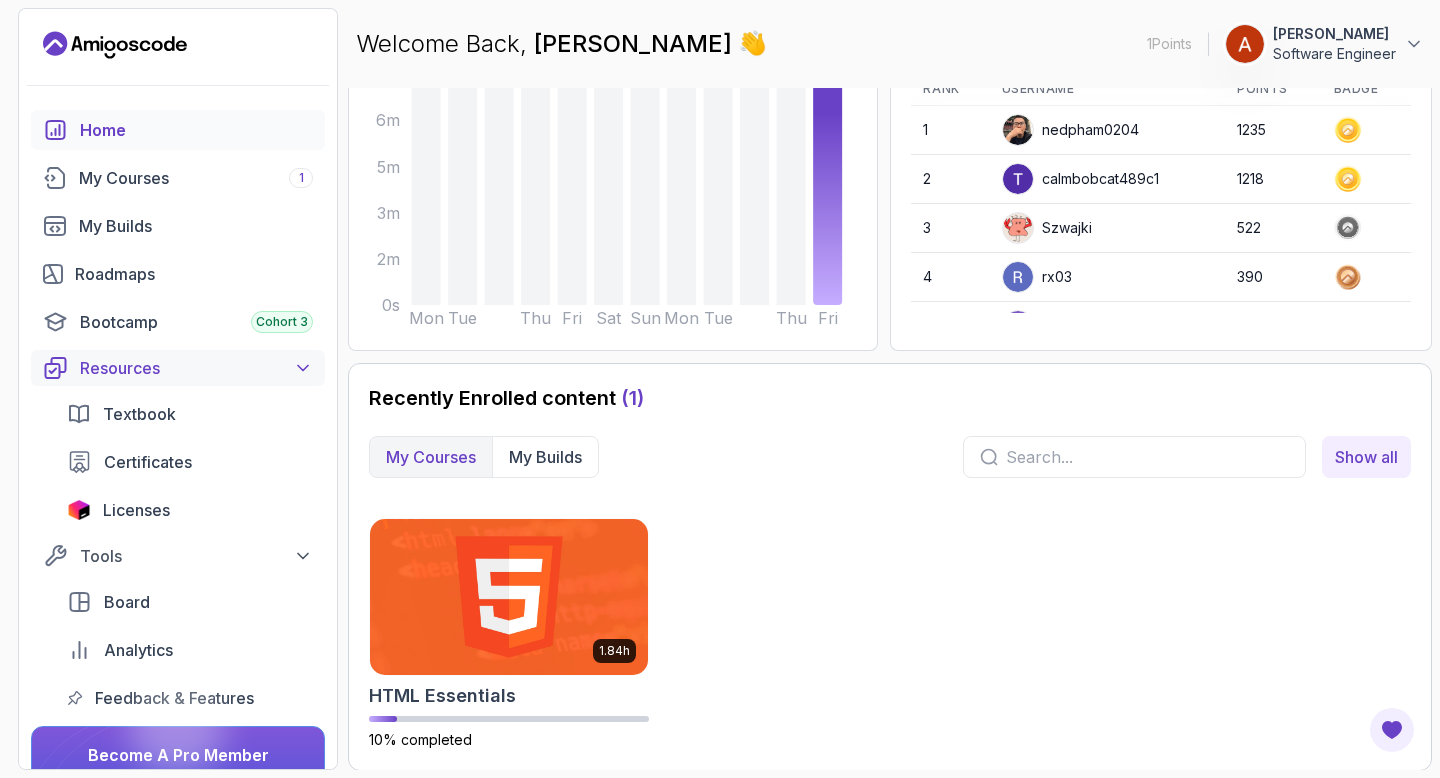 click on "Resources" at bounding box center (196, 368) 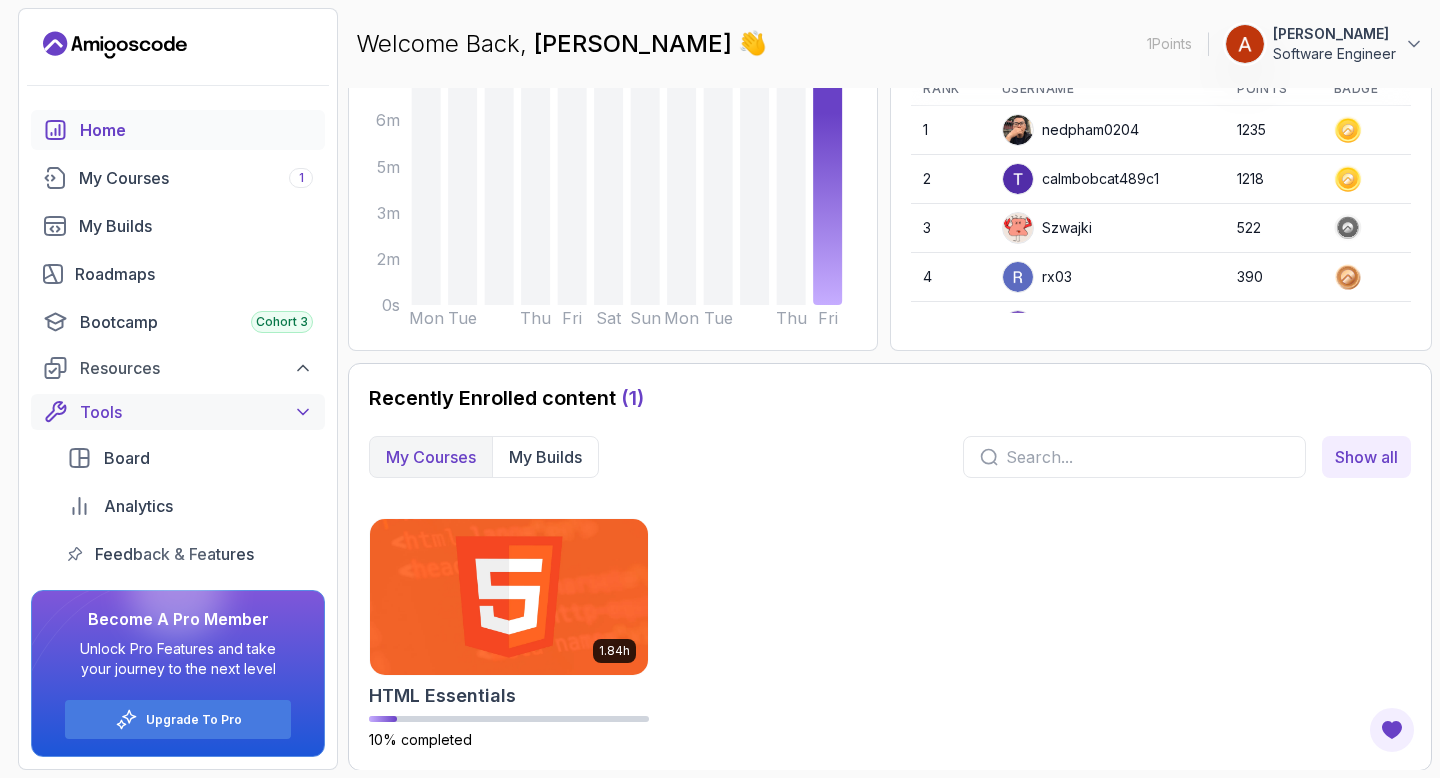 click on "Tools" at bounding box center (196, 412) 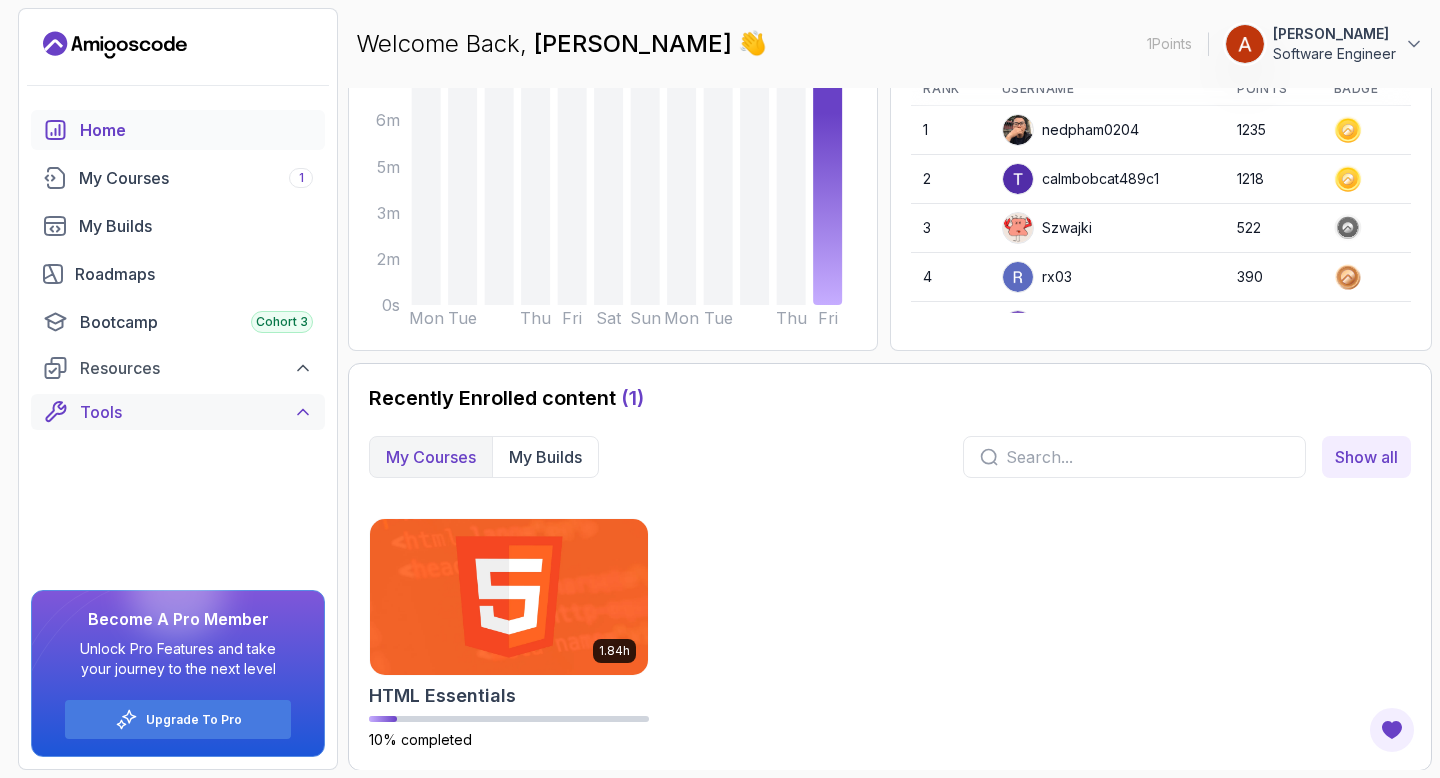 click on "Tools" at bounding box center [196, 412] 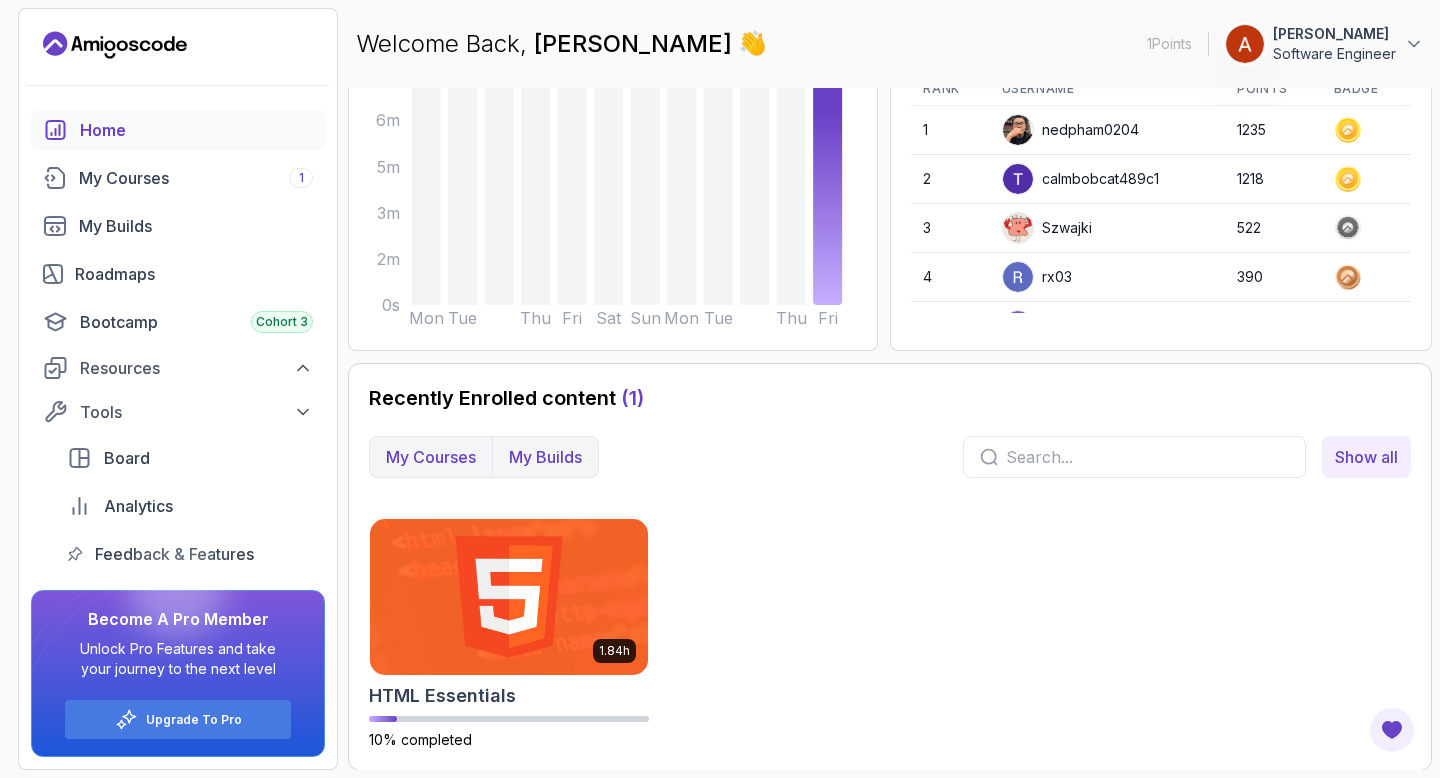 click on "My Builds" at bounding box center (545, 457) 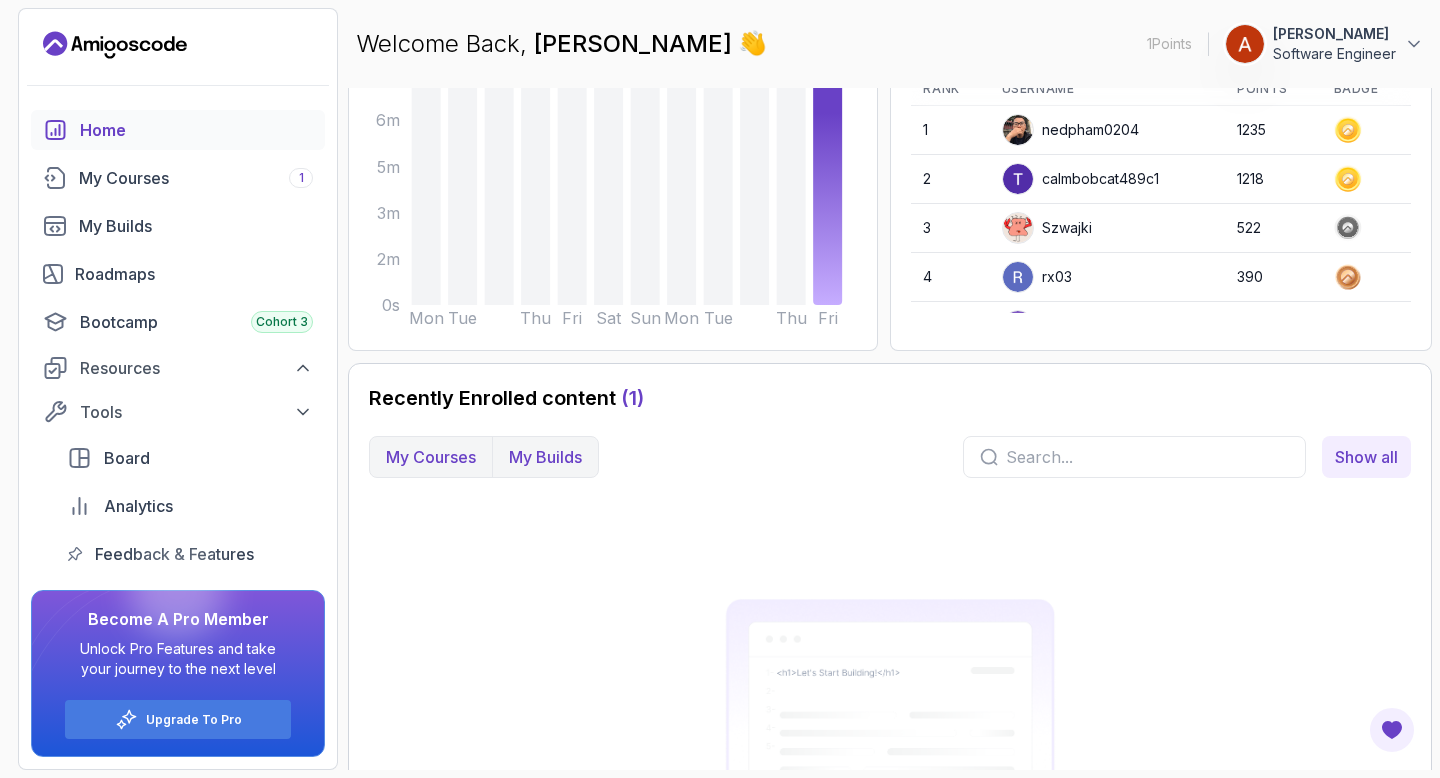 click on "My Courses" at bounding box center (431, 457) 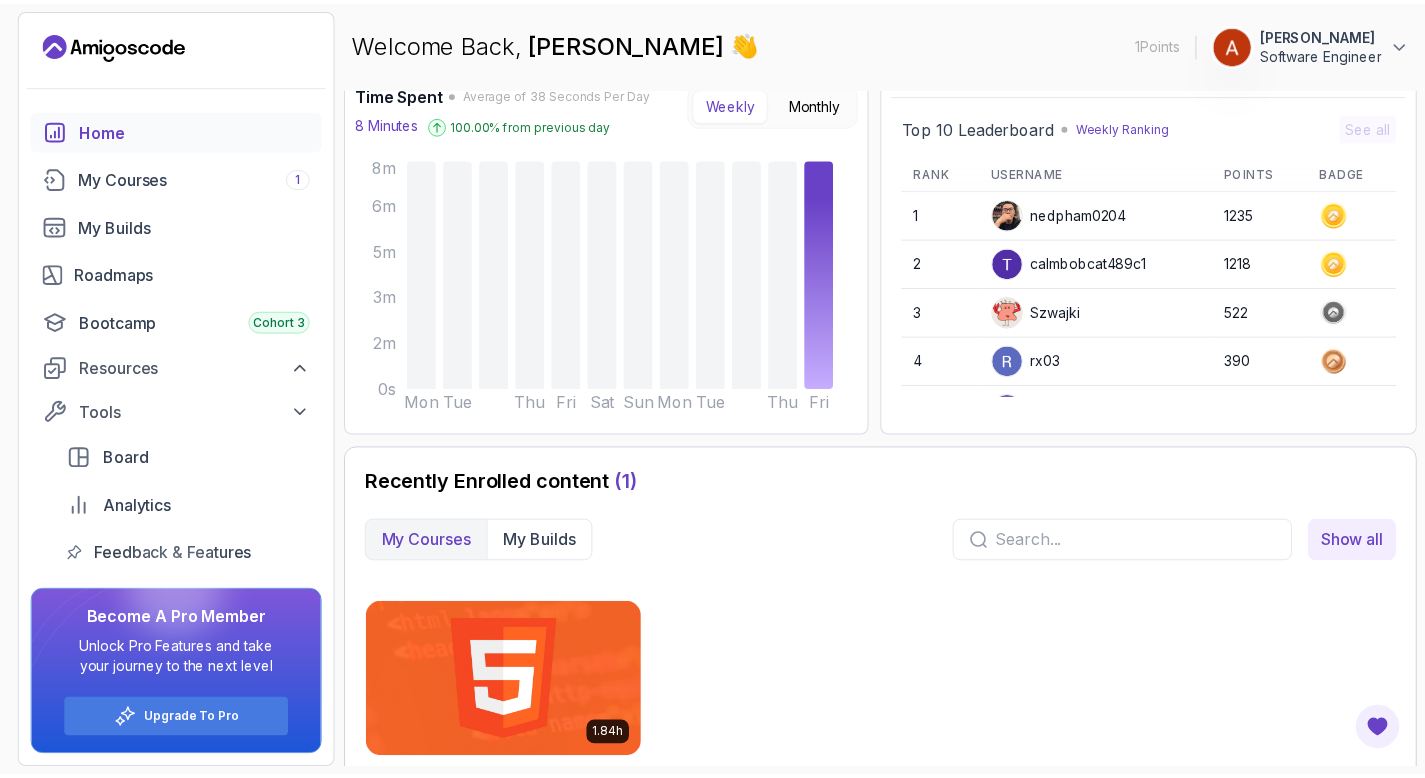 scroll, scrollTop: 0, scrollLeft: 0, axis: both 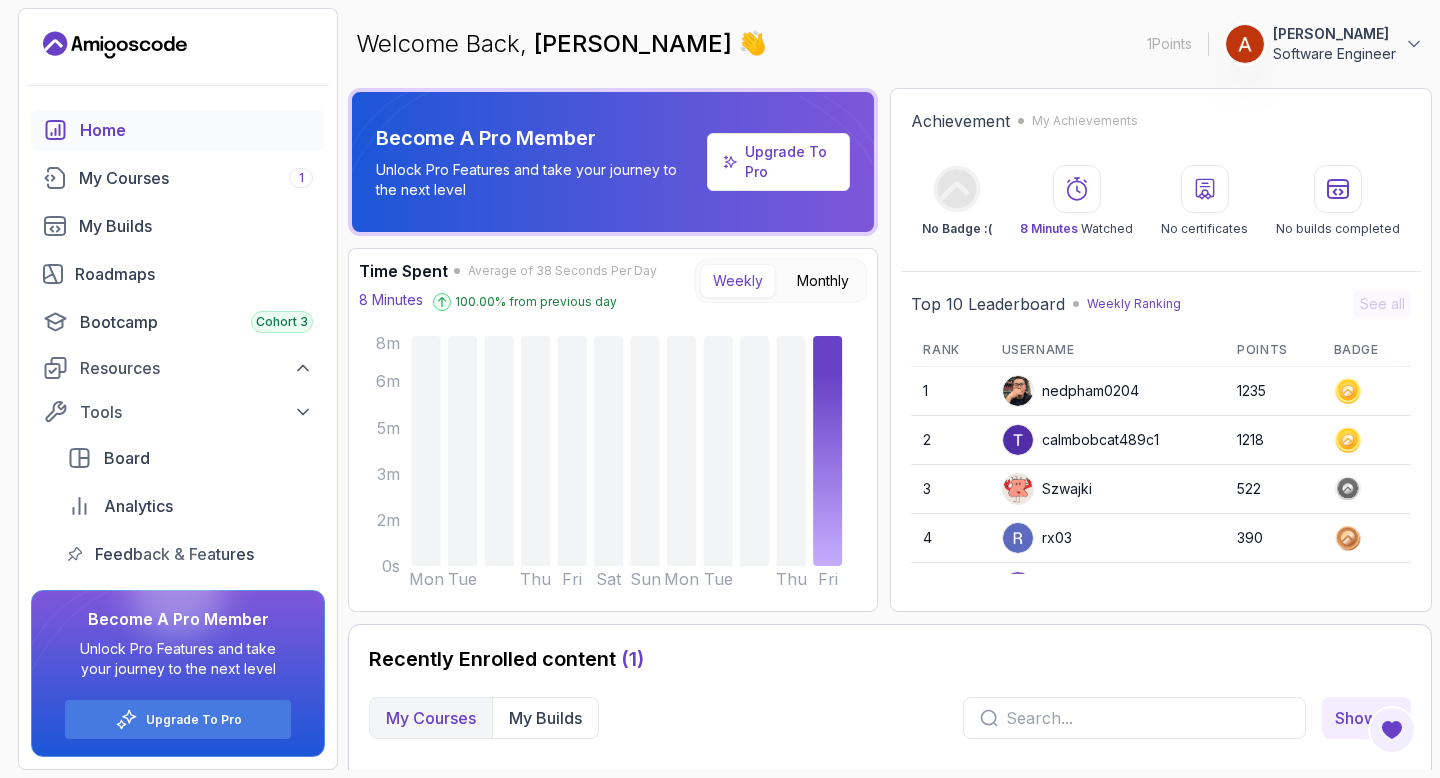 click 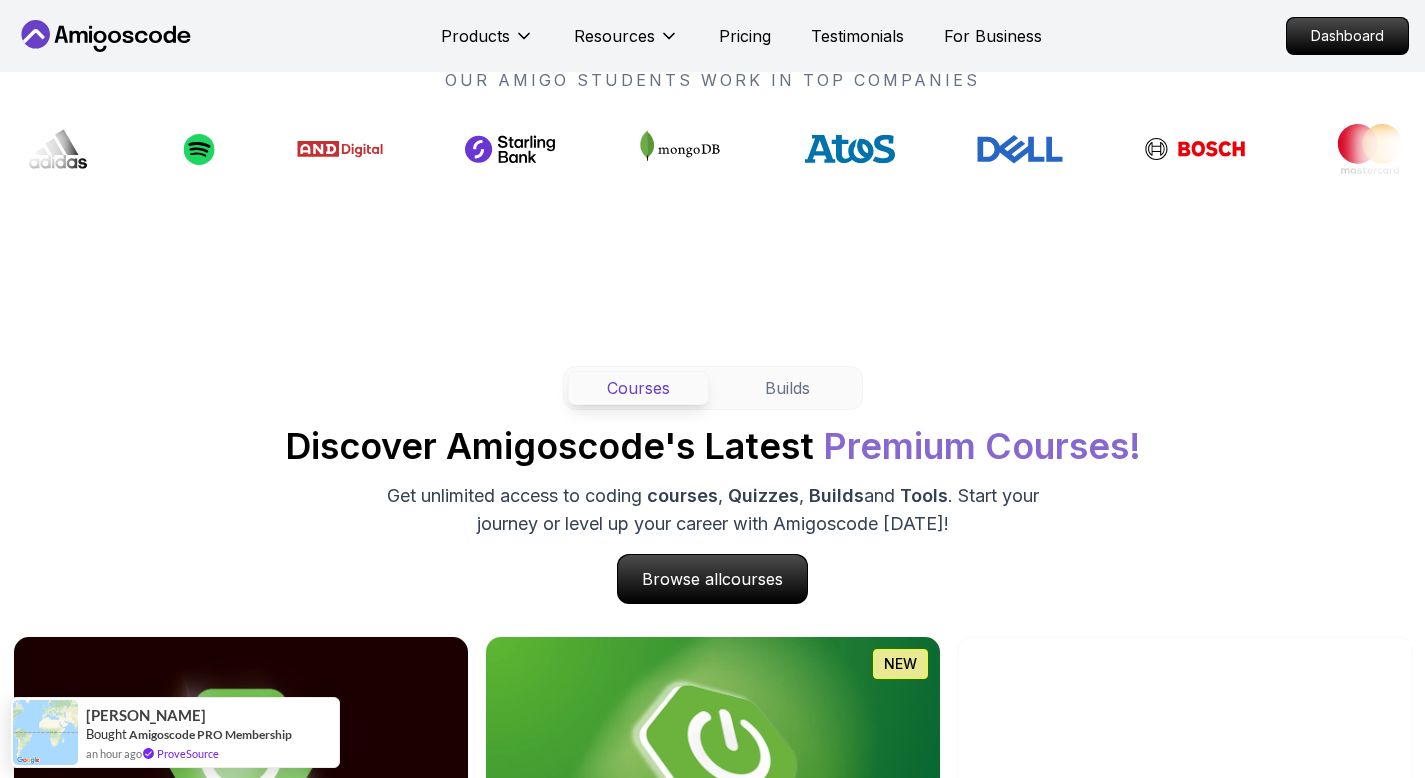 scroll, scrollTop: 1580, scrollLeft: 0, axis: vertical 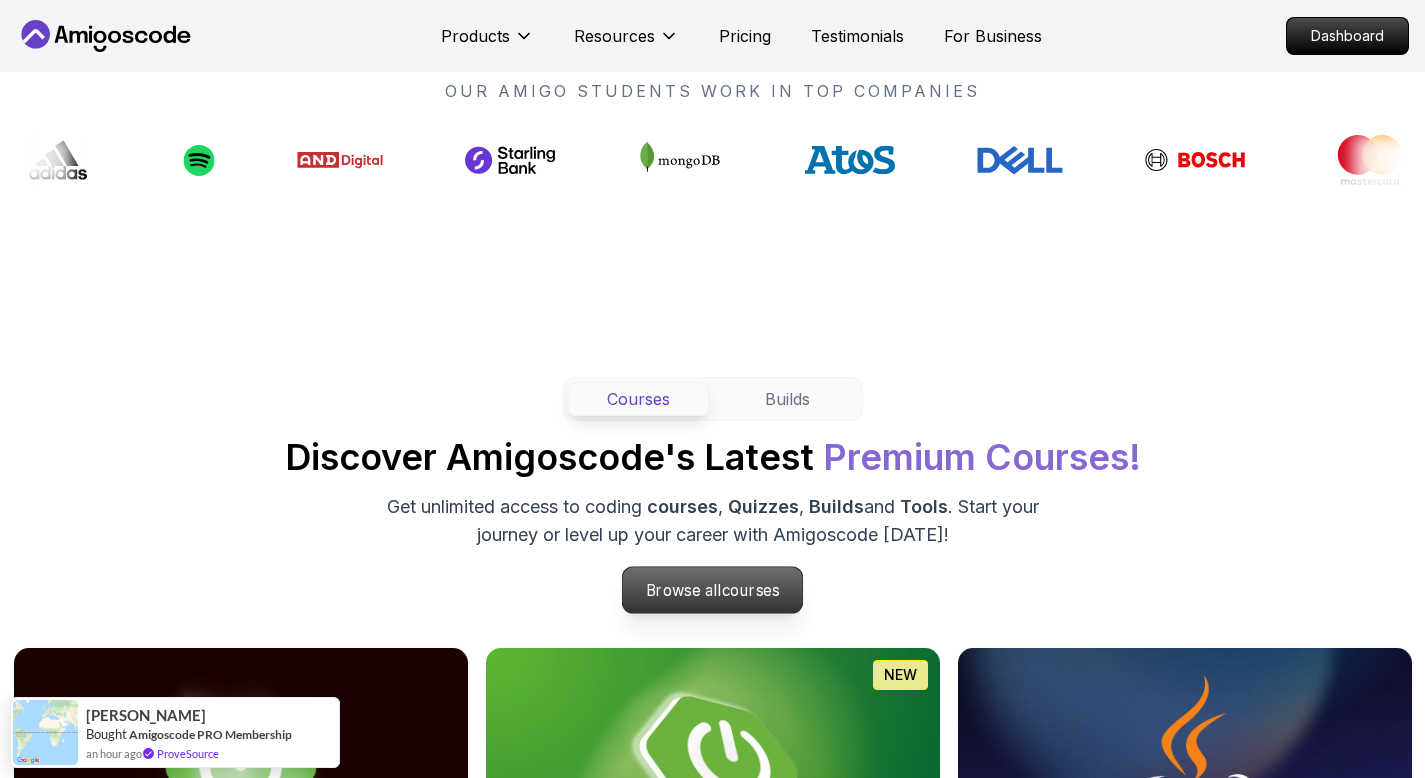 click on "courses" at bounding box center (751, 590) 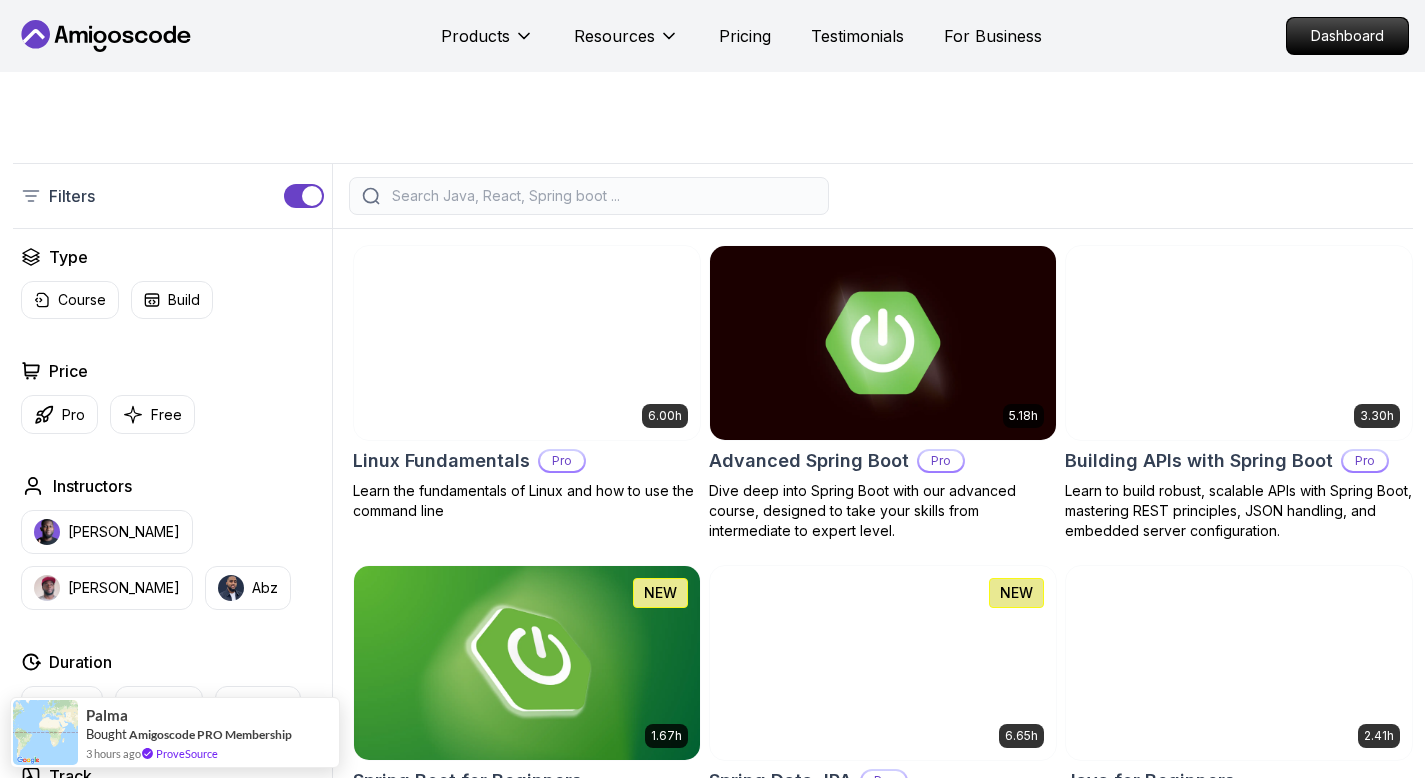 scroll, scrollTop: 389, scrollLeft: 0, axis: vertical 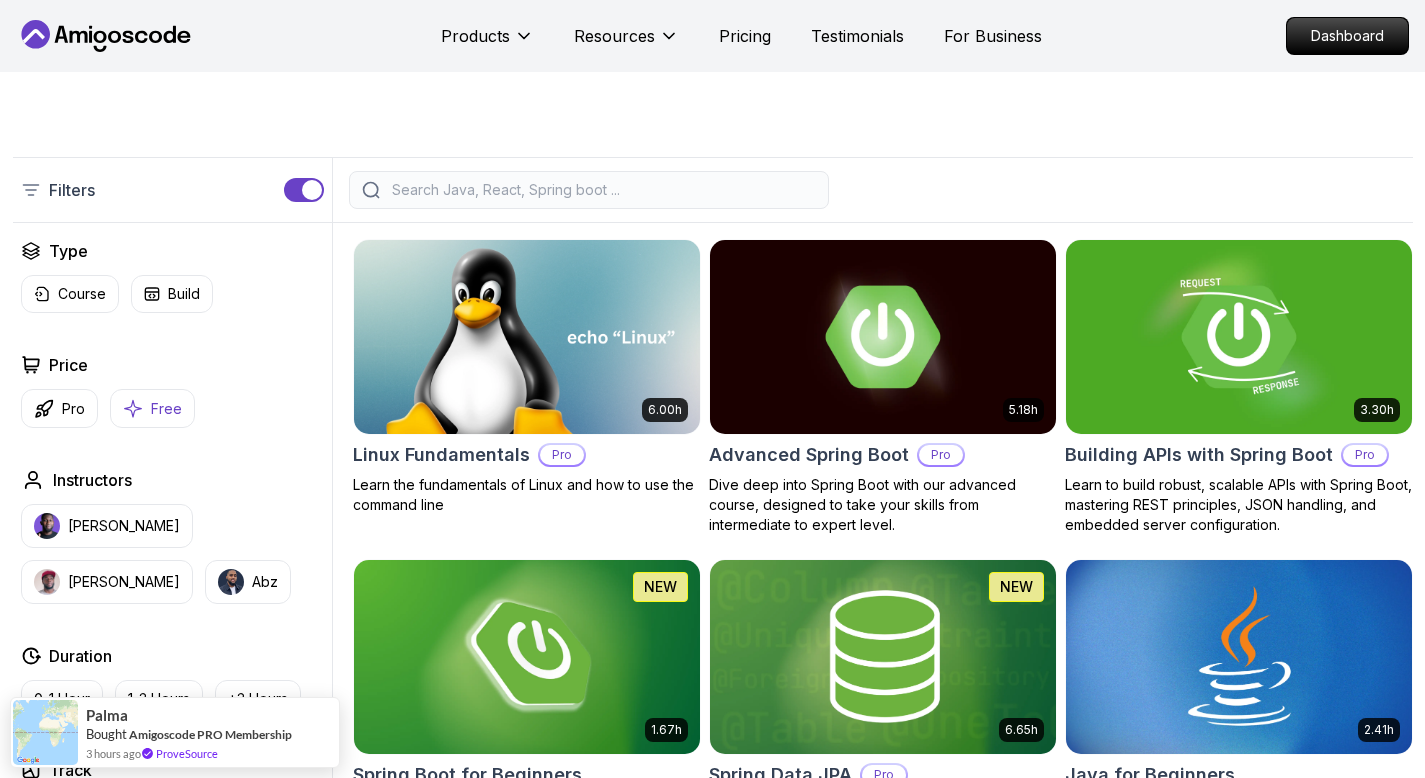 click on "Free" at bounding box center [166, 409] 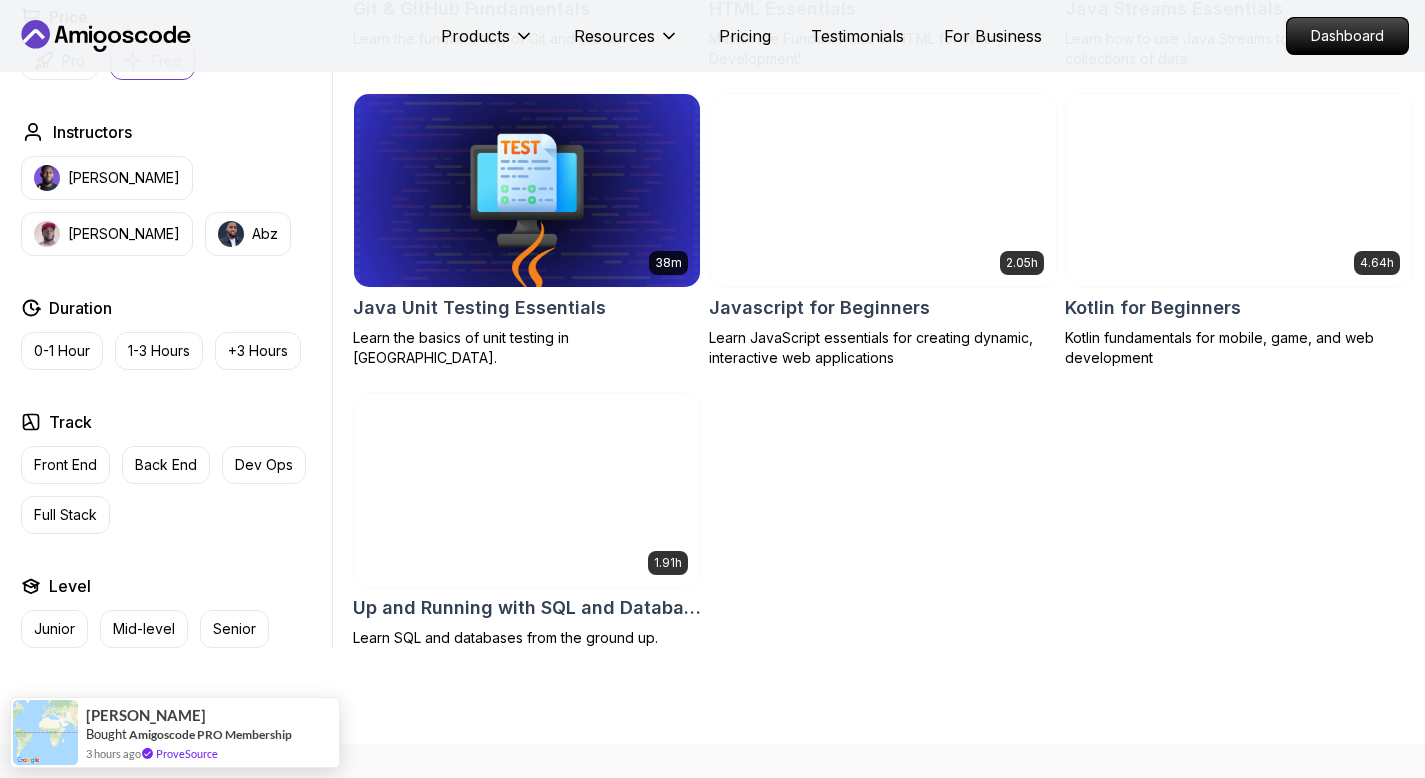 scroll, scrollTop: 1133, scrollLeft: 0, axis: vertical 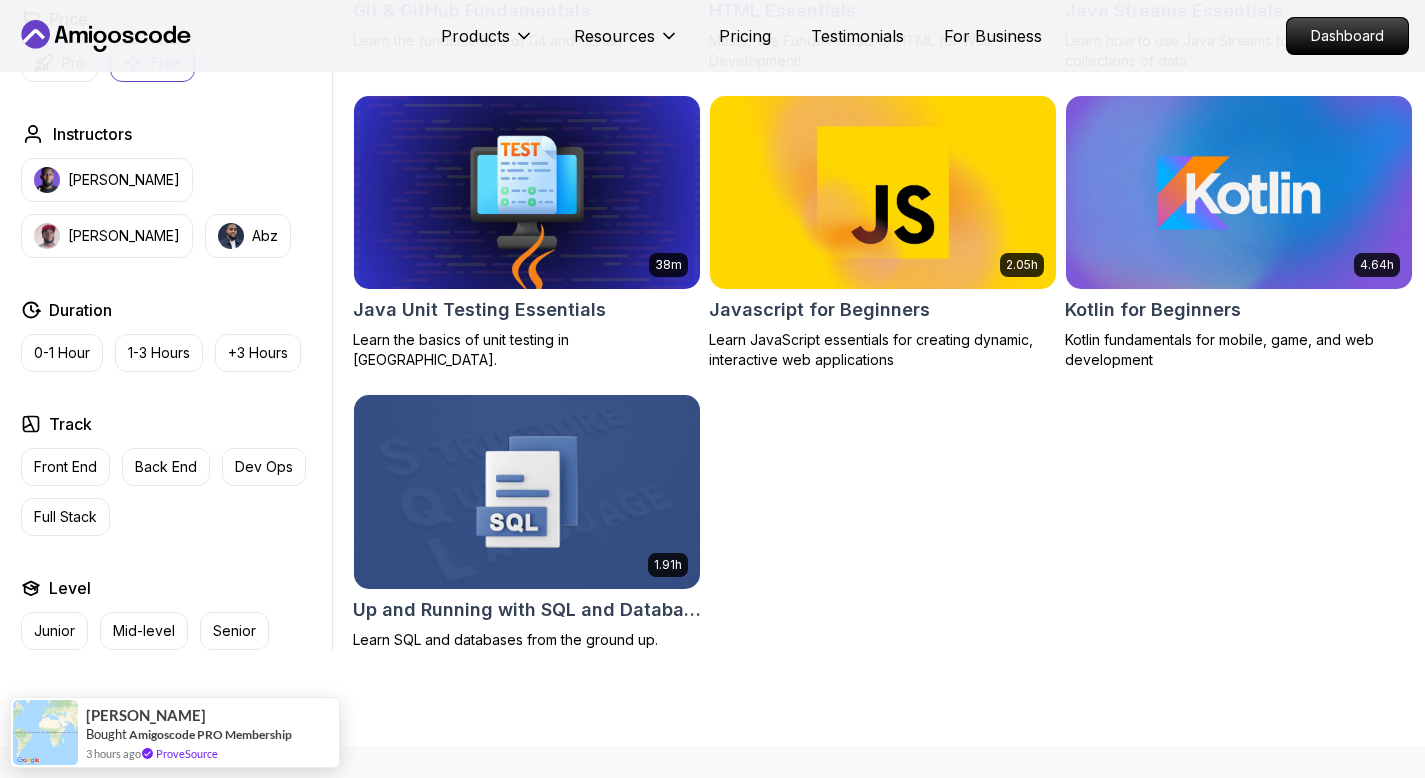 click at bounding box center (526, 491) 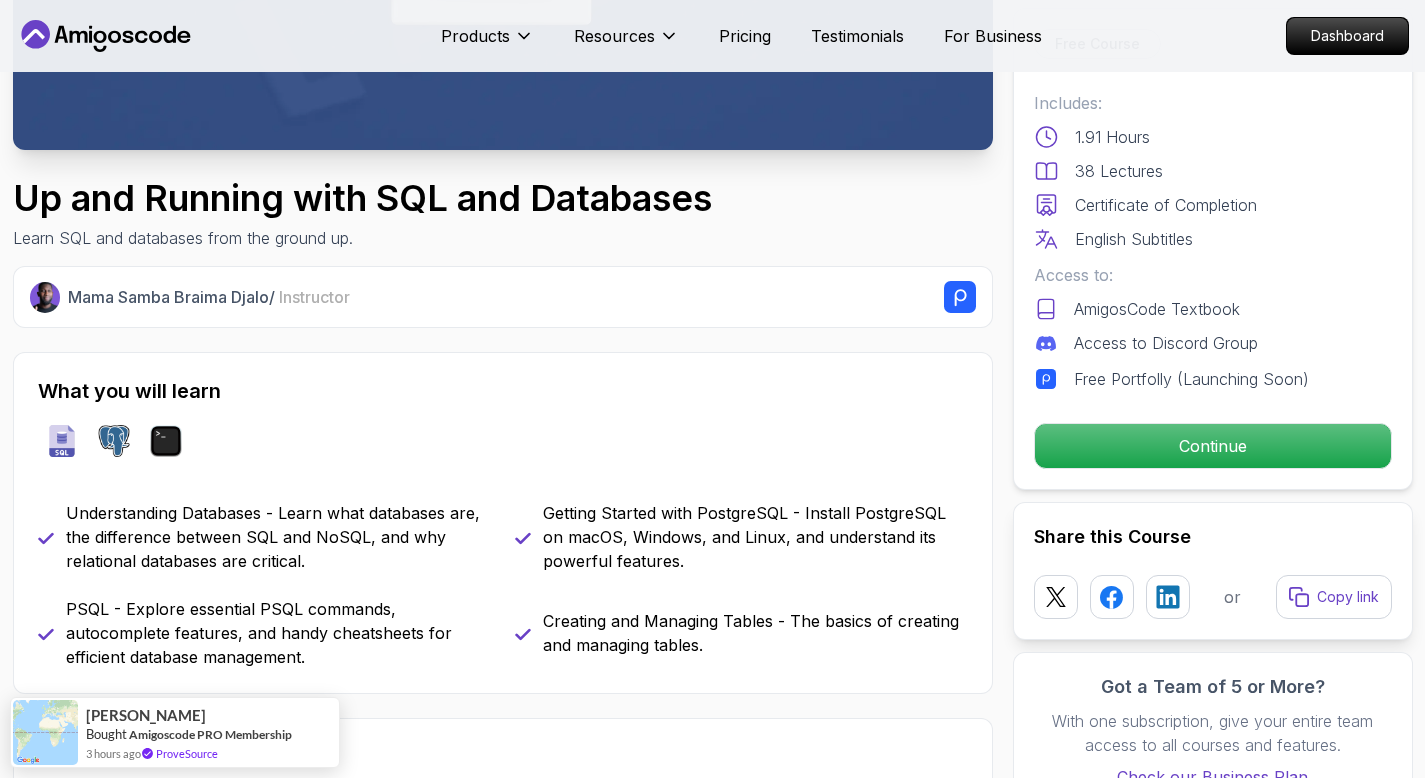 scroll, scrollTop: 531, scrollLeft: 0, axis: vertical 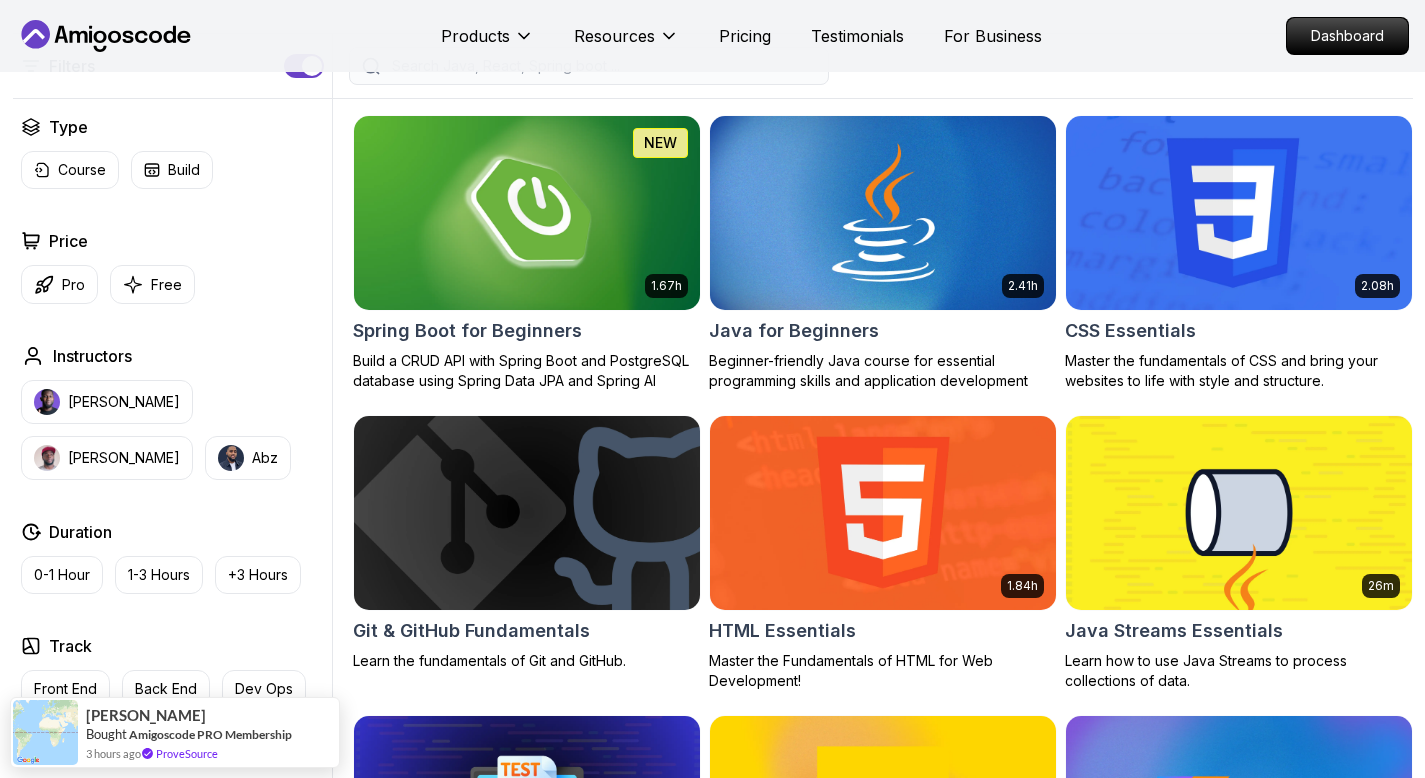 click at bounding box center (1238, 212) 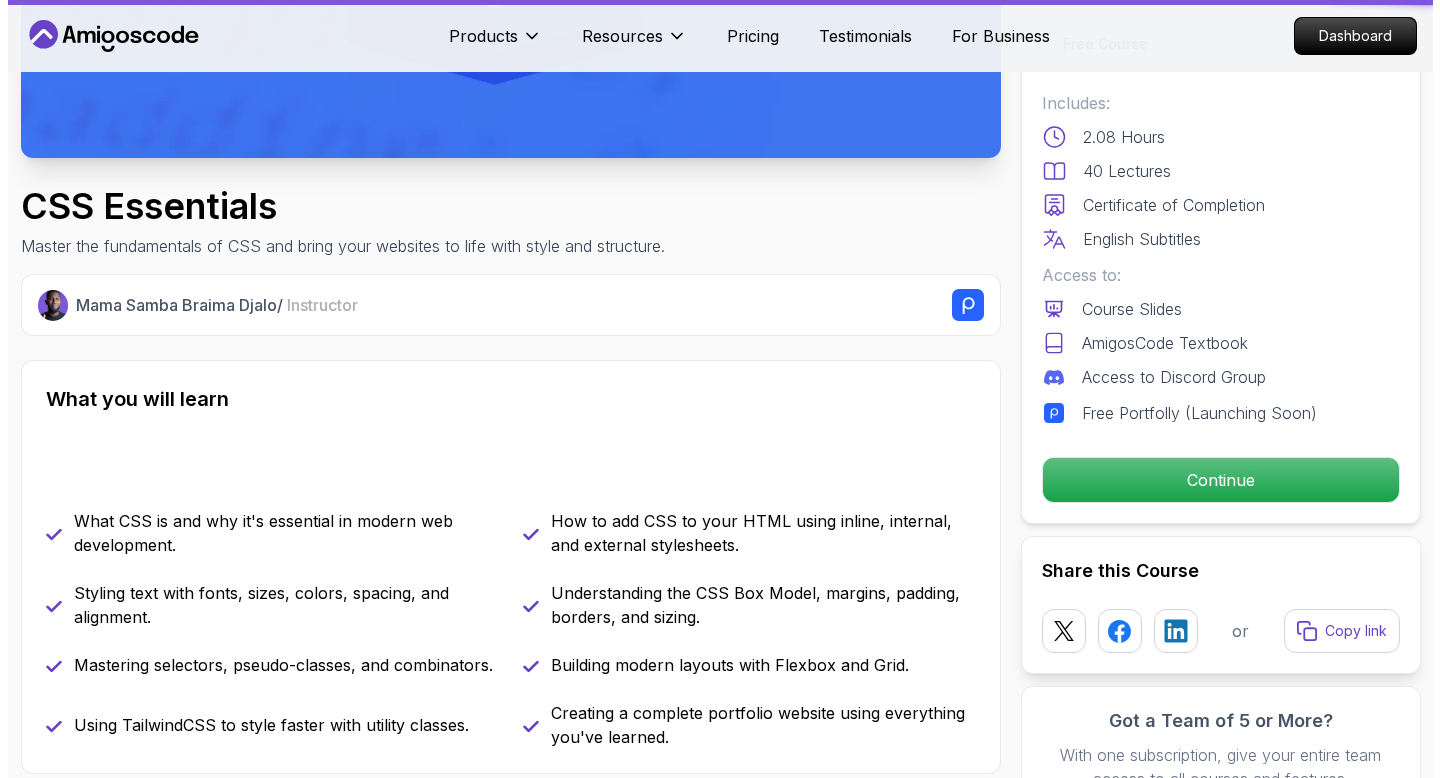 scroll, scrollTop: 0, scrollLeft: 0, axis: both 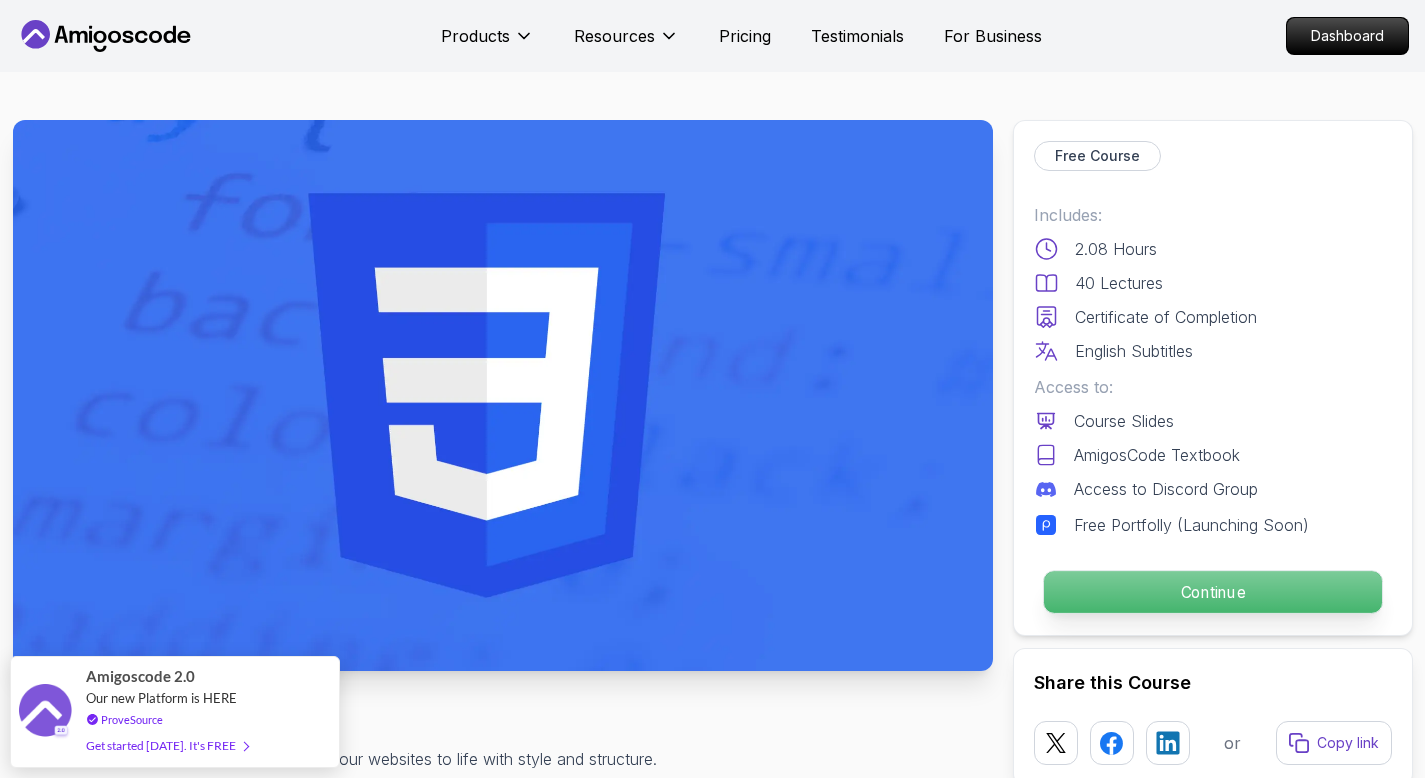 click on "Continue" at bounding box center [1212, 592] 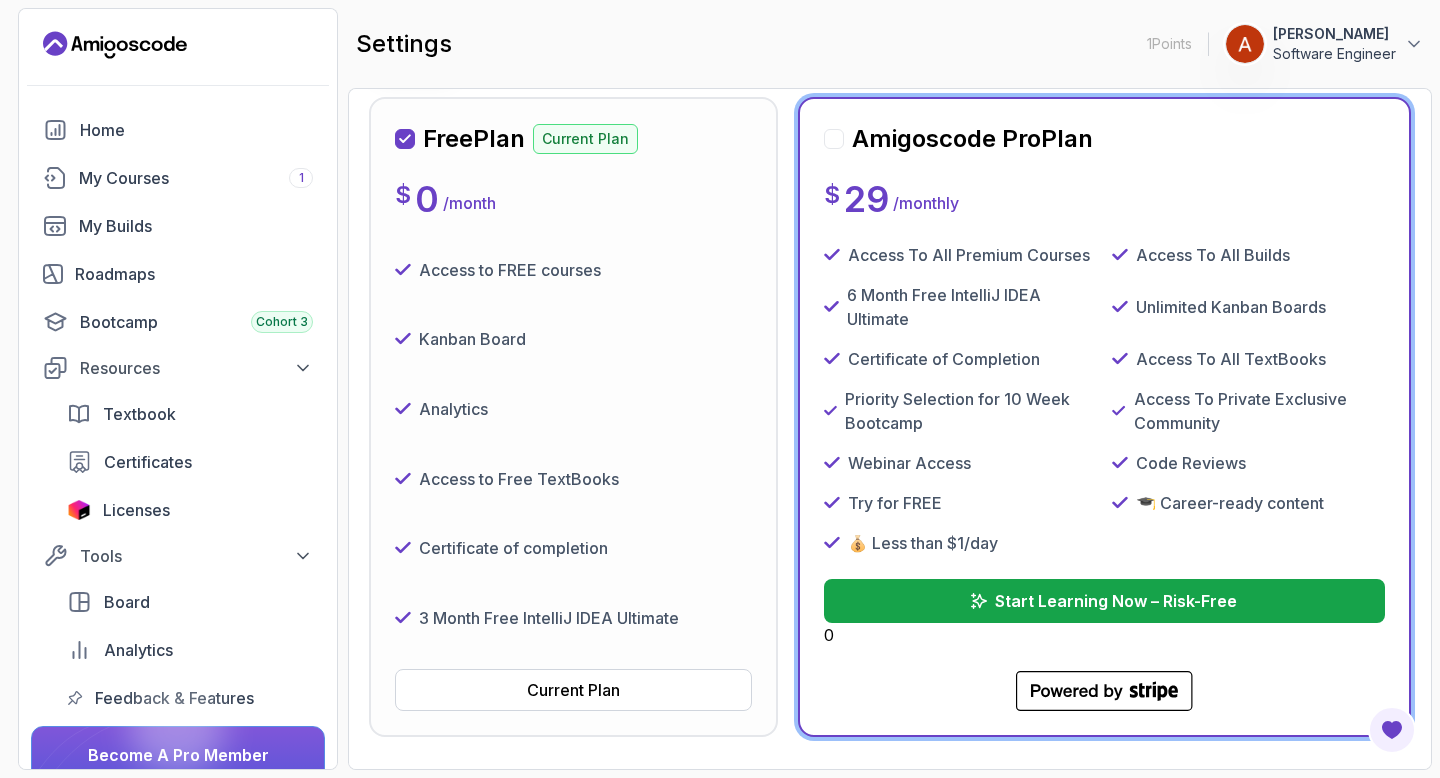 scroll, scrollTop: 348, scrollLeft: 0, axis: vertical 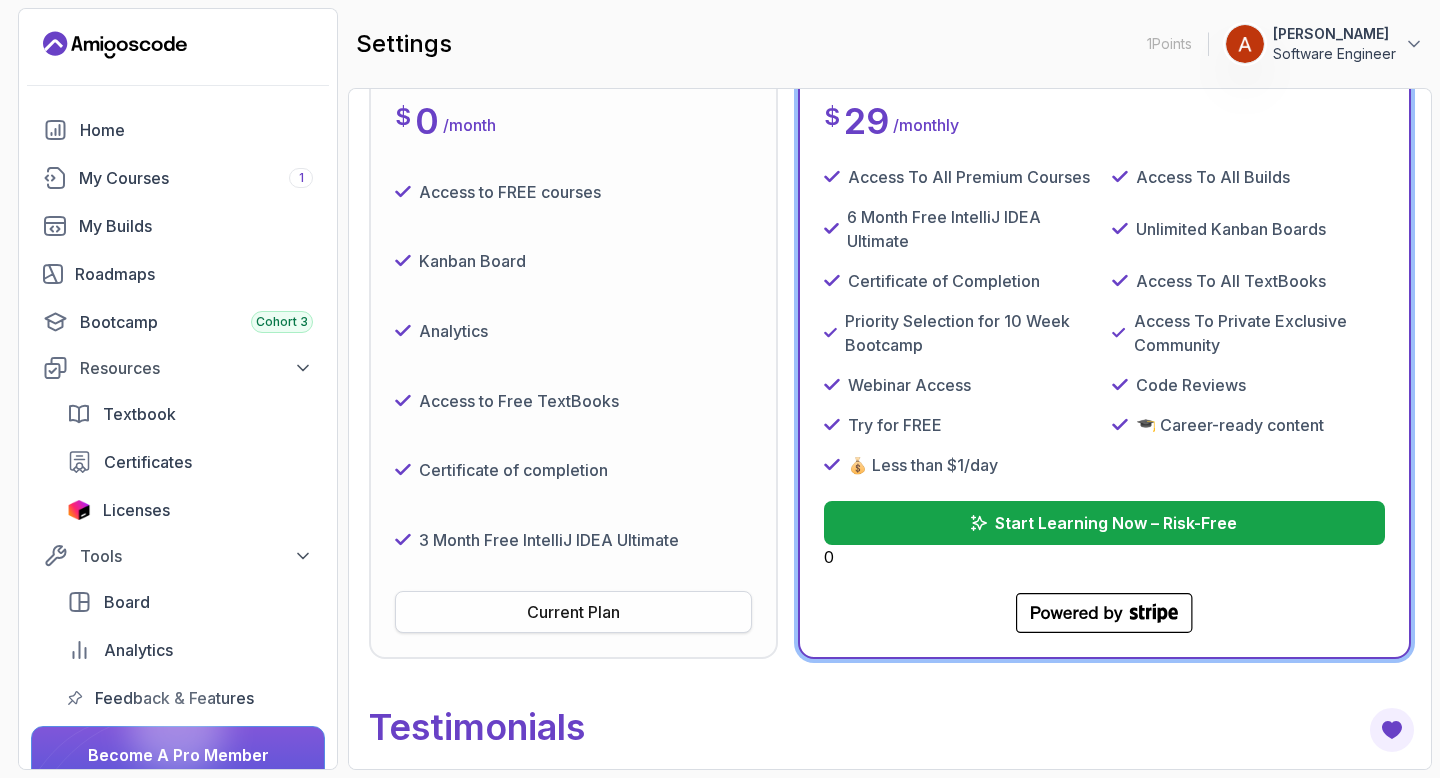 click on "Current Plan" at bounding box center [573, 612] 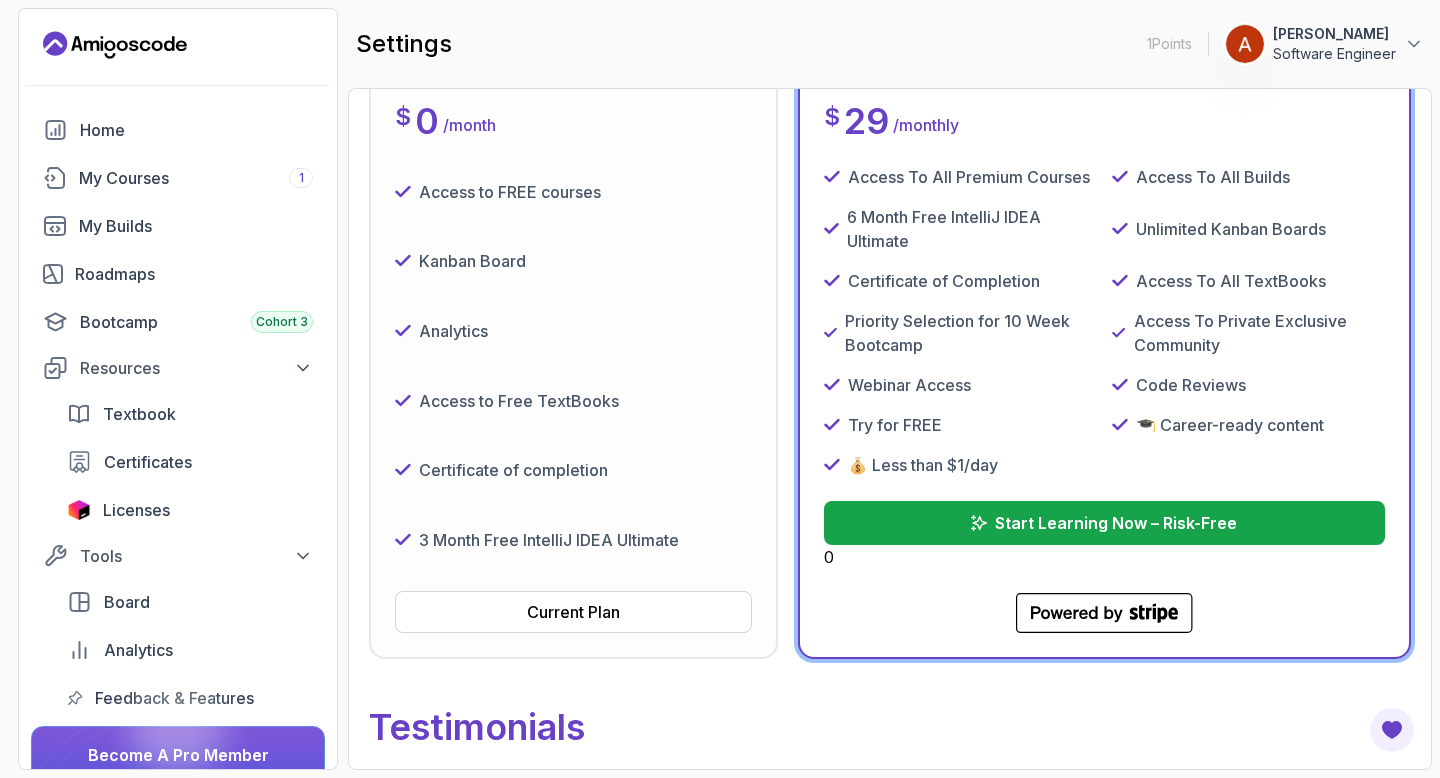 click on "Certificate of completion" at bounding box center [573, 471] 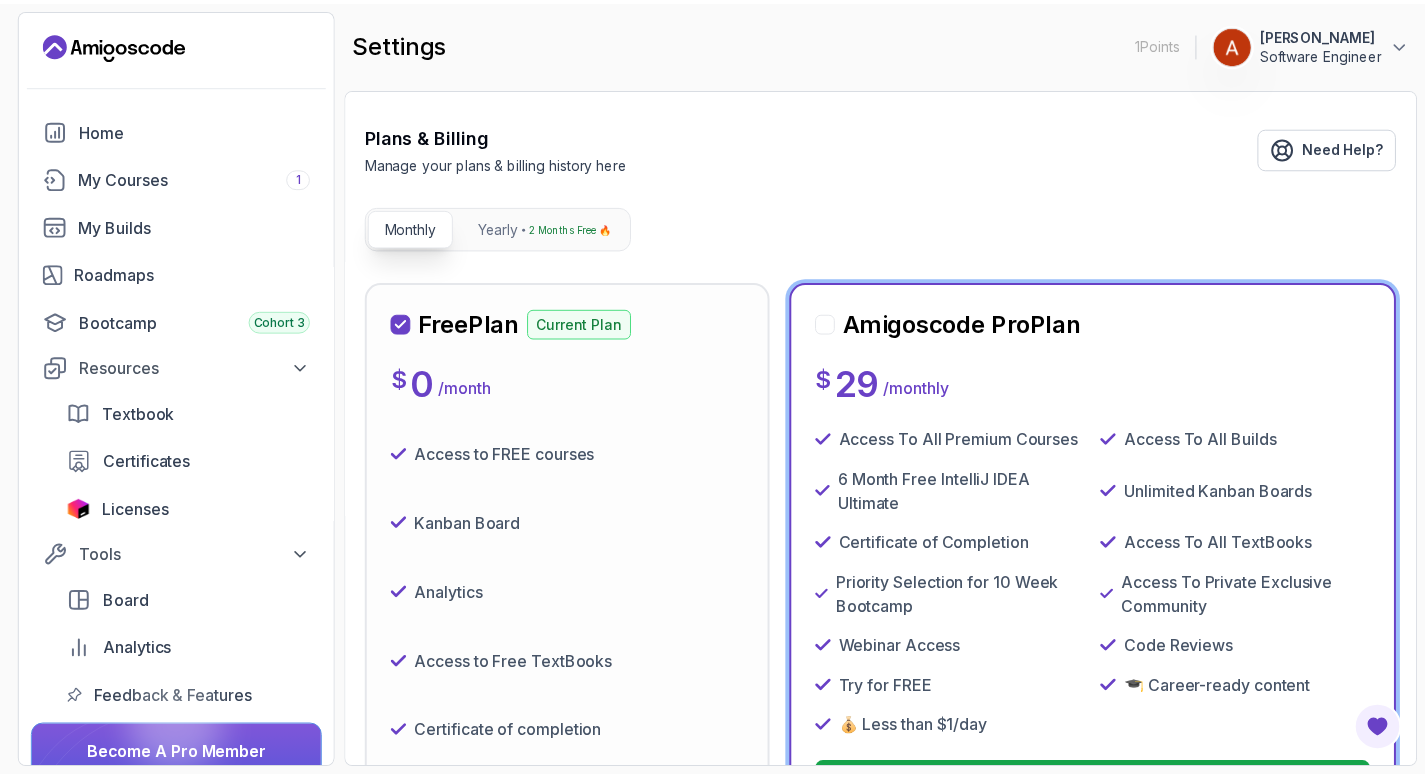 scroll, scrollTop: 0, scrollLeft: 0, axis: both 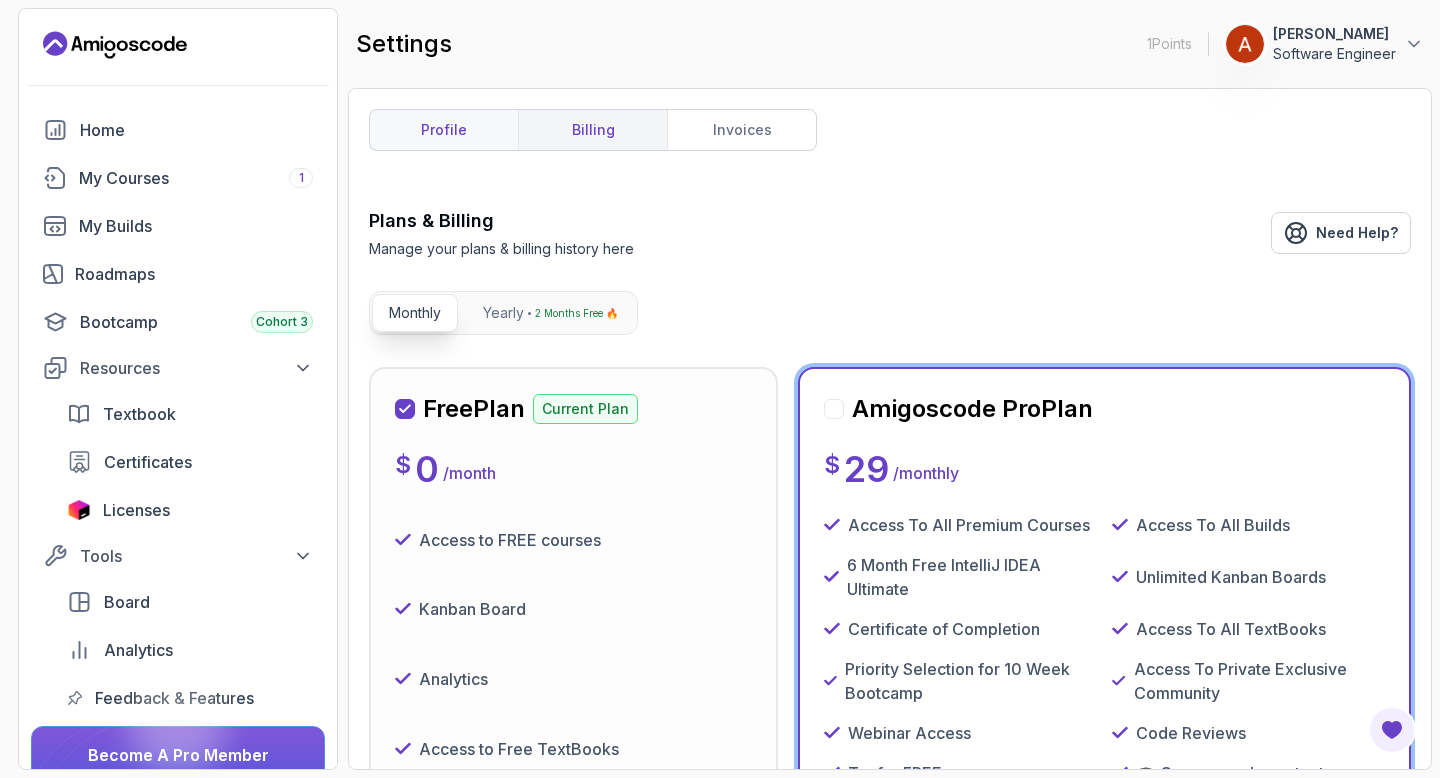 click on "profile" at bounding box center (444, 130) 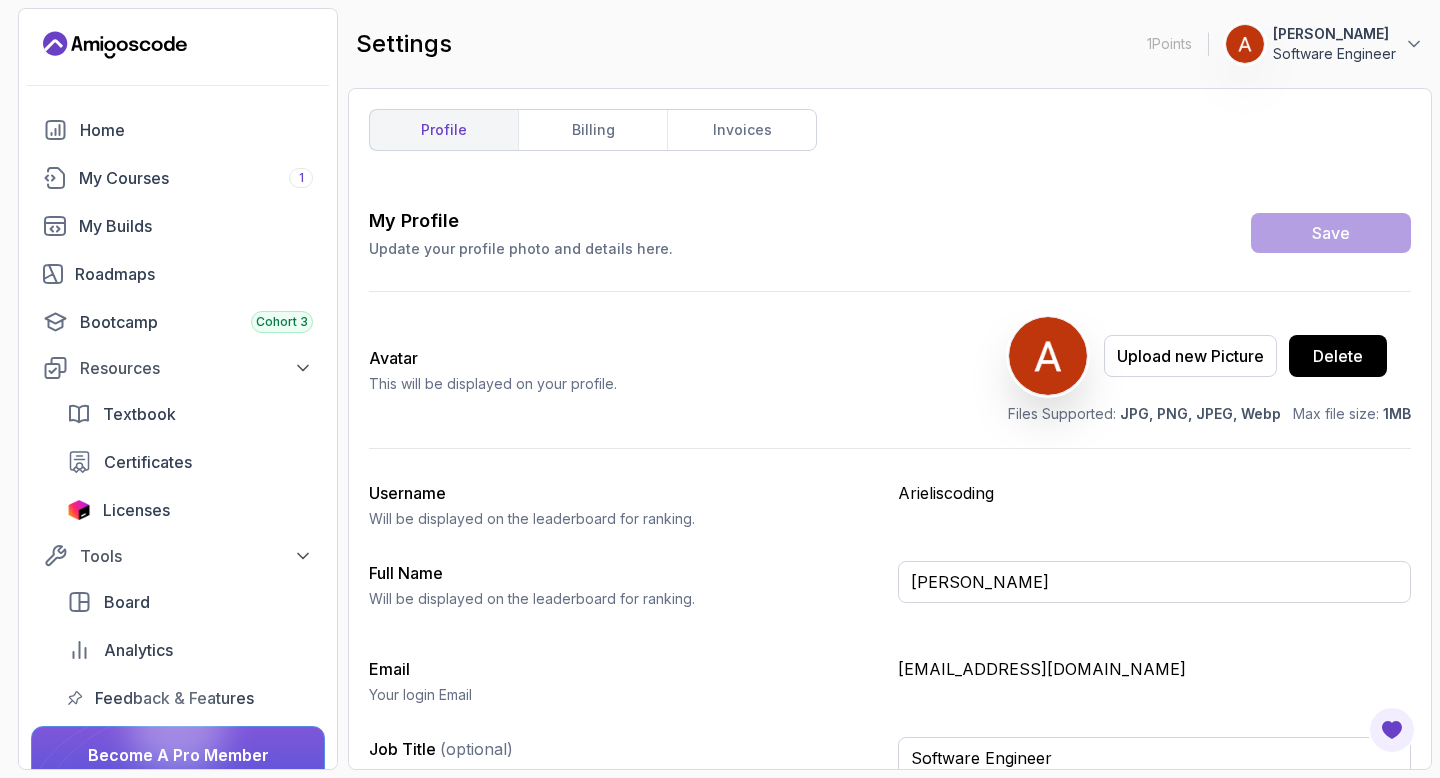 click 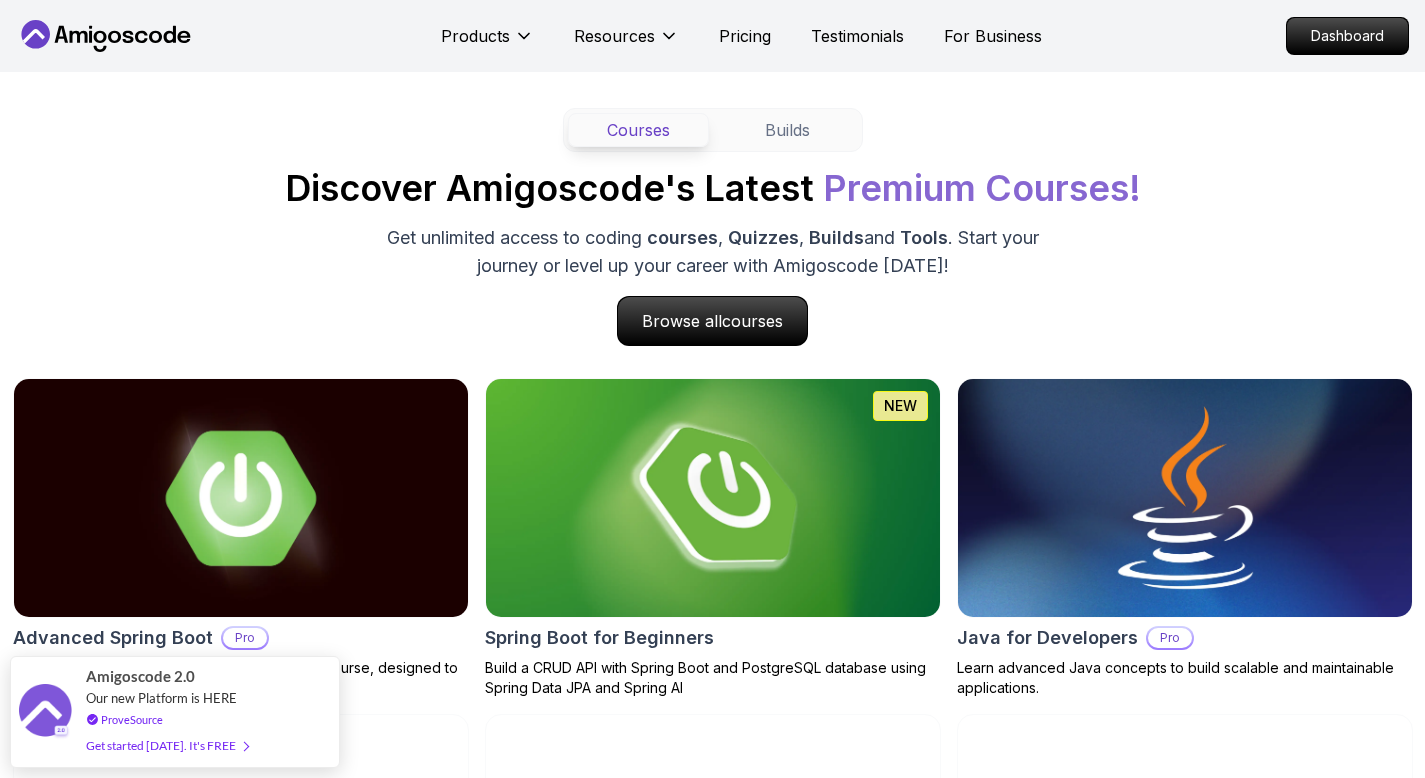 scroll, scrollTop: 1796, scrollLeft: 0, axis: vertical 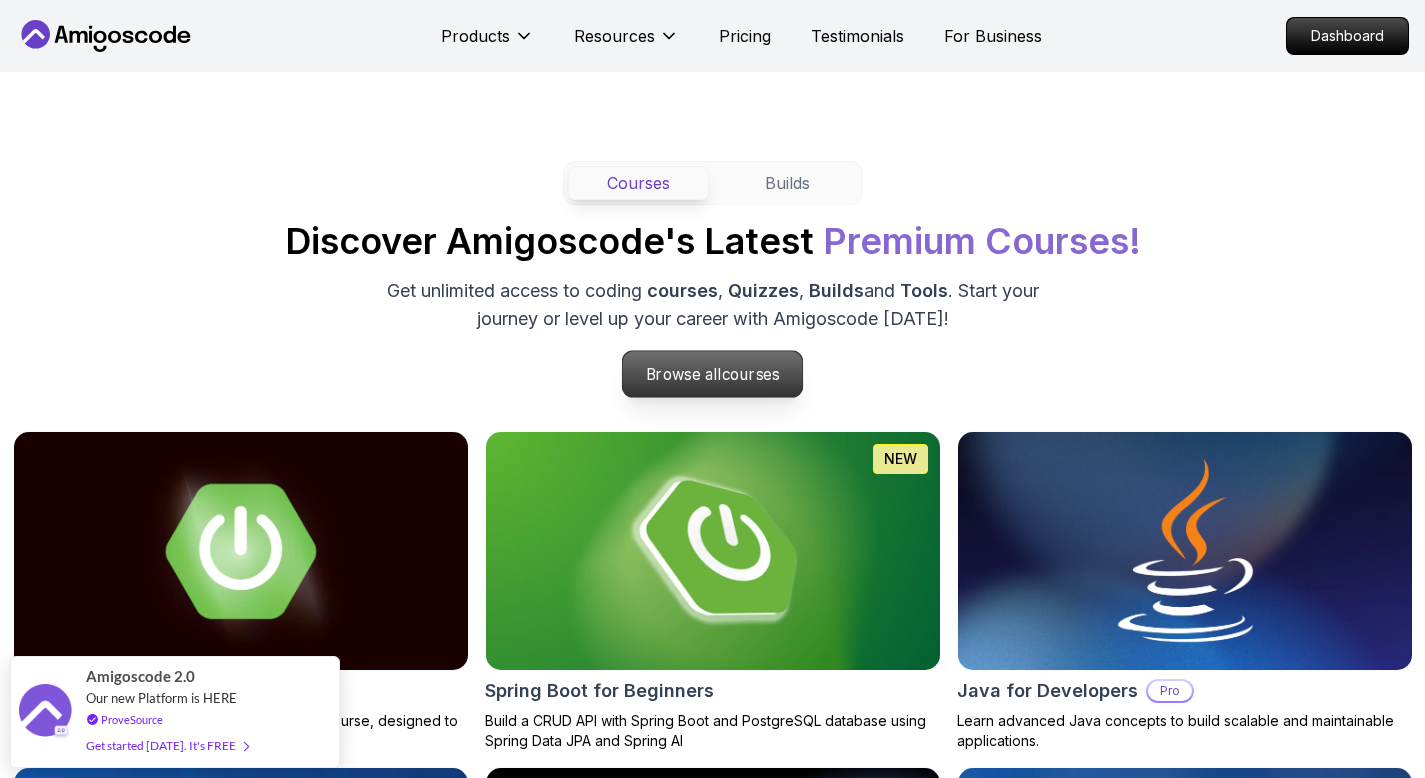 click on "Browse all  courses" at bounding box center [713, 374] 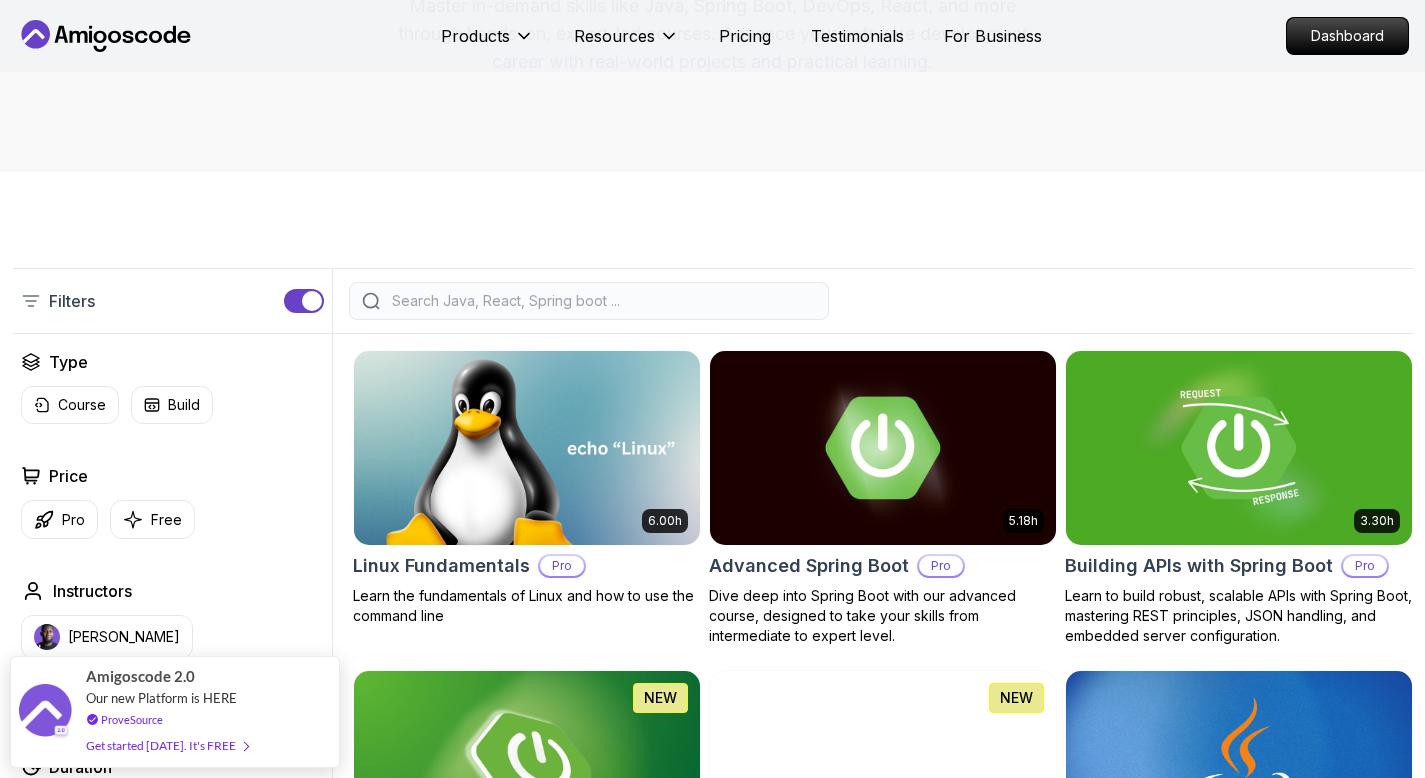 scroll, scrollTop: 281, scrollLeft: 0, axis: vertical 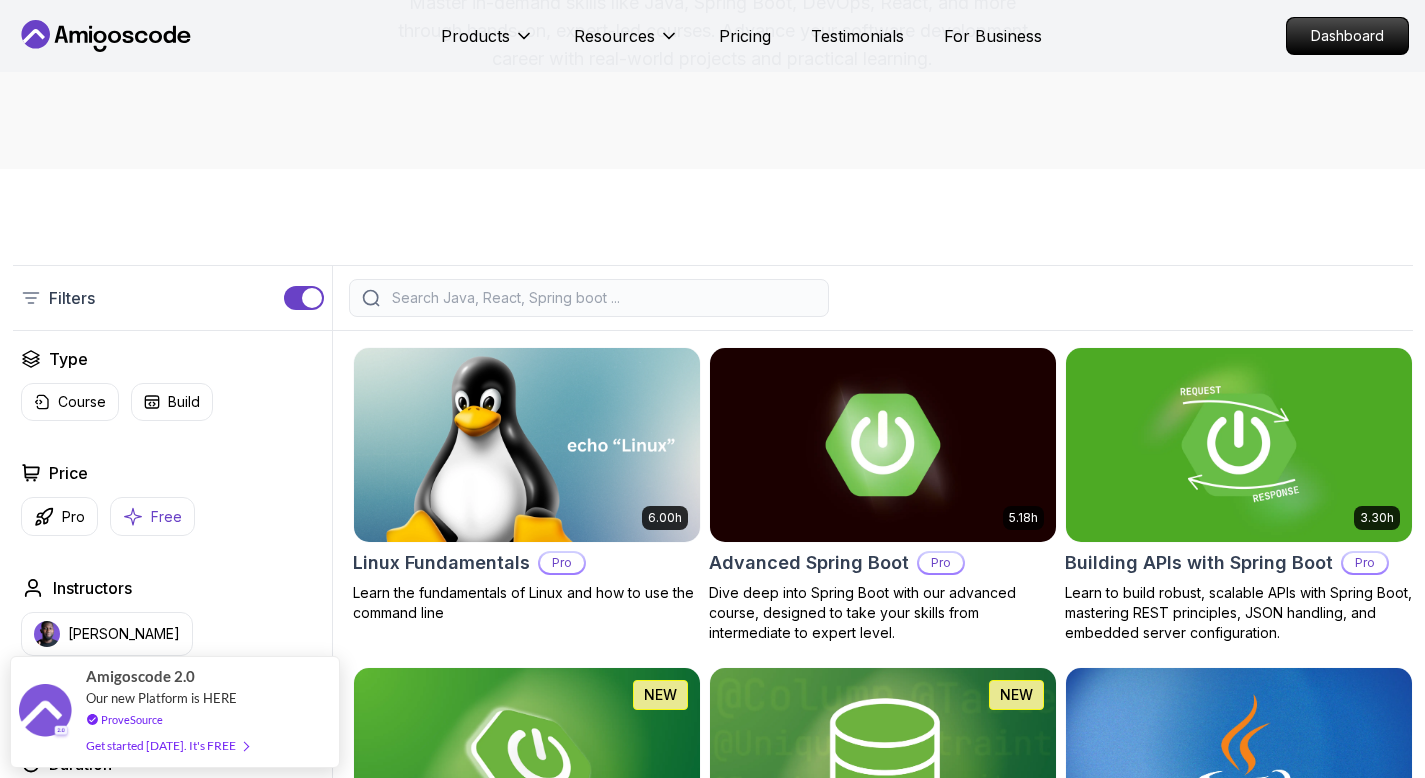 click on "Free" at bounding box center (166, 517) 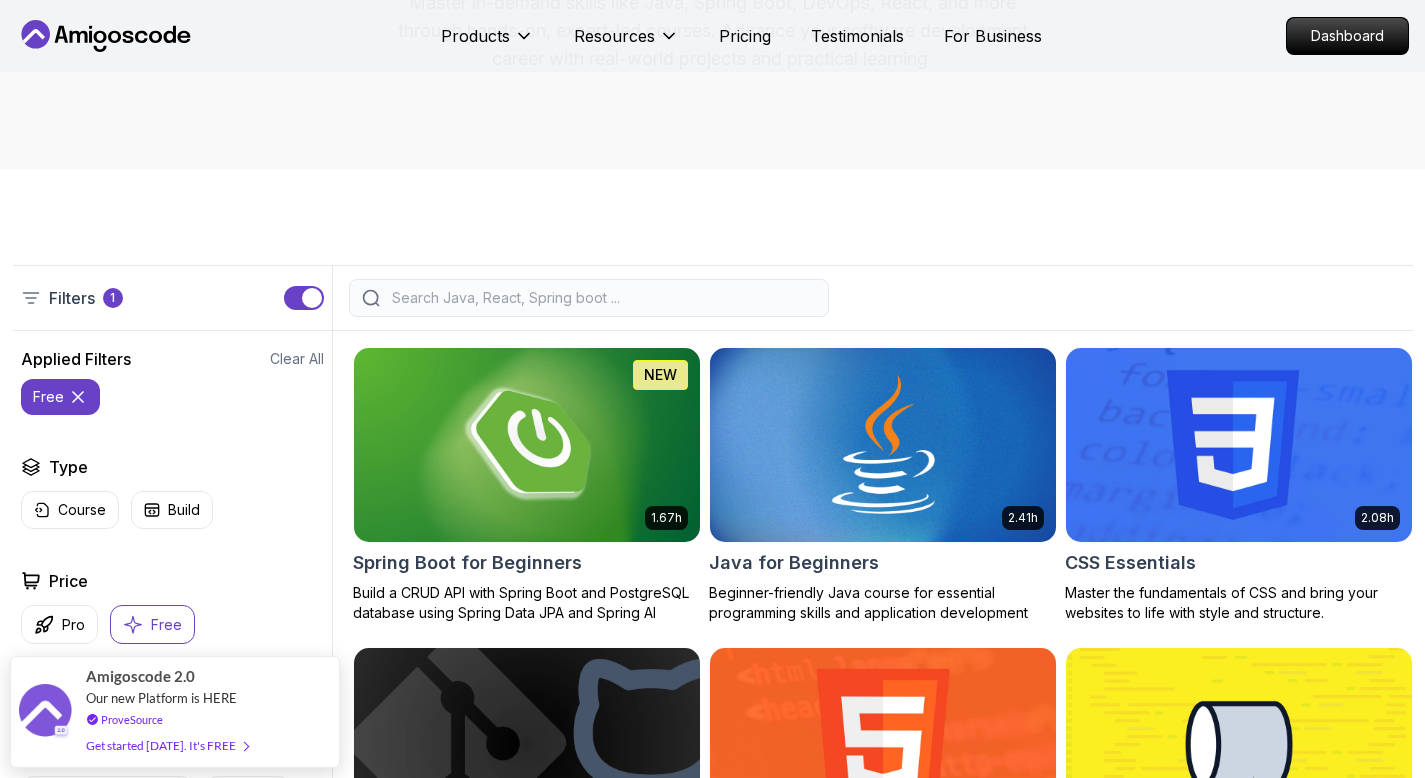 click at bounding box center (1238, 444) 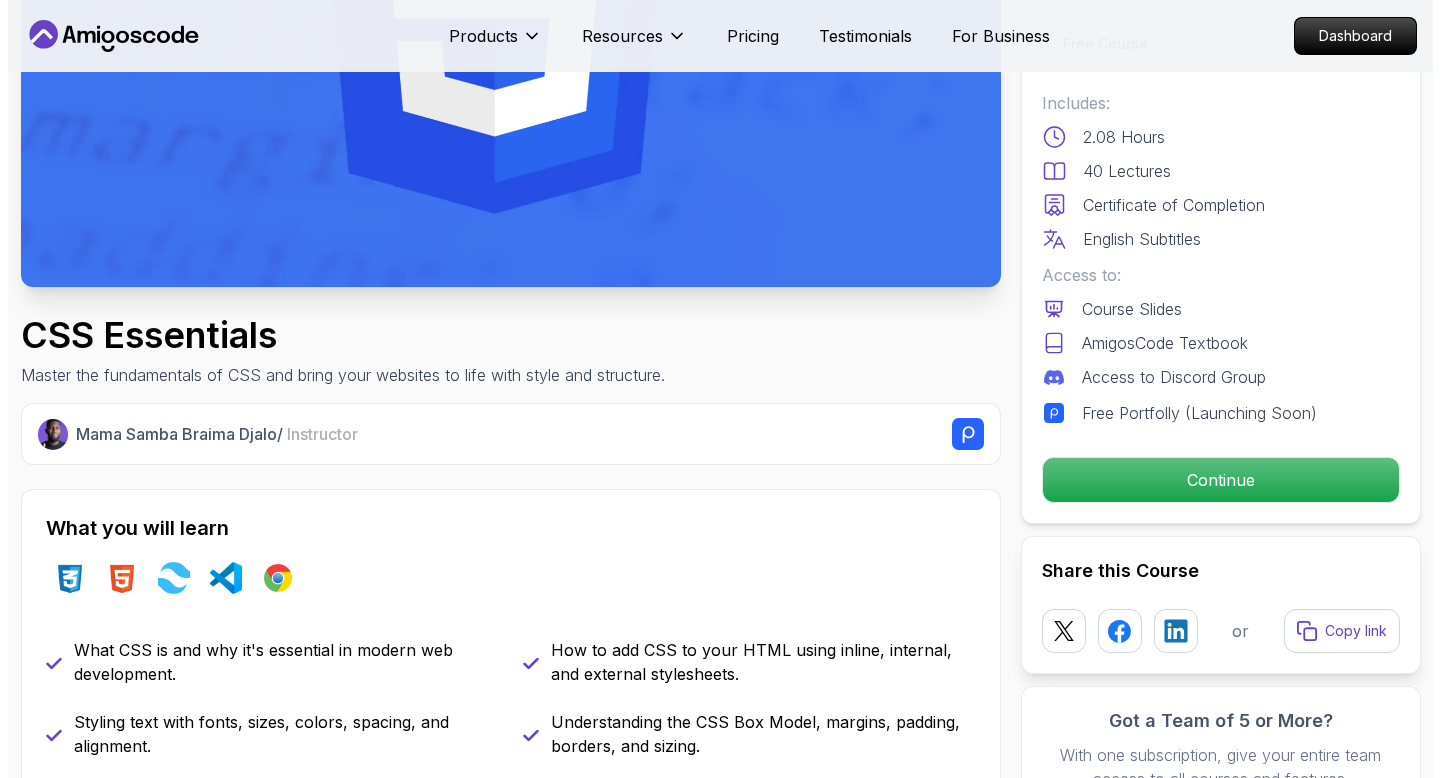 scroll, scrollTop: 0, scrollLeft: 0, axis: both 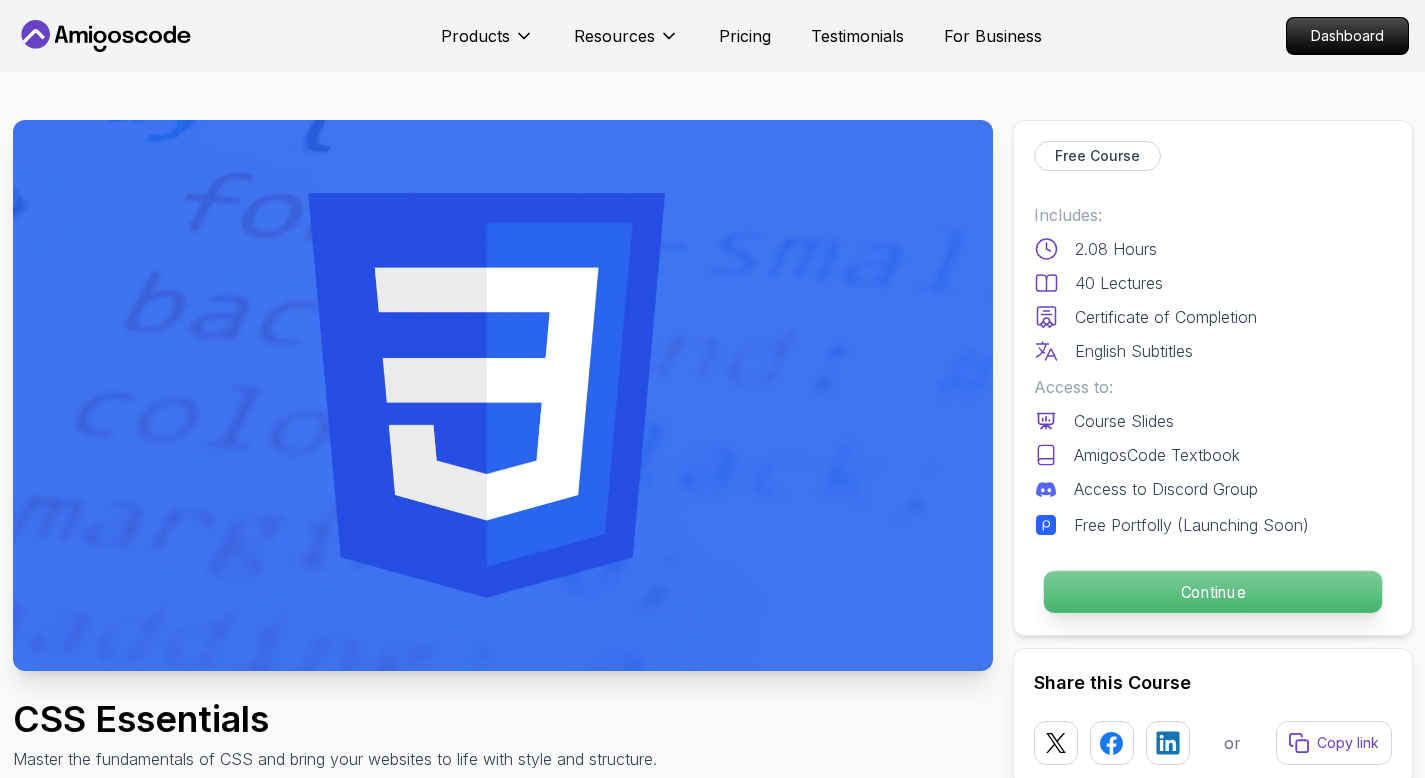 click on "Continue" at bounding box center (1212, 592) 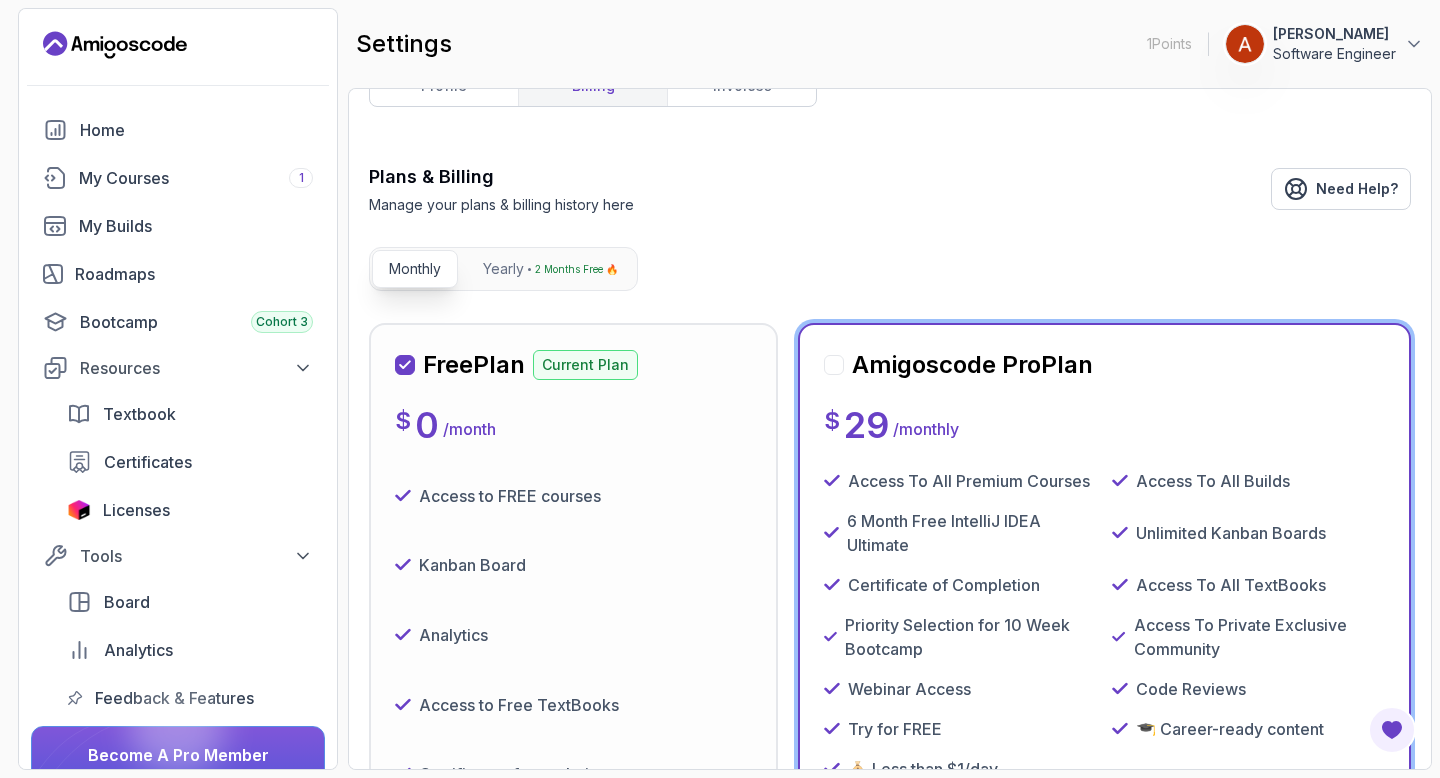 scroll, scrollTop: 0, scrollLeft: 0, axis: both 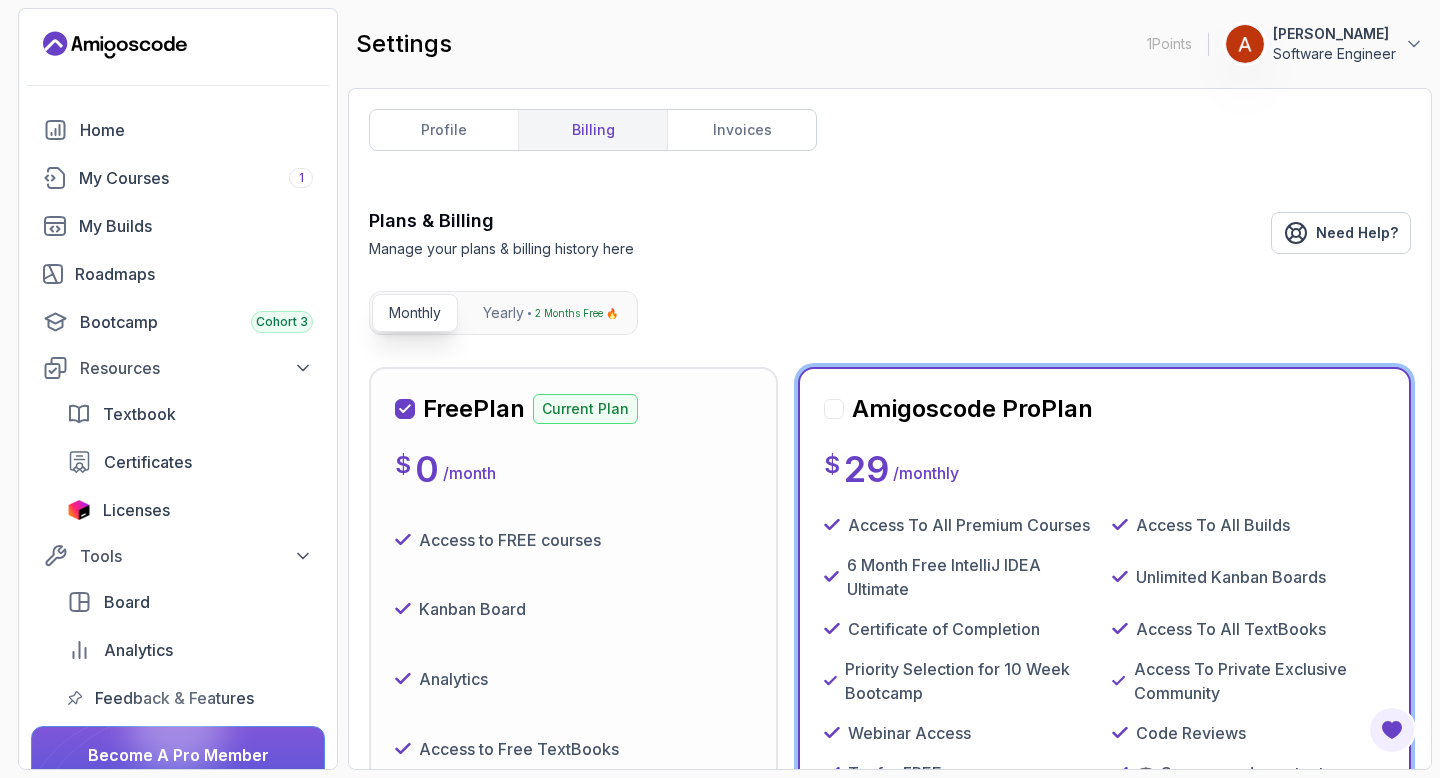 click at bounding box center (834, 409) 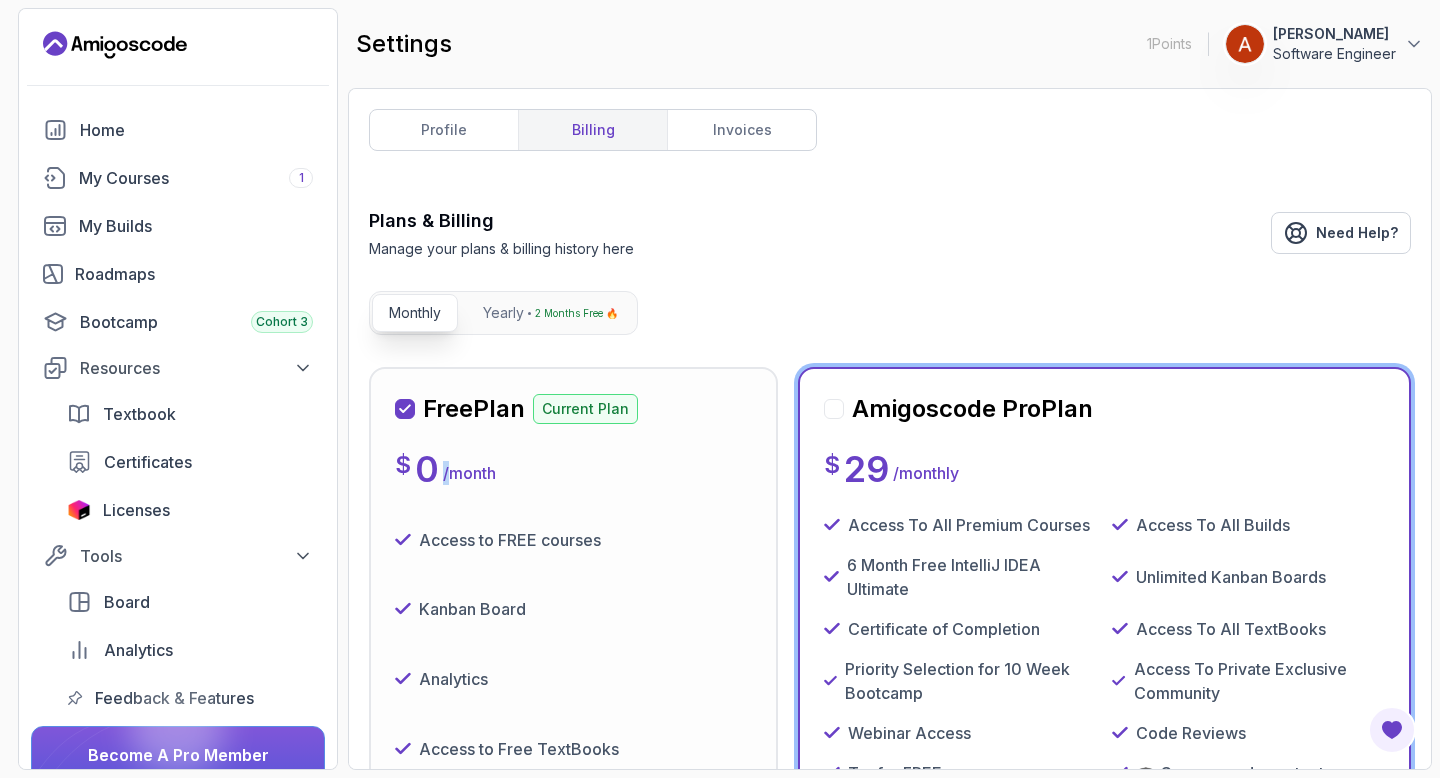 click on "Free  Plan Current Plan $ 0 / month Access to FREE courses Kanban Board Analytics Access to Free TextBooks Certificate of completion 3 Month Free IntelliJ IDEA Ultimate Current Plan" at bounding box center (573, 687) 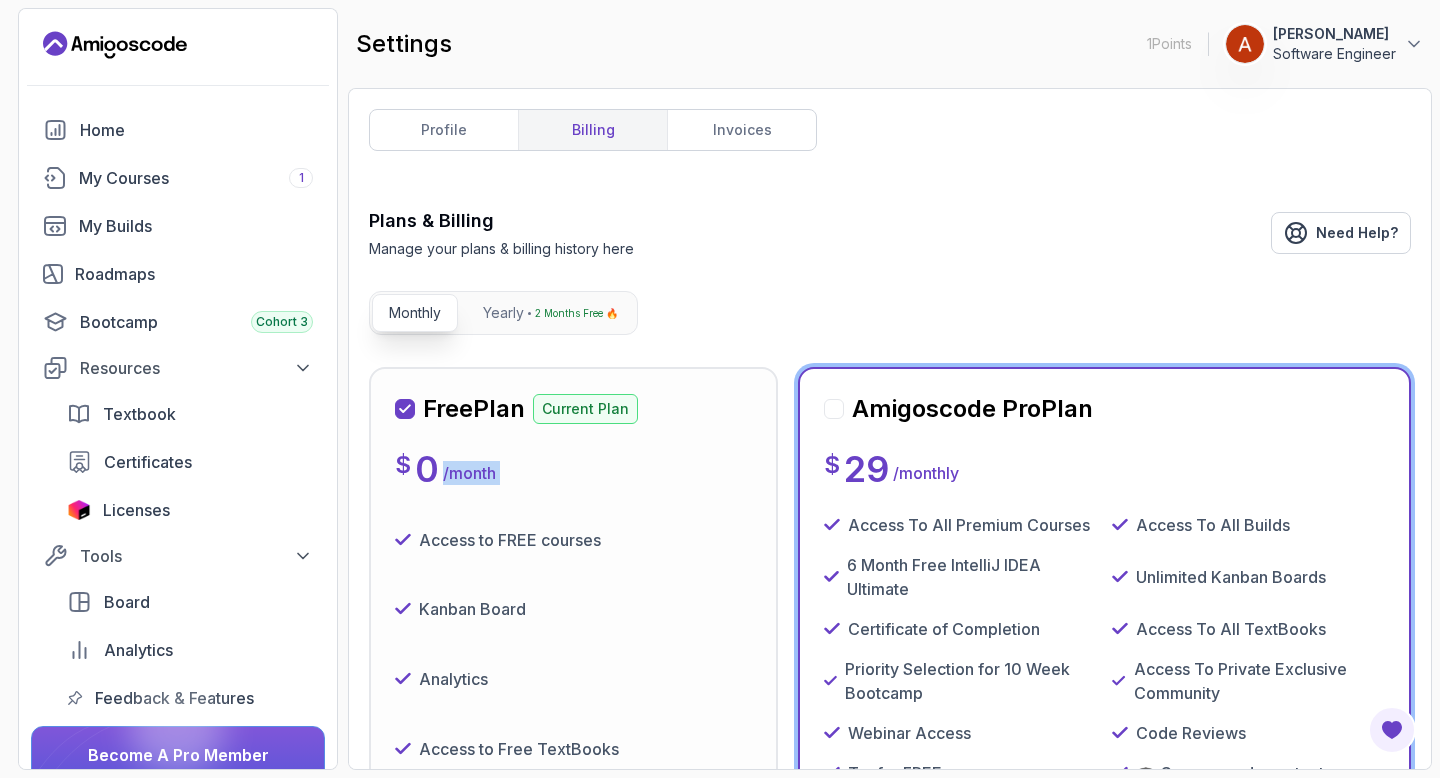click on "Free  Plan Current Plan $ 0 / month Access to FREE courses Kanban Board Analytics Access to Free TextBooks Certificate of completion 3 Month Free IntelliJ IDEA Ultimate Current Plan" at bounding box center [573, 687] 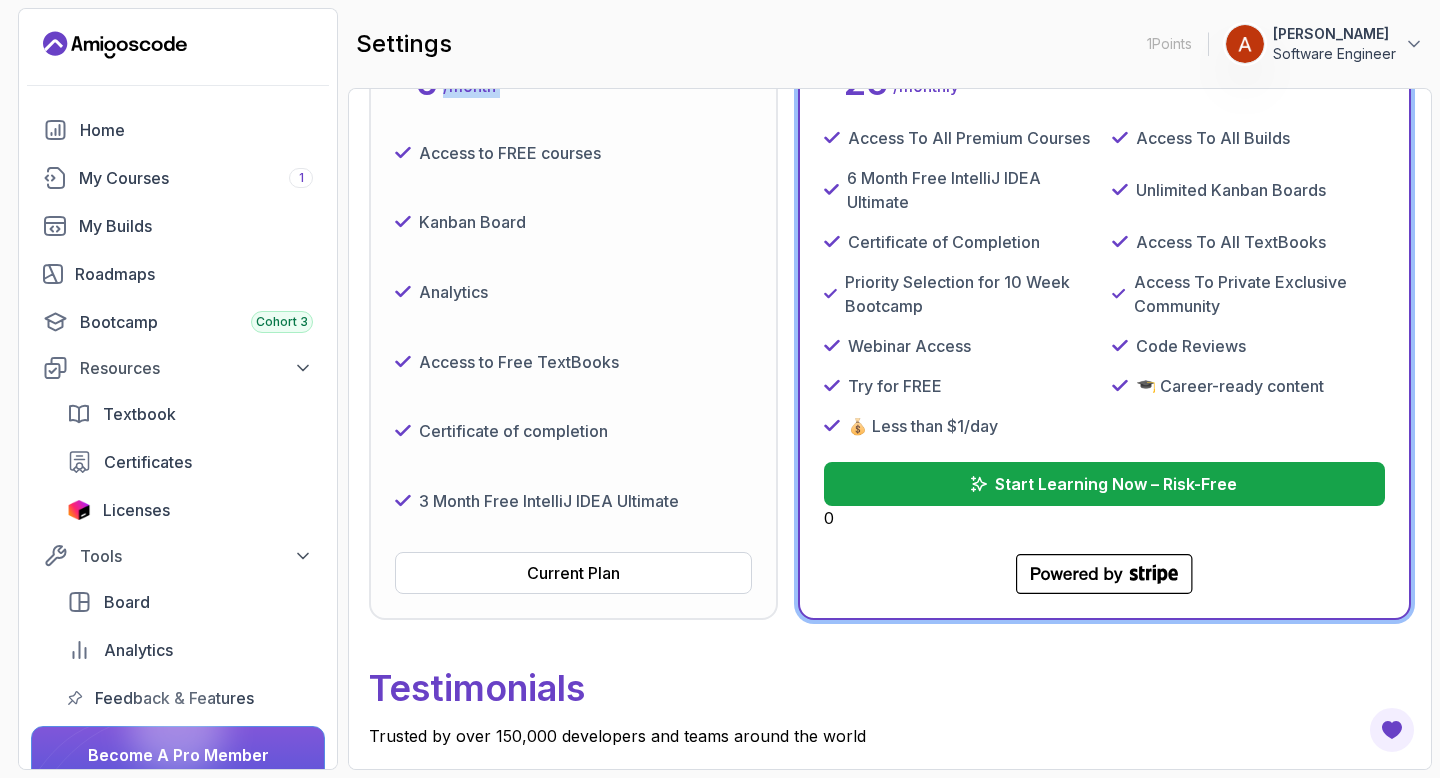 scroll, scrollTop: 389, scrollLeft: 0, axis: vertical 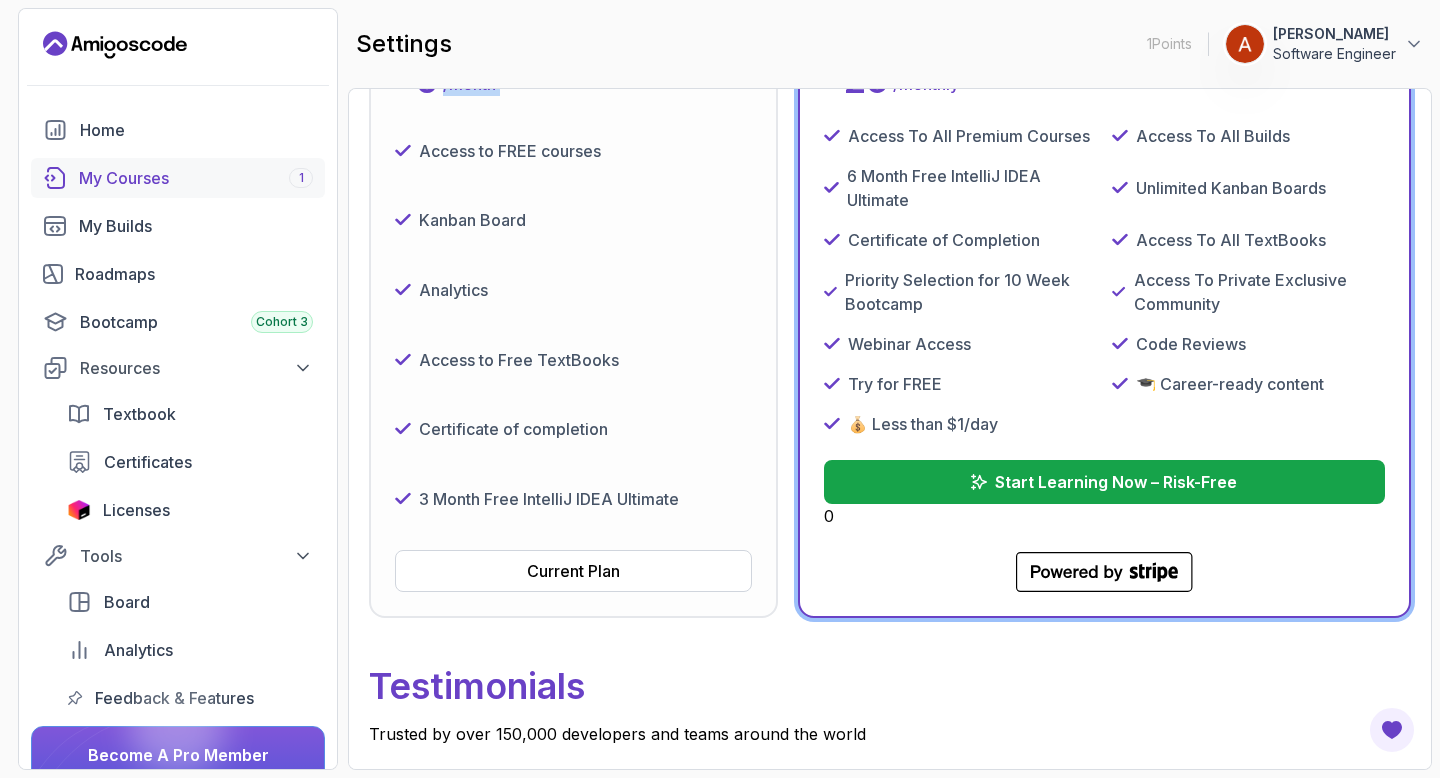 click on "My Courses 1" at bounding box center [196, 178] 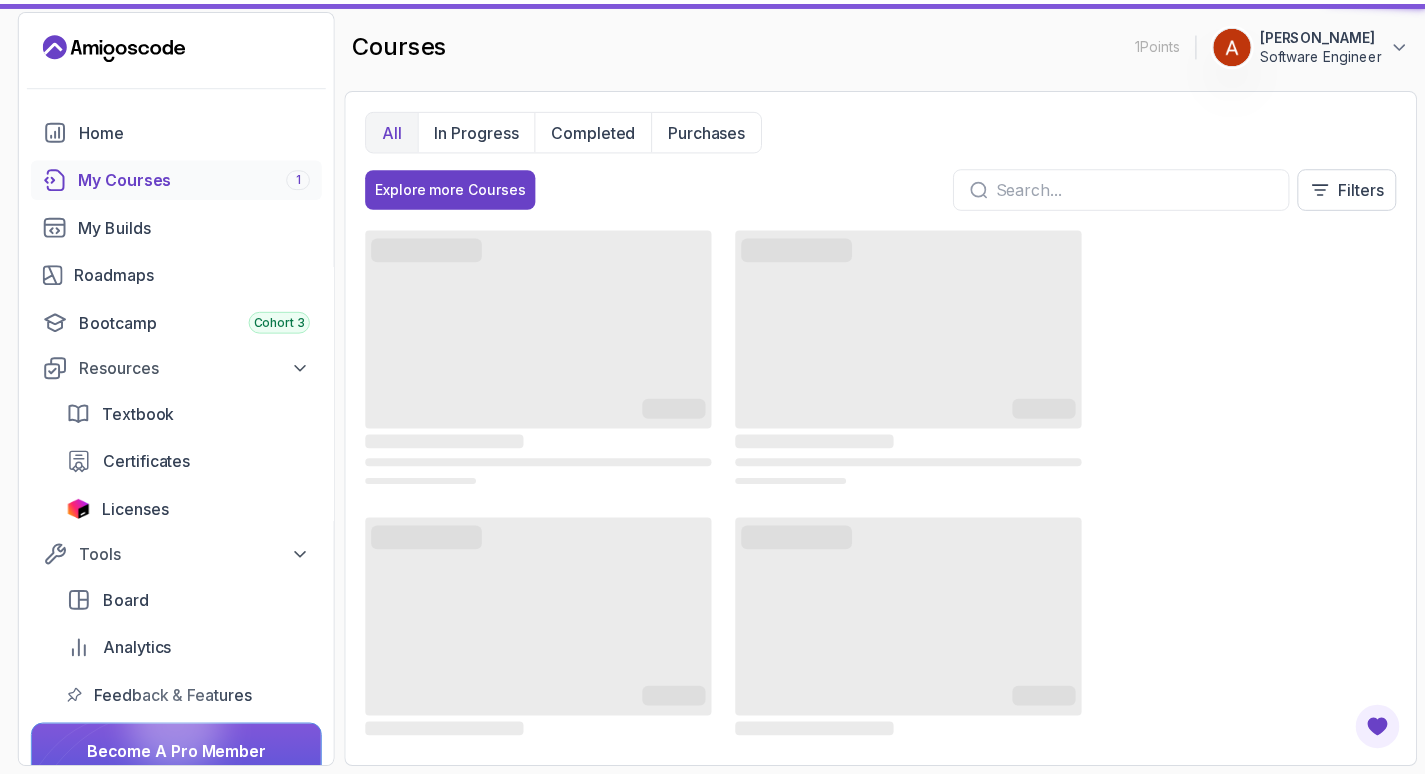 scroll, scrollTop: 0, scrollLeft: 0, axis: both 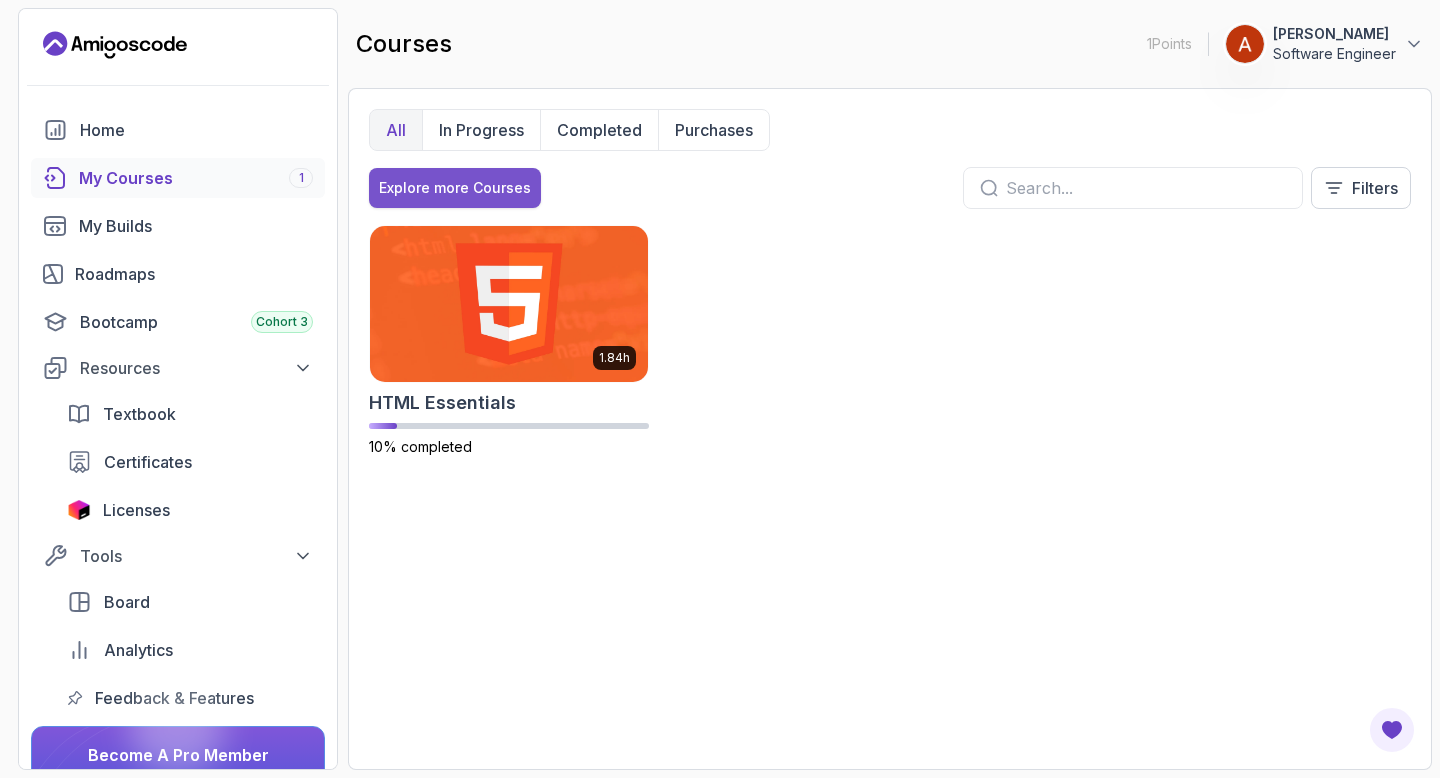click on "Explore more Courses" at bounding box center (455, 188) 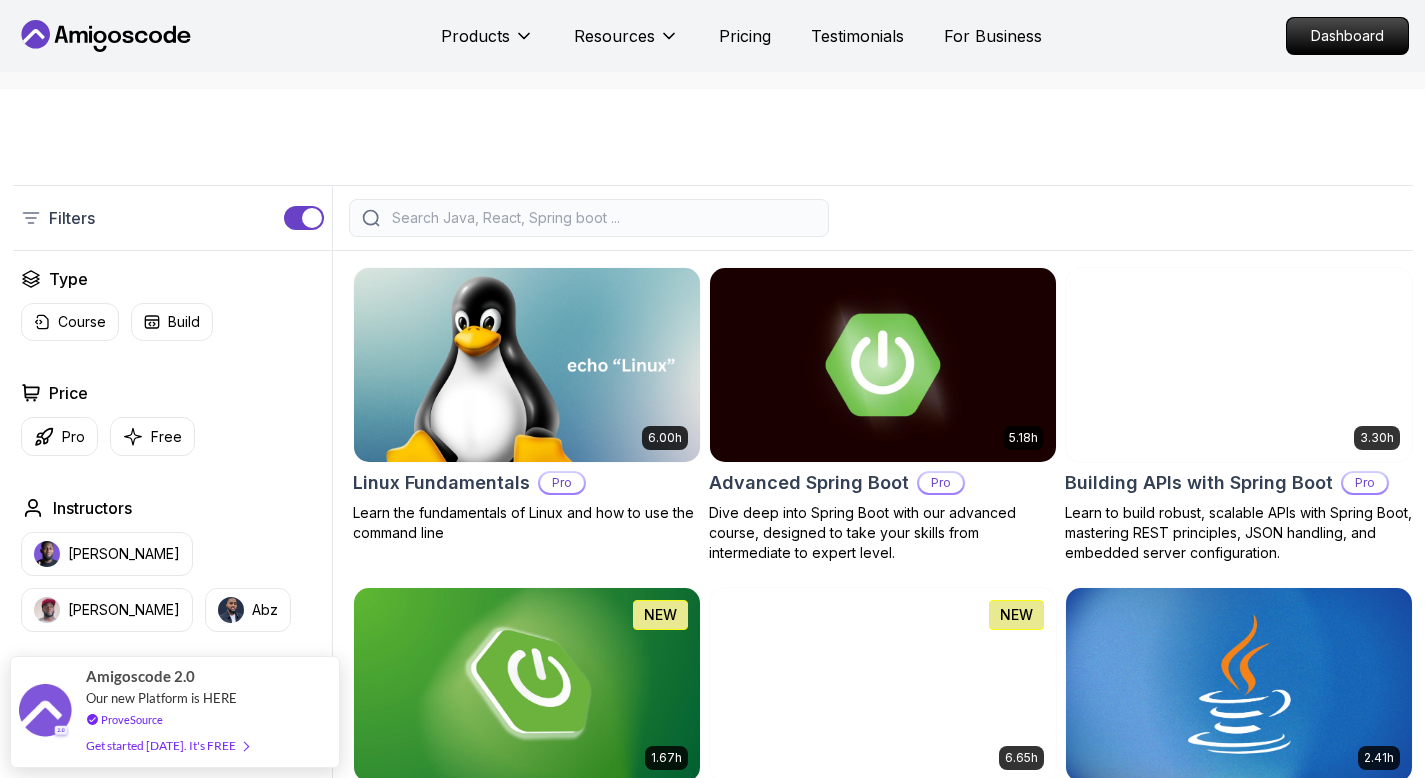 scroll, scrollTop: 424, scrollLeft: 0, axis: vertical 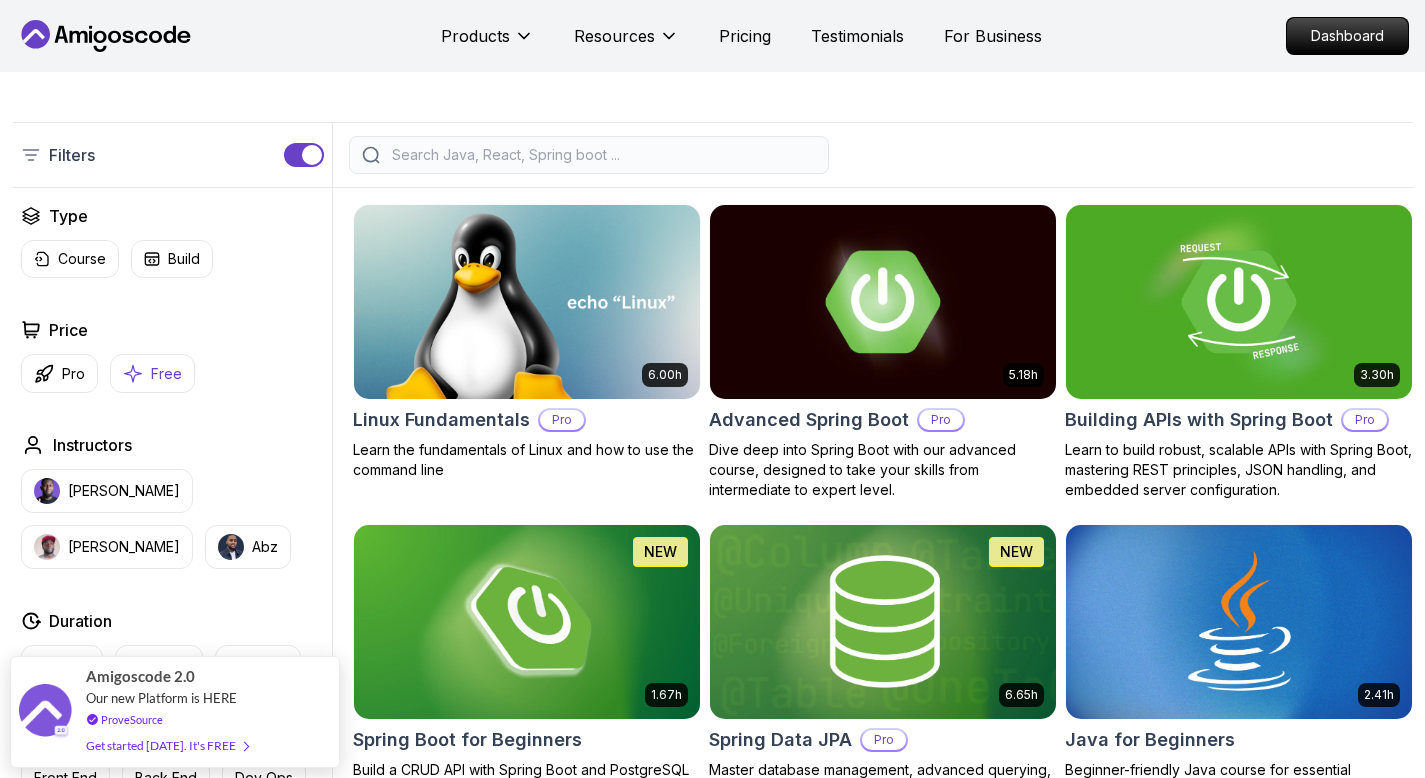 click on "Free" at bounding box center (166, 374) 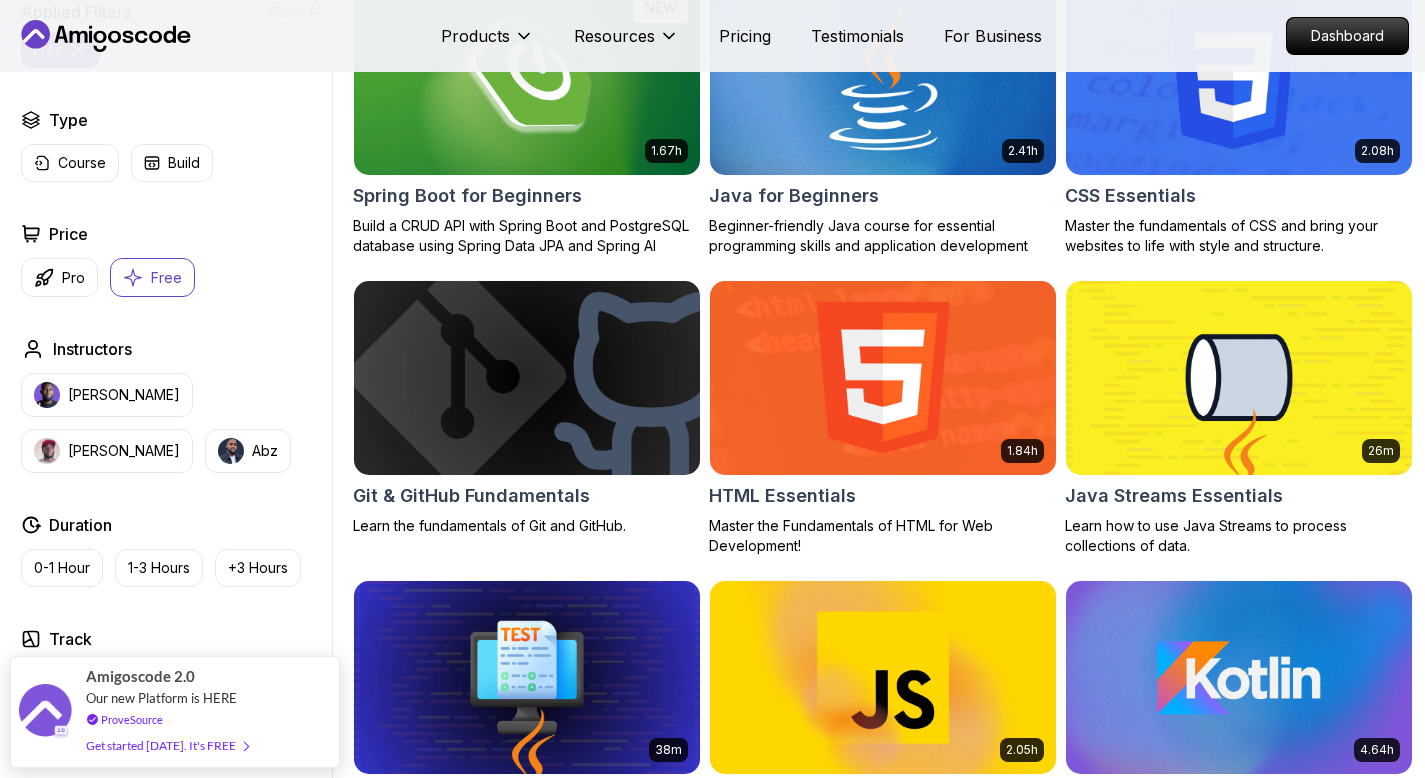 scroll, scrollTop: 905, scrollLeft: 0, axis: vertical 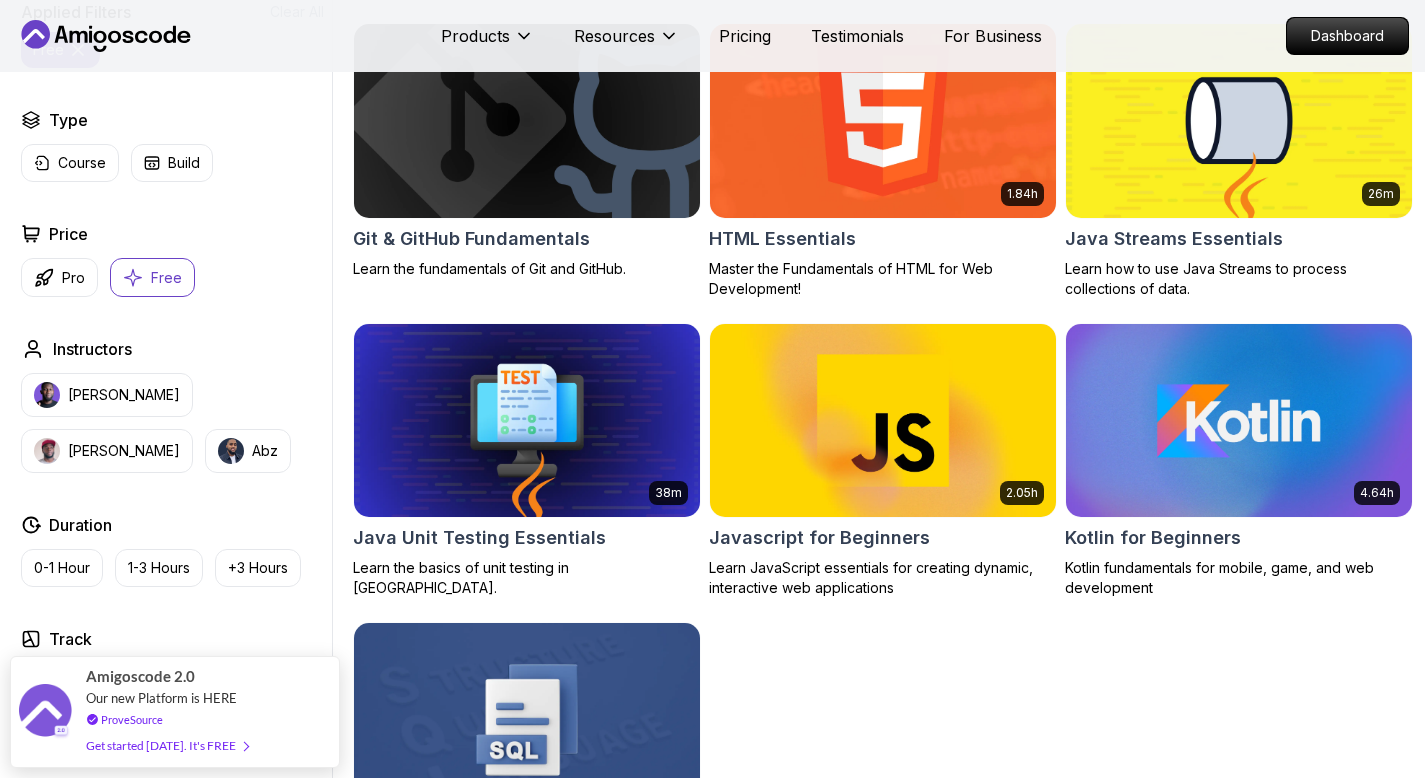 click at bounding box center (526, 719) 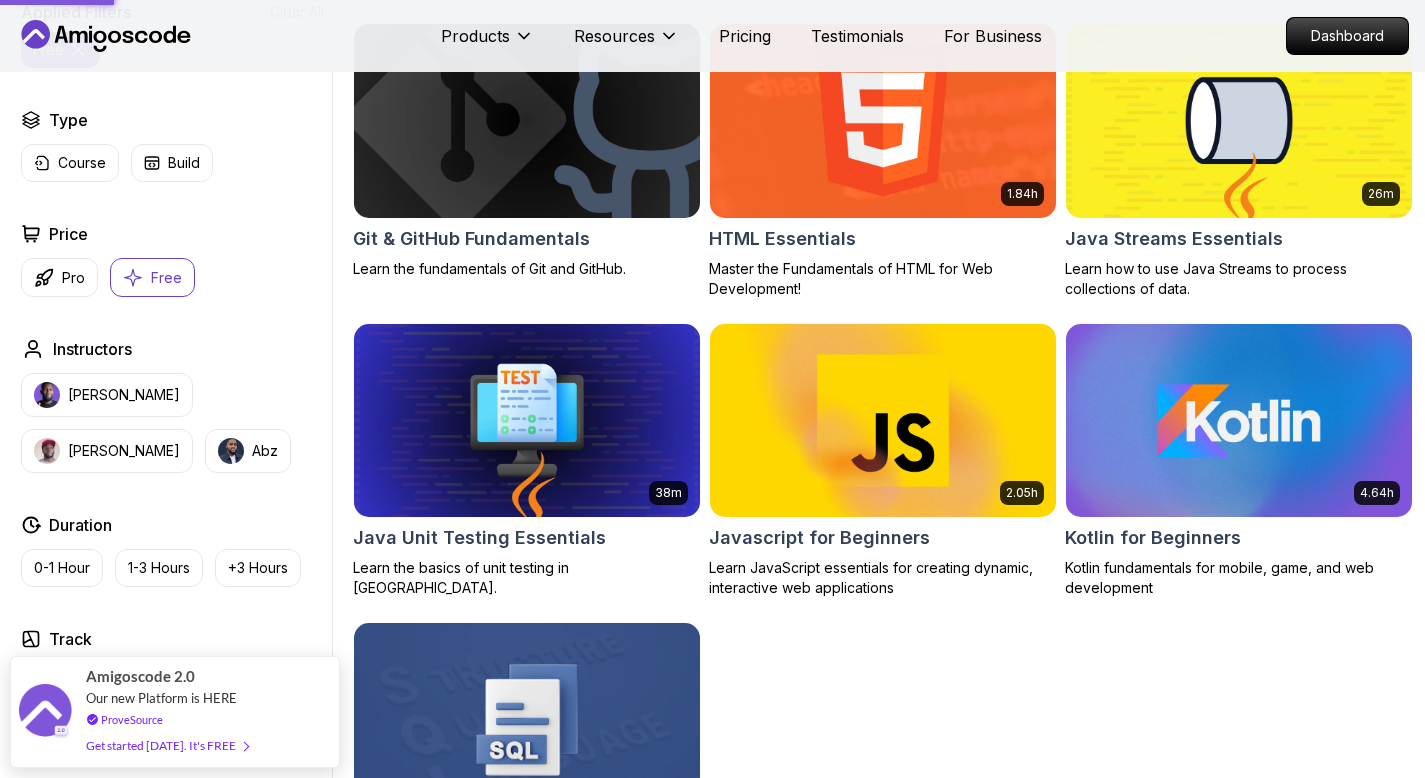 scroll, scrollTop: 0, scrollLeft: 0, axis: both 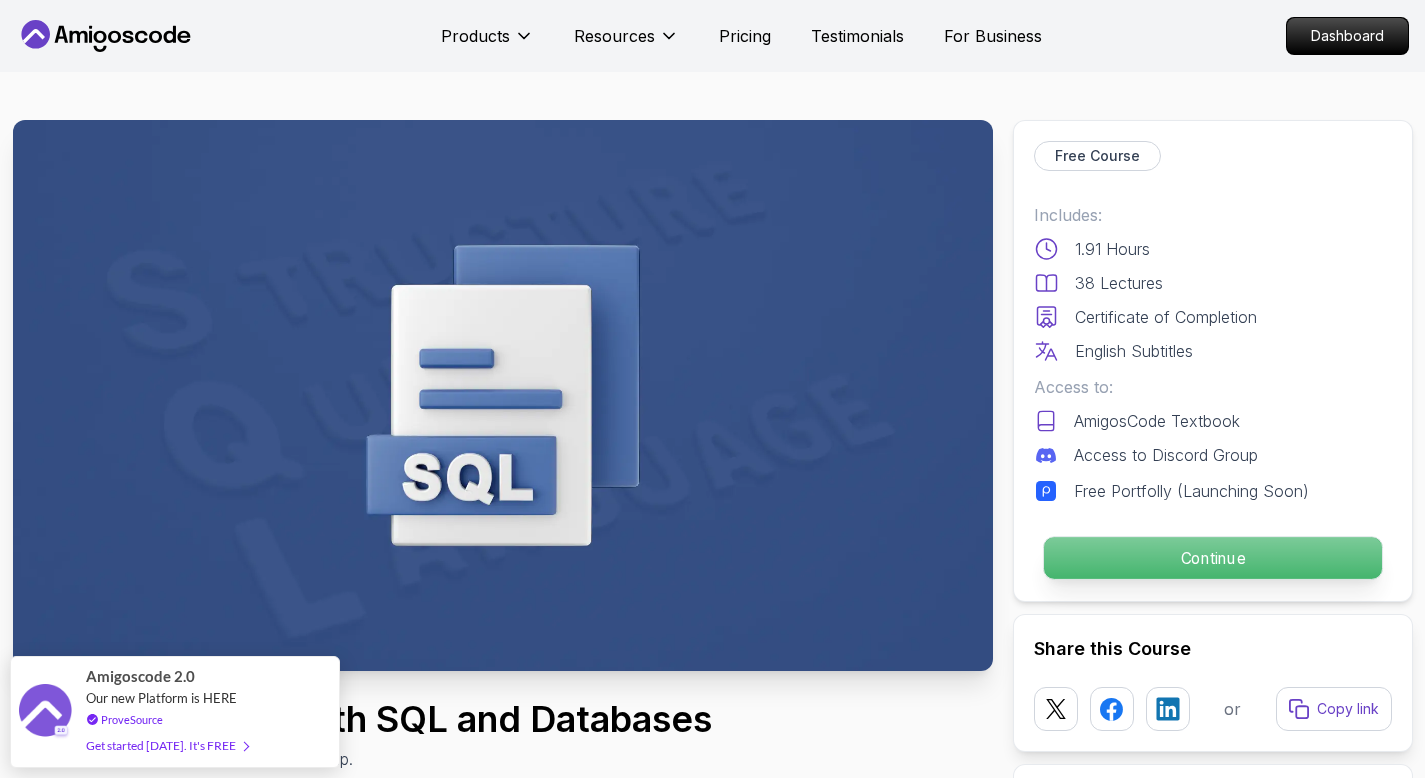 click on "Continue" at bounding box center [1212, 558] 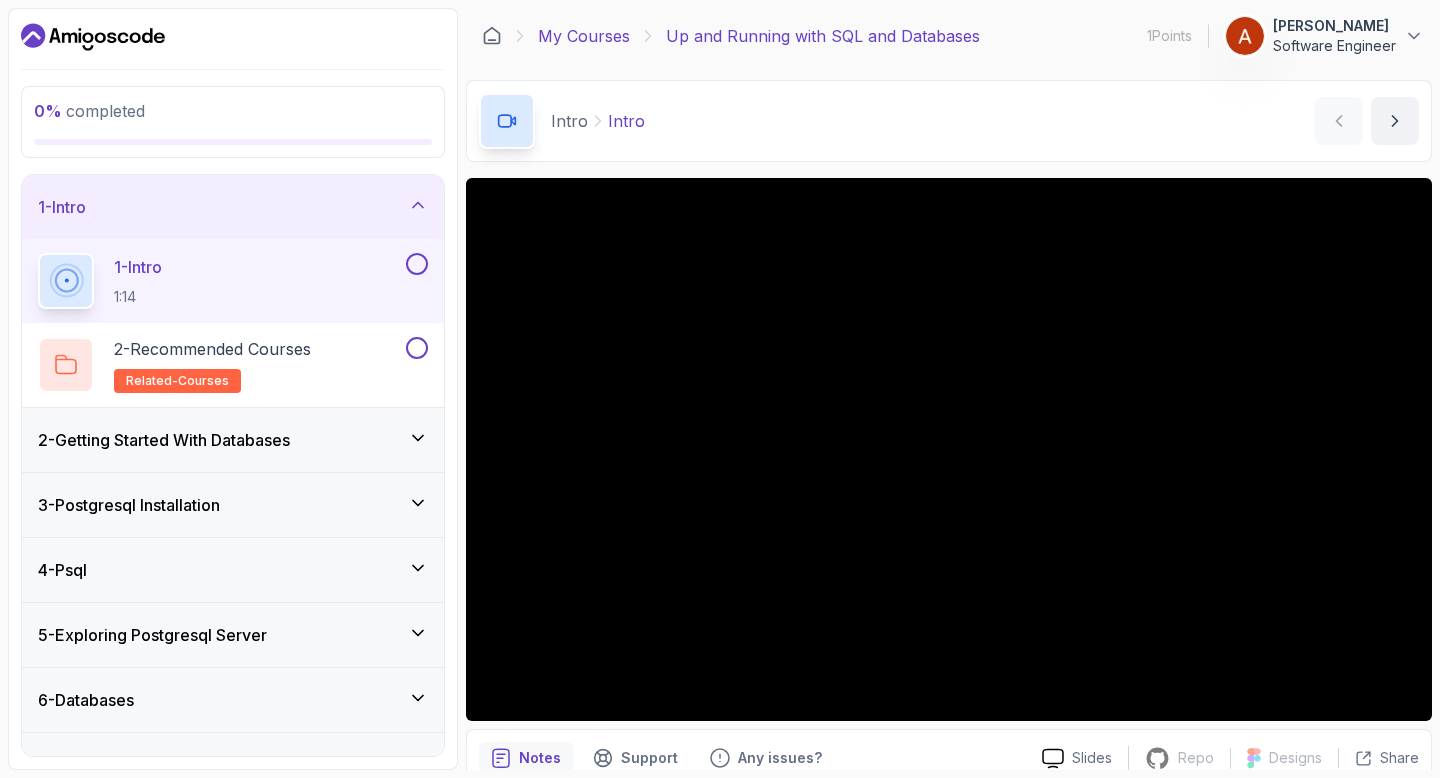 click on "My Courses" at bounding box center (584, 36) 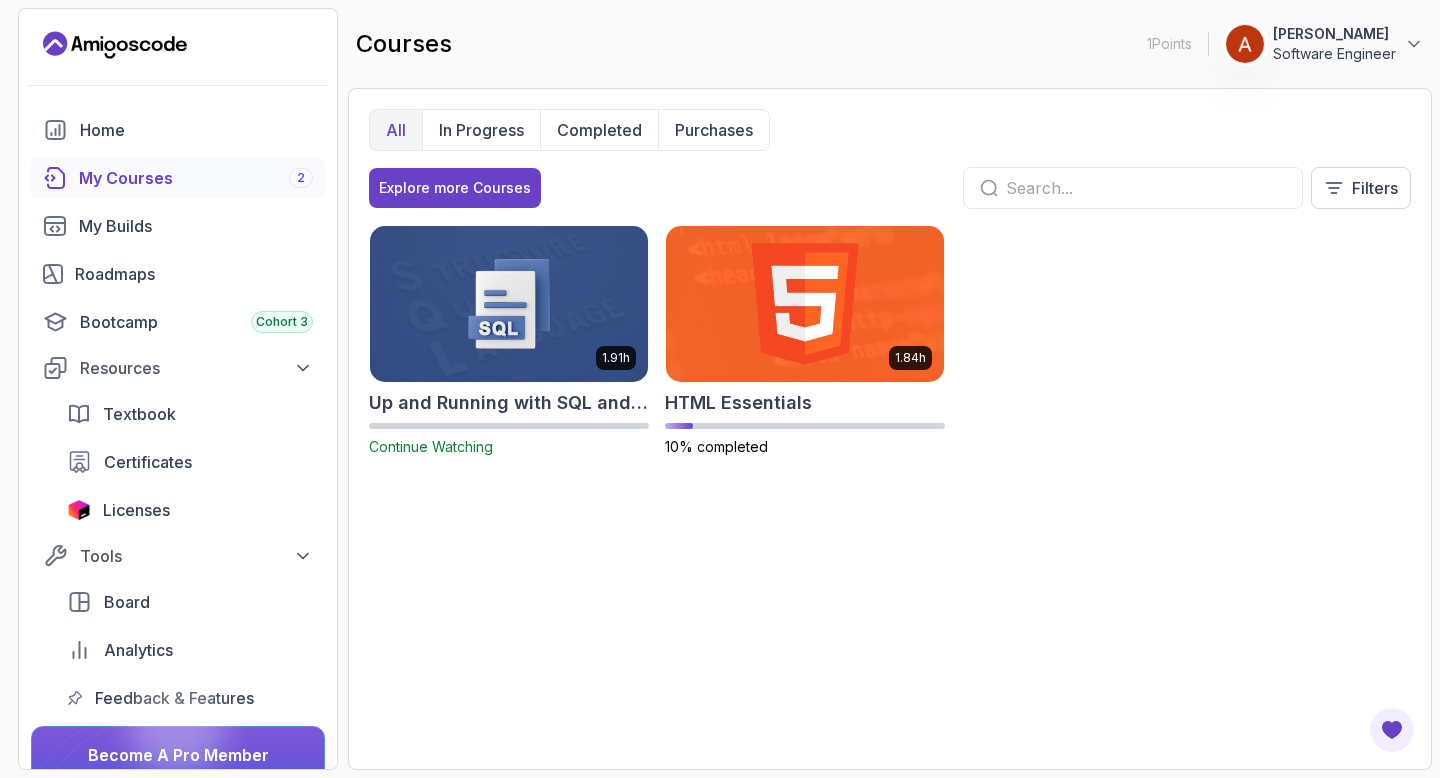 click on "Up and Running with SQL and Databases" at bounding box center (509, 403) 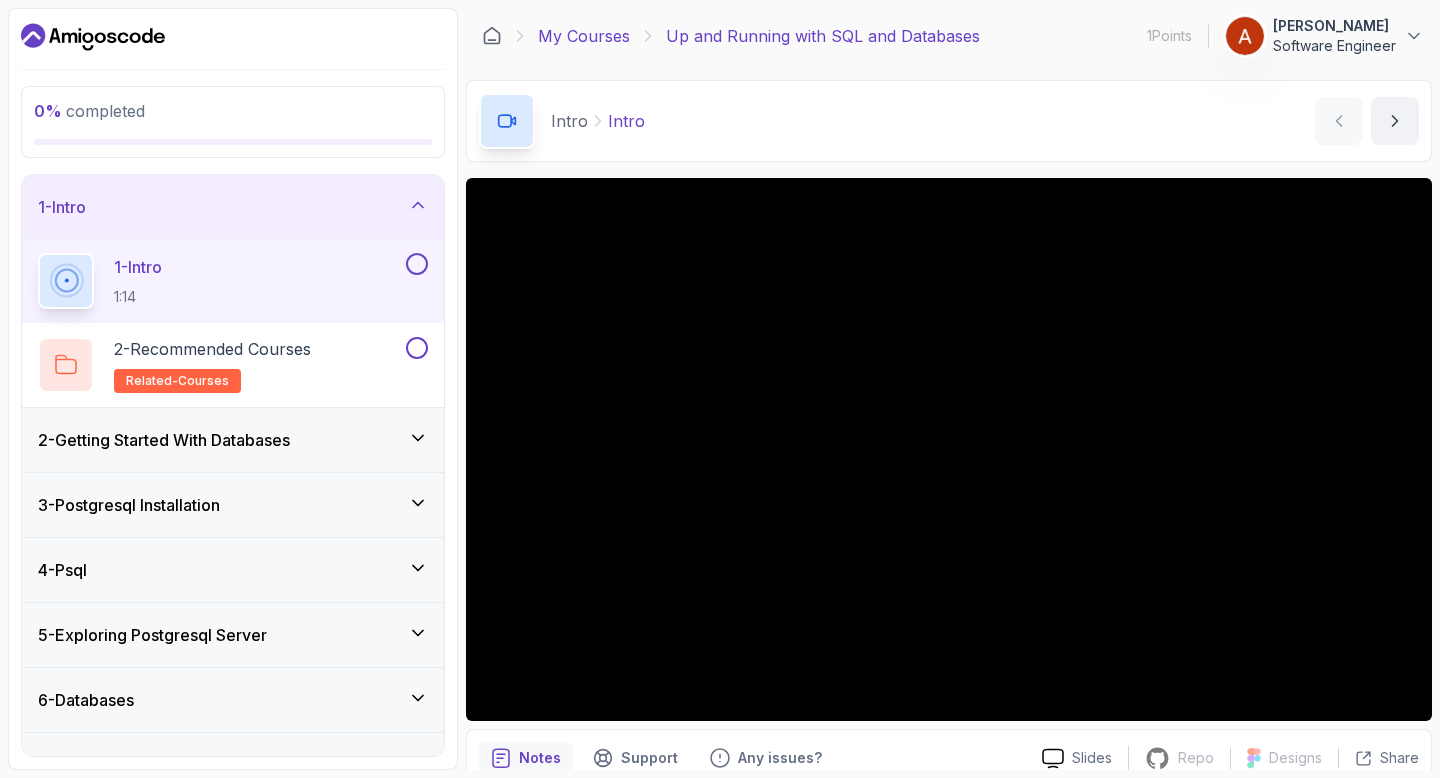 click on "My Courses" at bounding box center (584, 36) 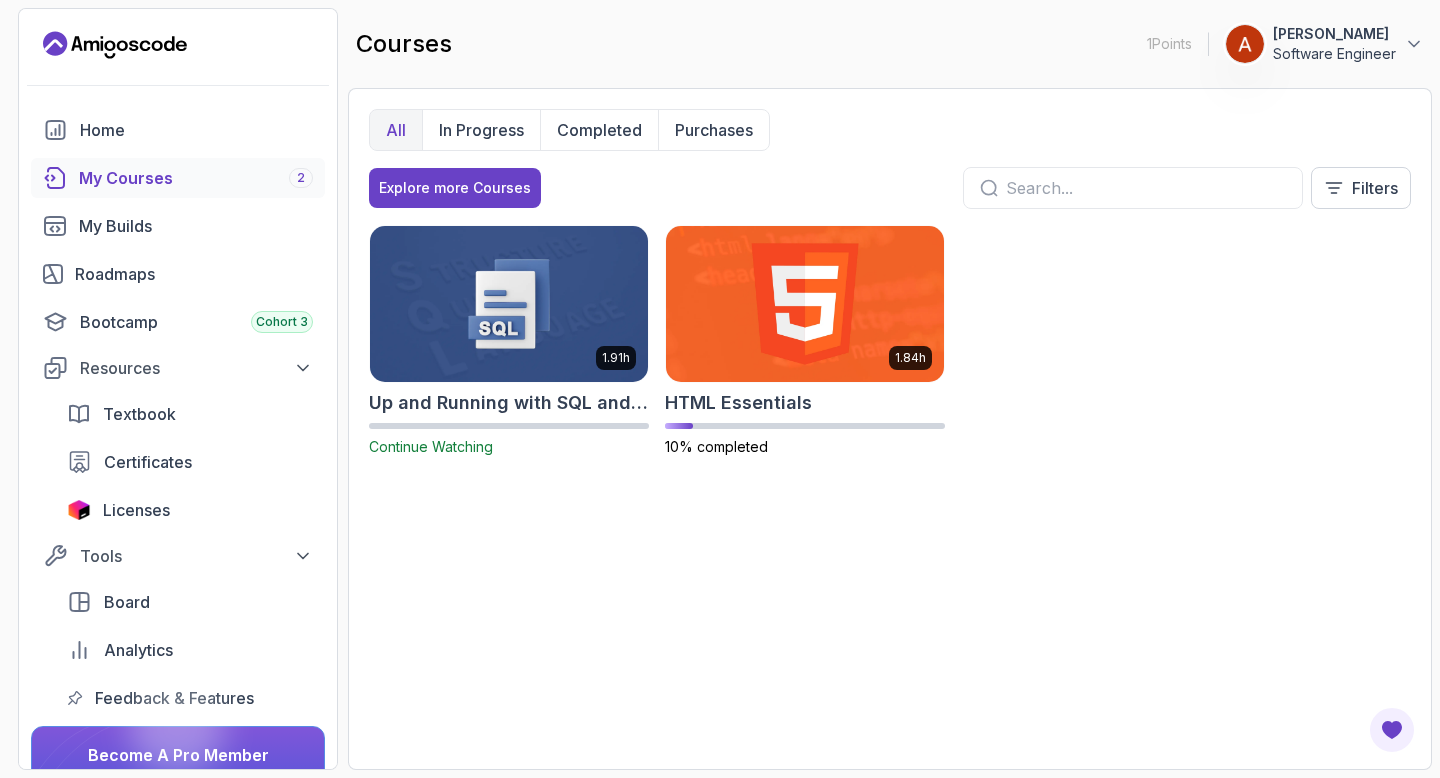 click on "Up and Running with SQL and Databases" at bounding box center (509, 403) 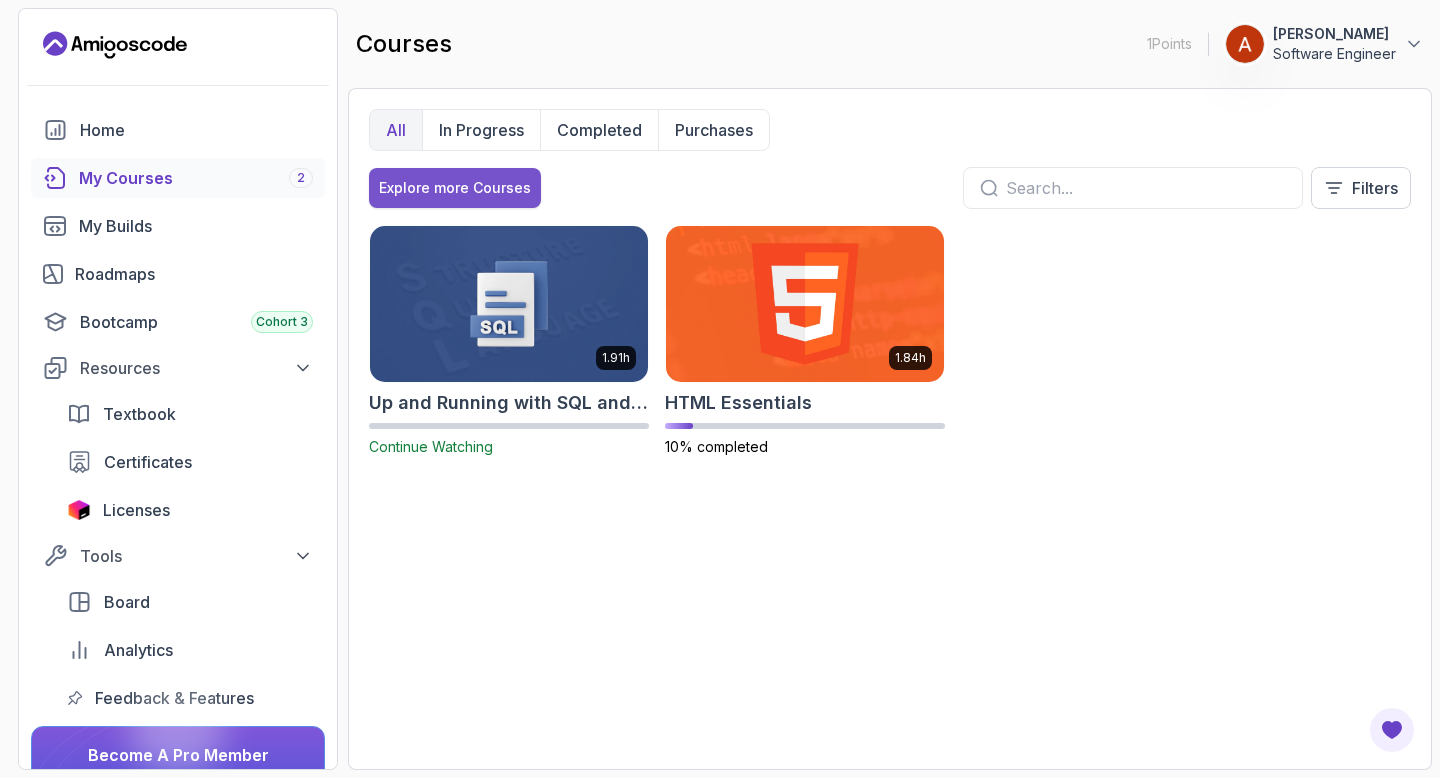 click on "Explore more Courses" at bounding box center [455, 188] 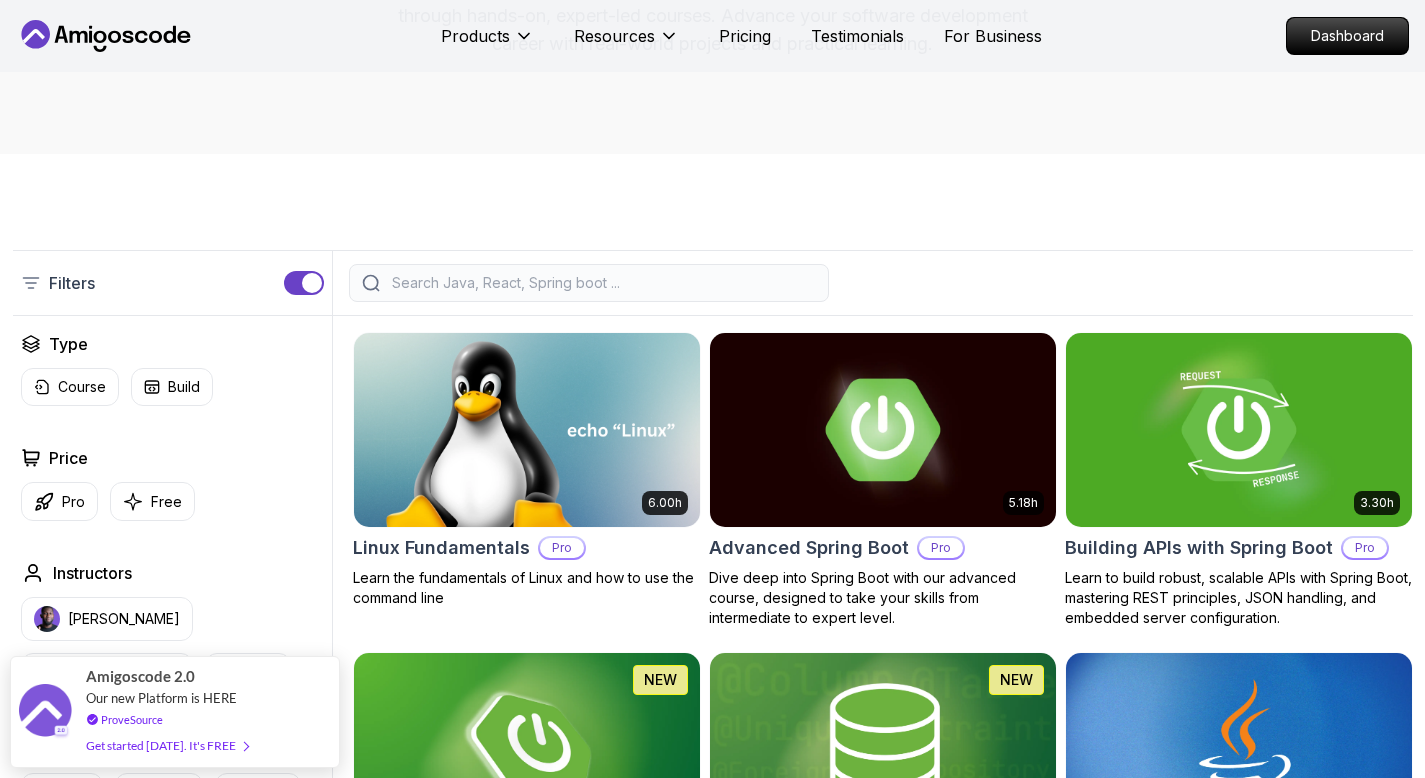 scroll, scrollTop: 321, scrollLeft: 0, axis: vertical 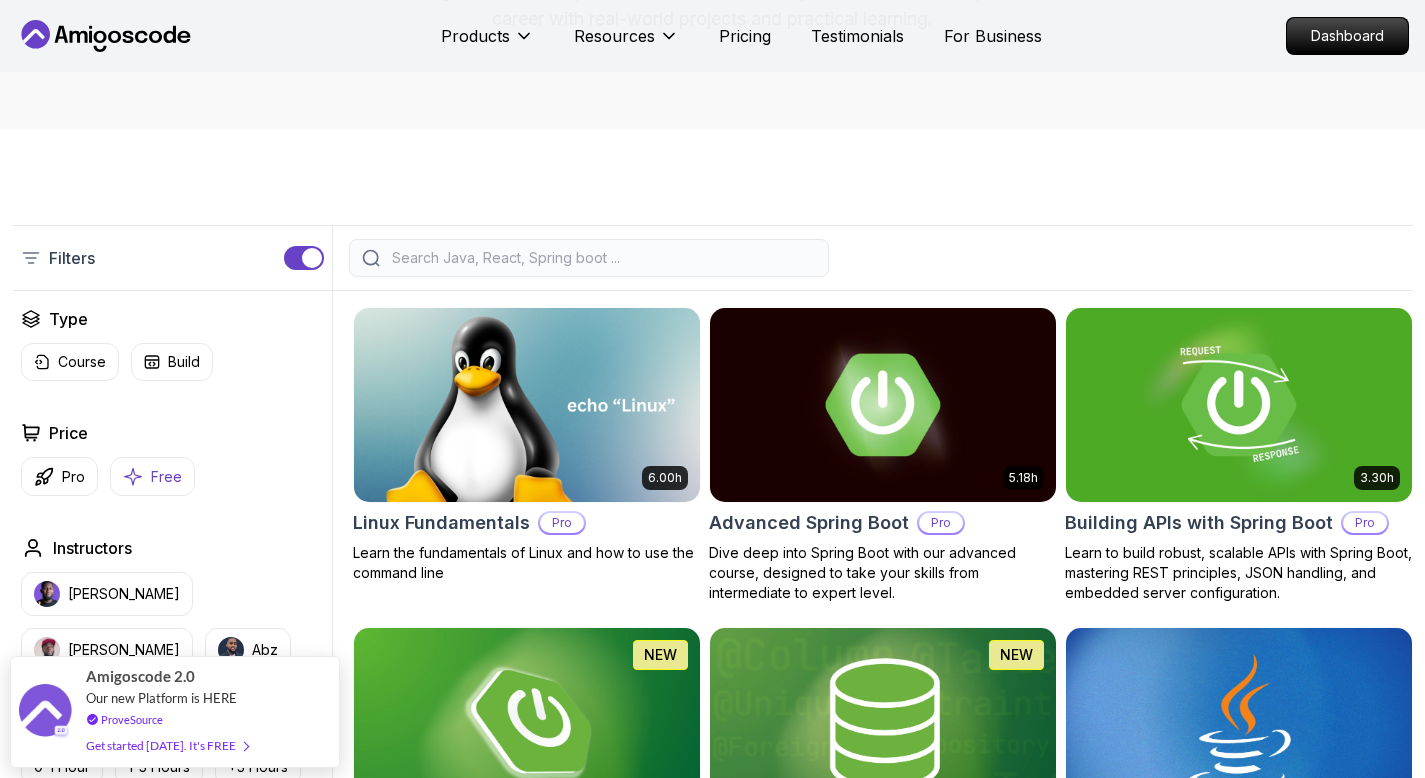 click on "Free" at bounding box center [152, 476] 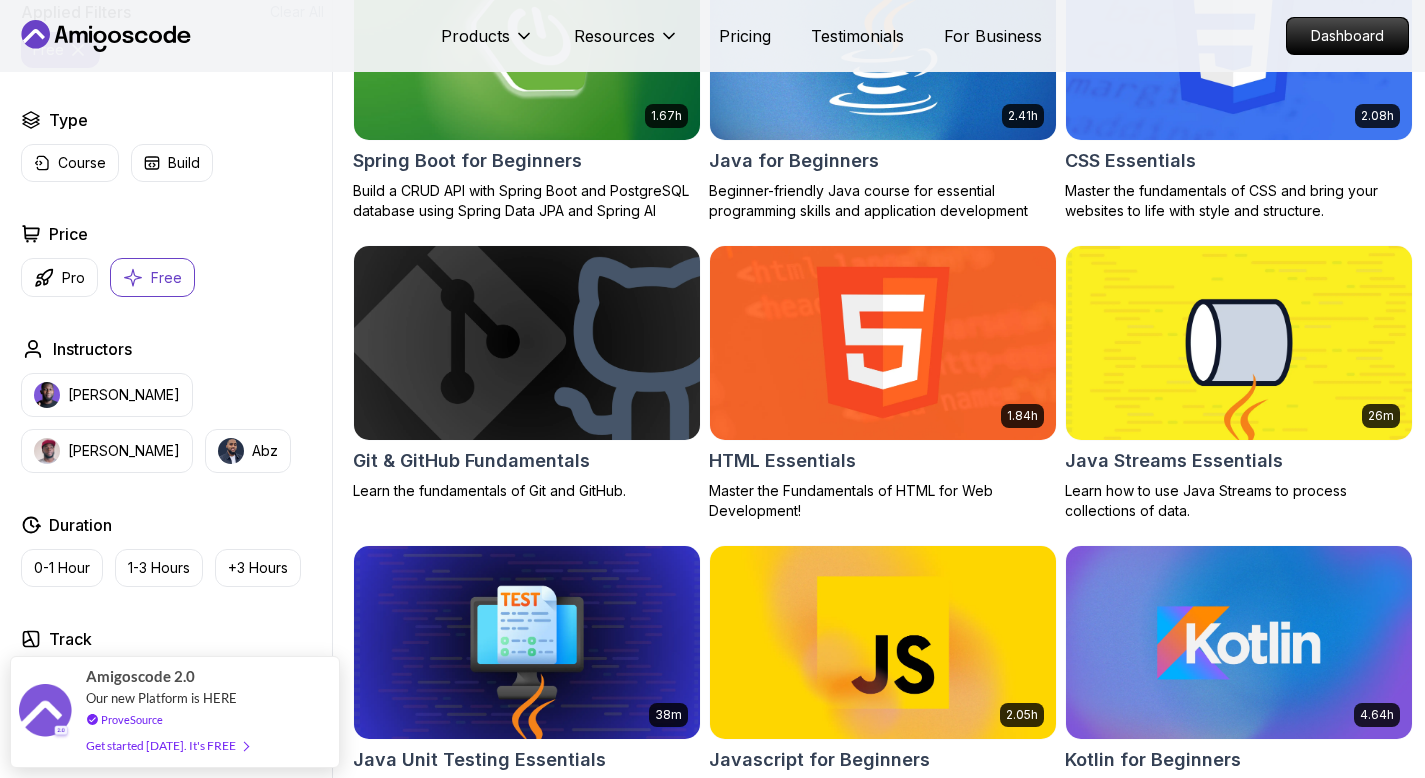 scroll, scrollTop: 690, scrollLeft: 0, axis: vertical 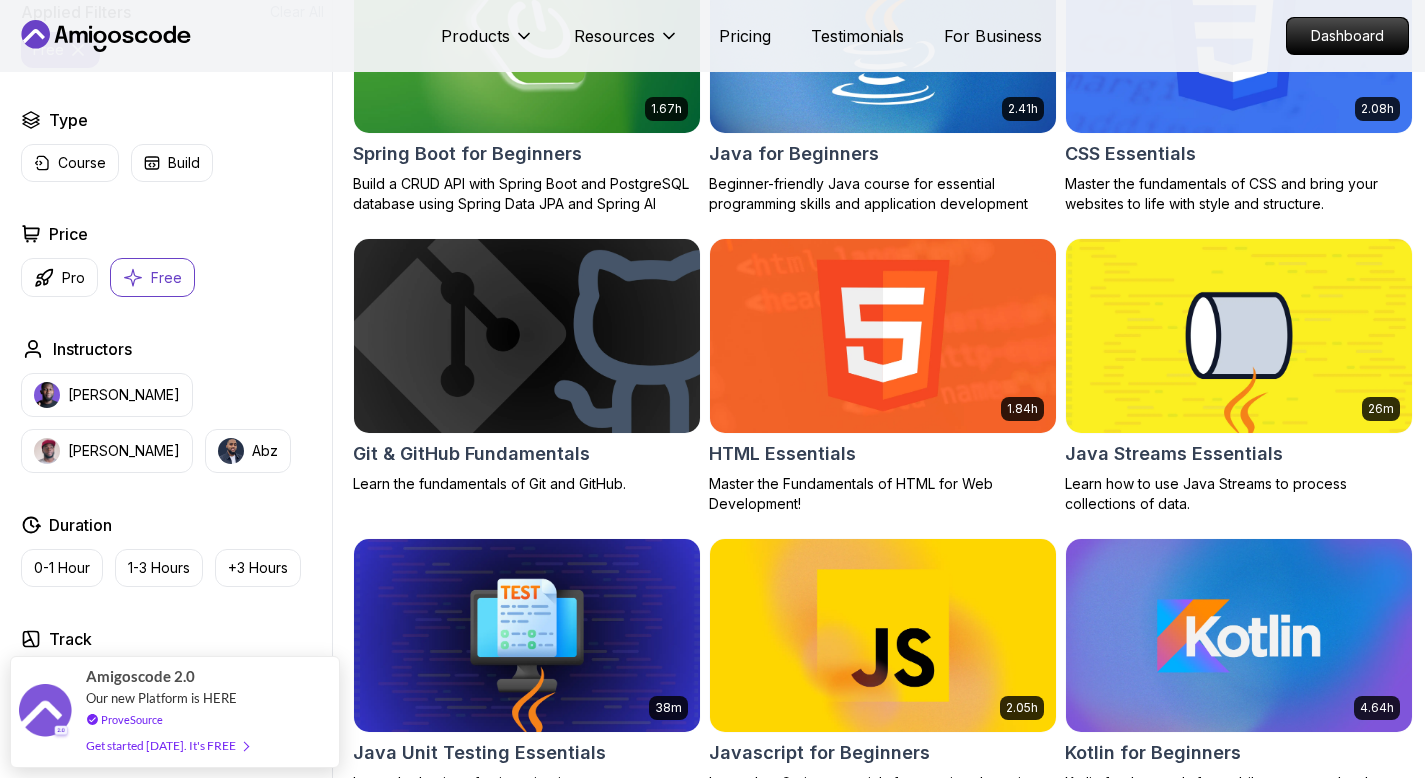 click on "CSS Essentials" at bounding box center [1130, 154] 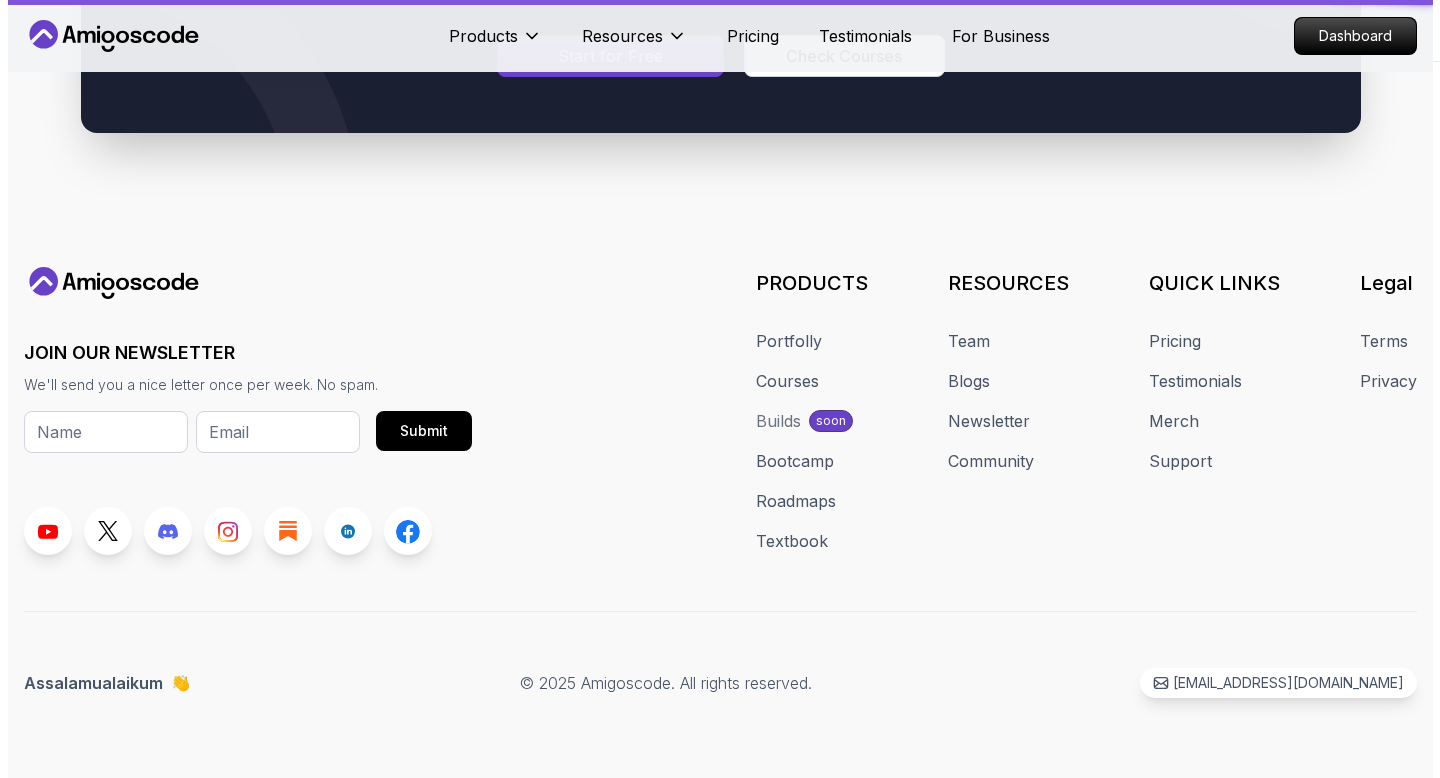 scroll, scrollTop: 0, scrollLeft: 0, axis: both 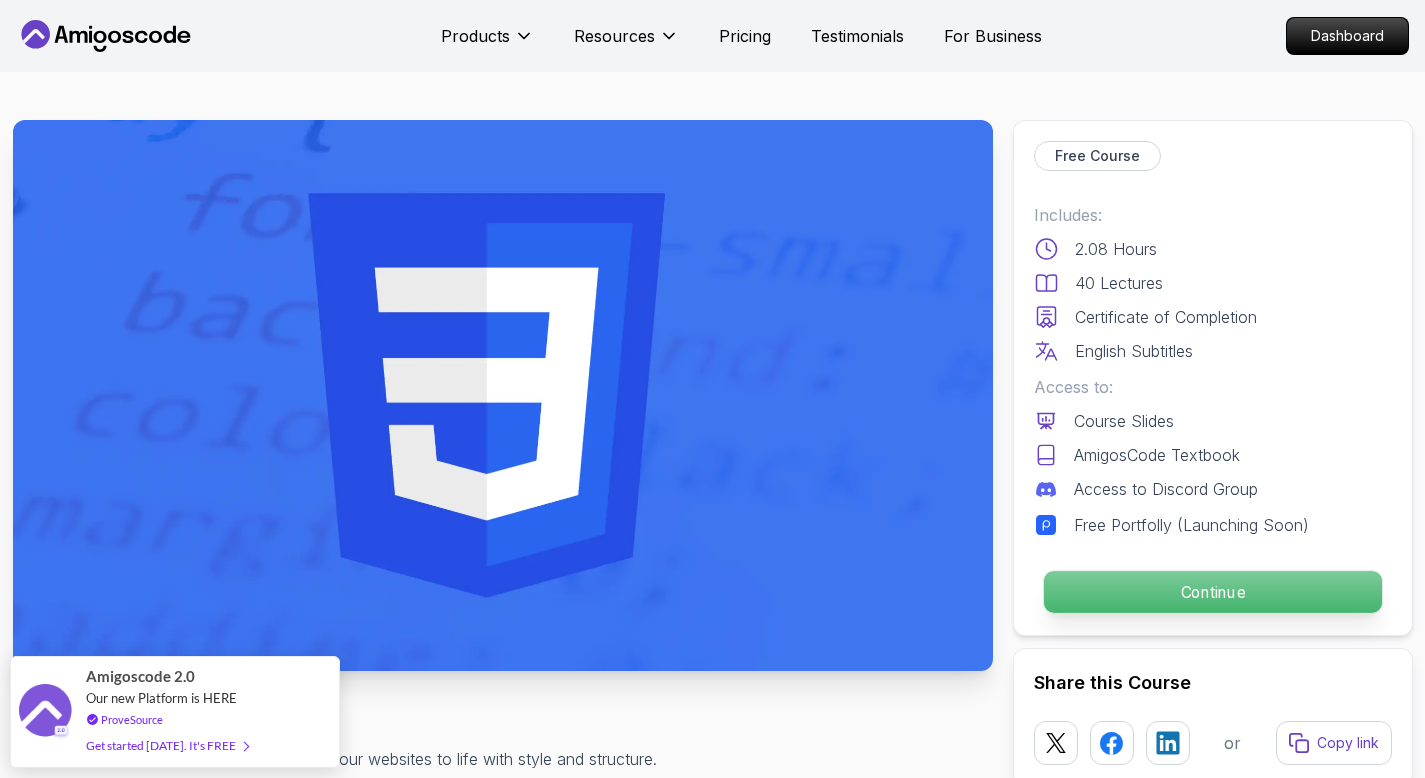click on "Continue" at bounding box center (1212, 592) 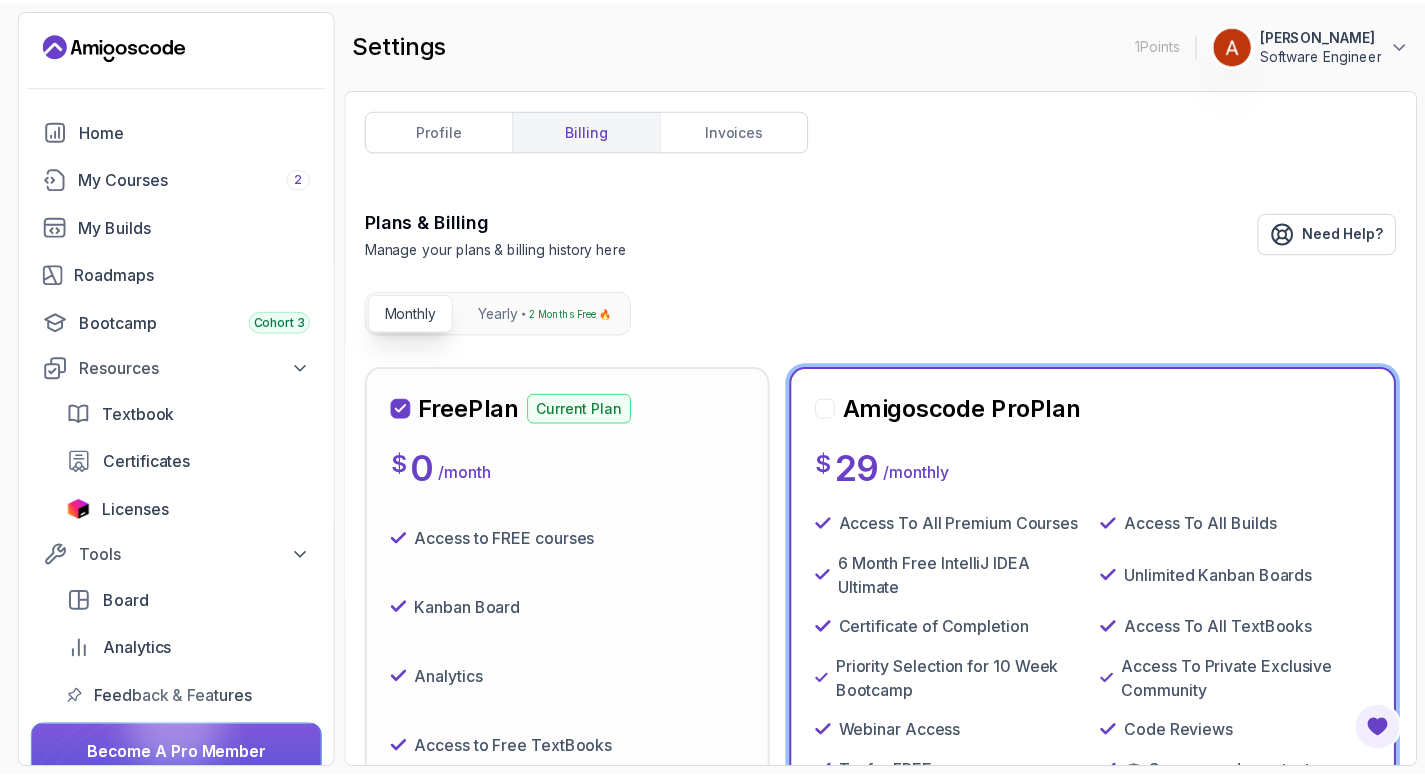 scroll, scrollTop: 0, scrollLeft: 0, axis: both 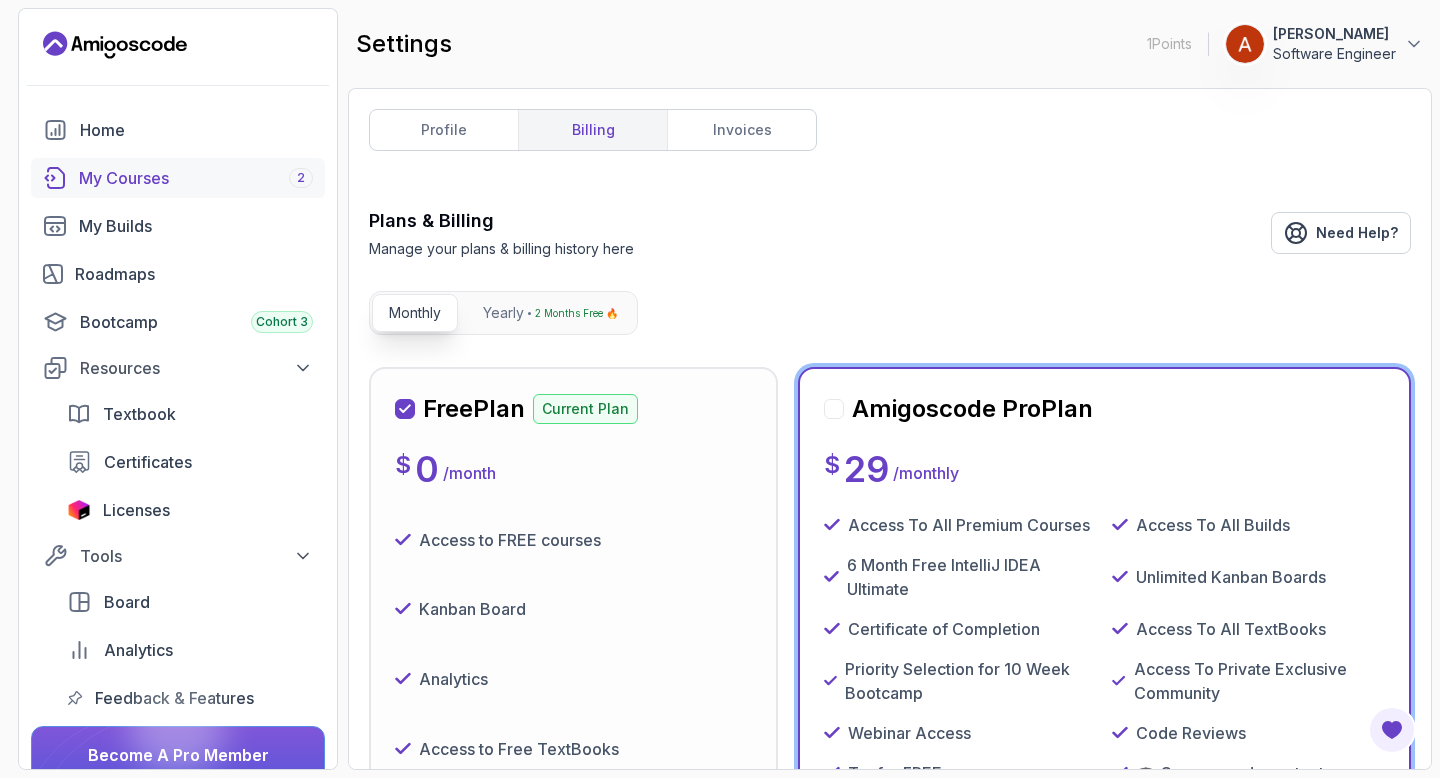 click on "My Courses 2" at bounding box center [178, 178] 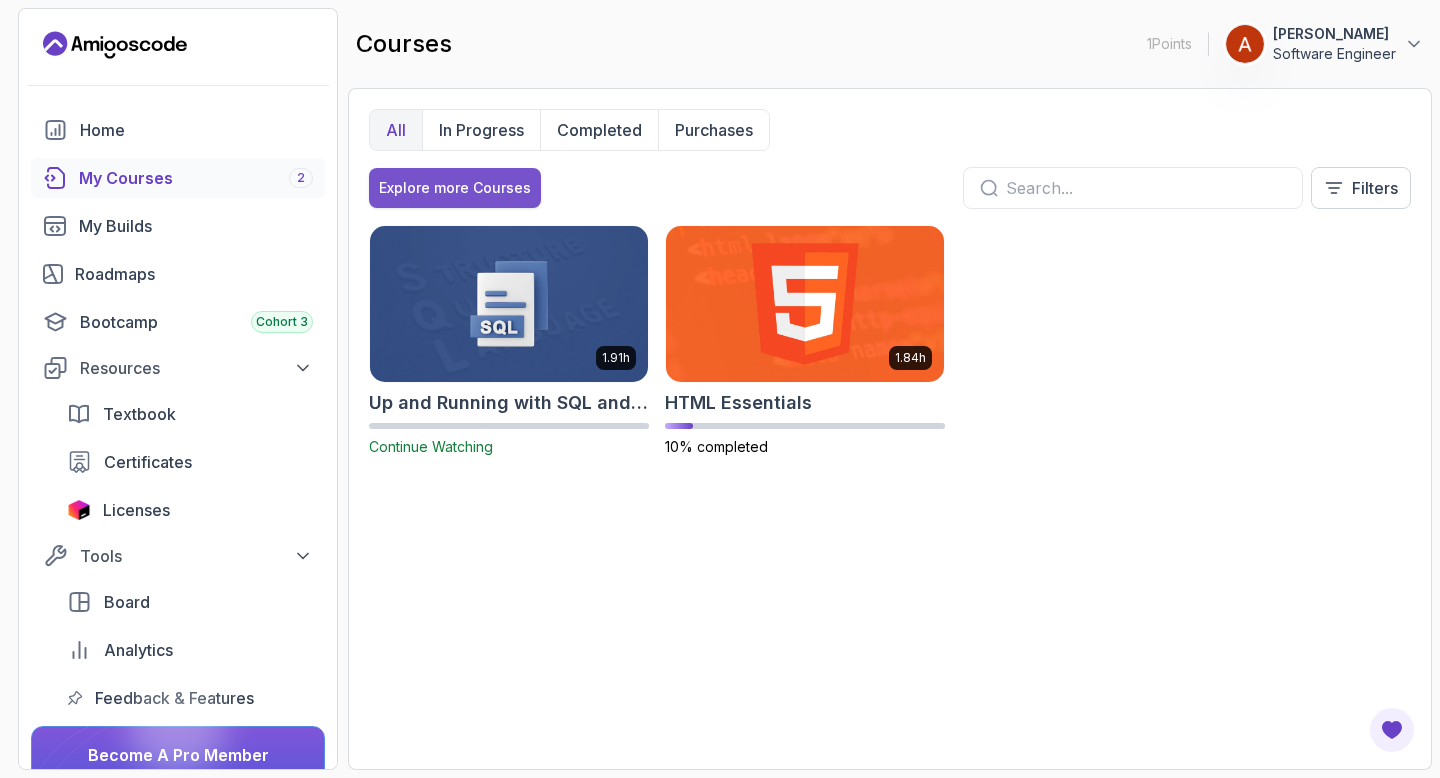 click on "Explore more Courses" at bounding box center [455, 188] 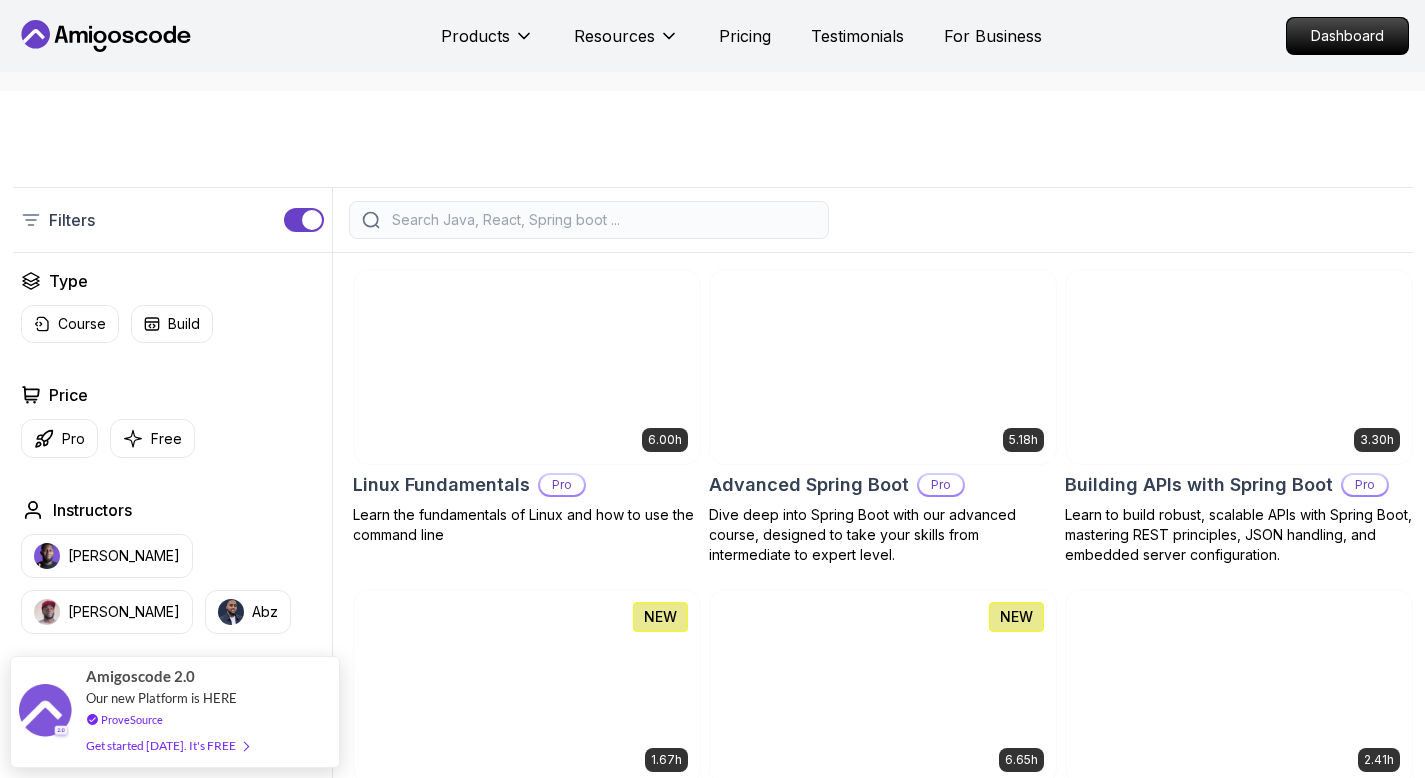 scroll, scrollTop: 360, scrollLeft: 0, axis: vertical 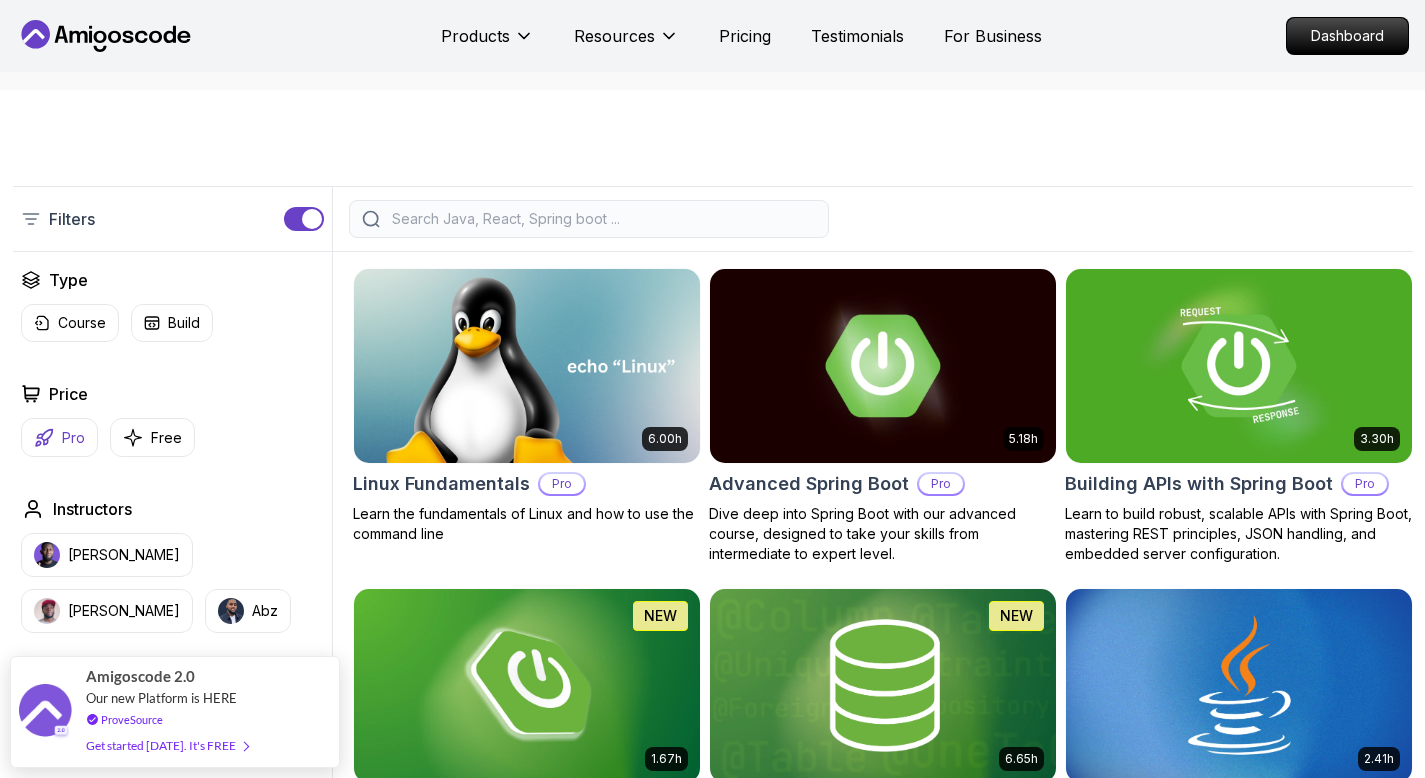 click on "Pro" at bounding box center [73, 438] 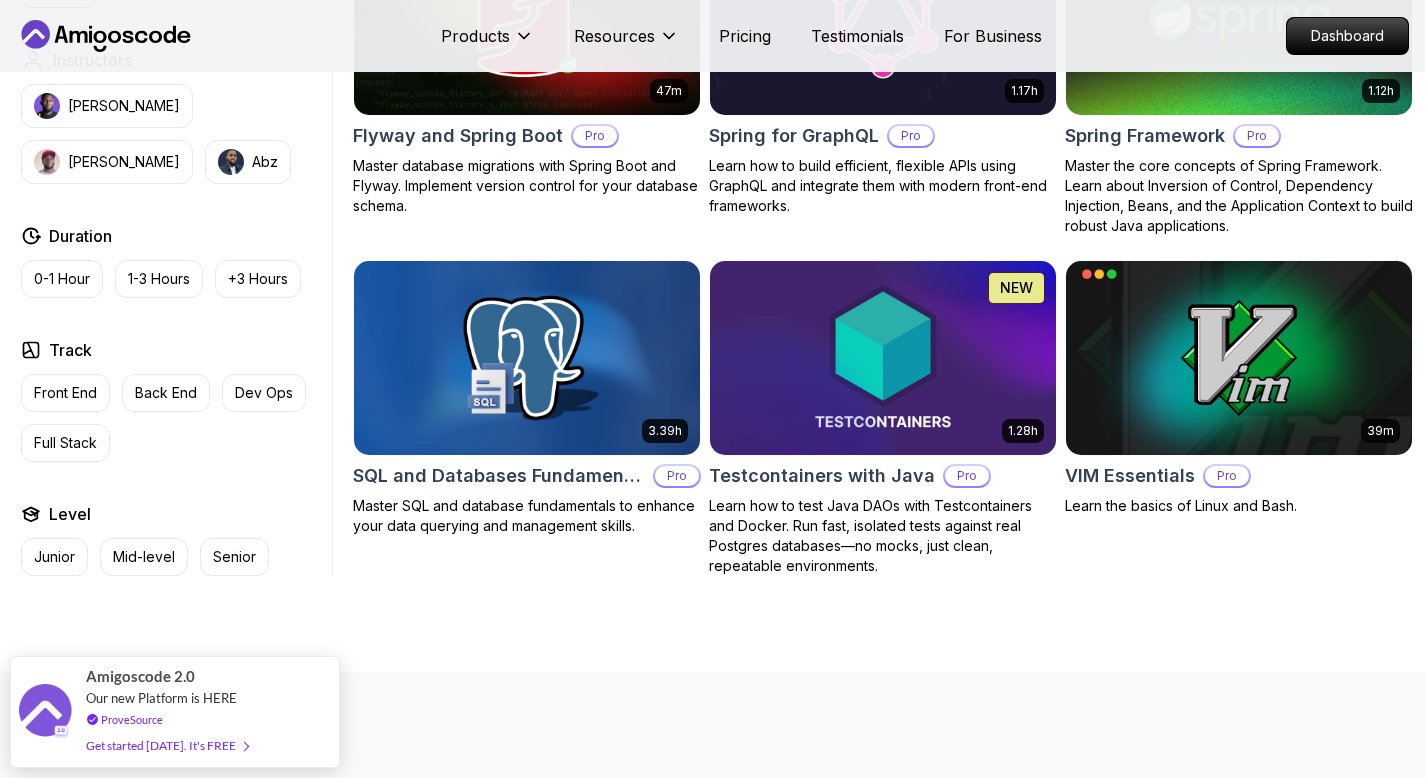 scroll, scrollTop: 3926, scrollLeft: 0, axis: vertical 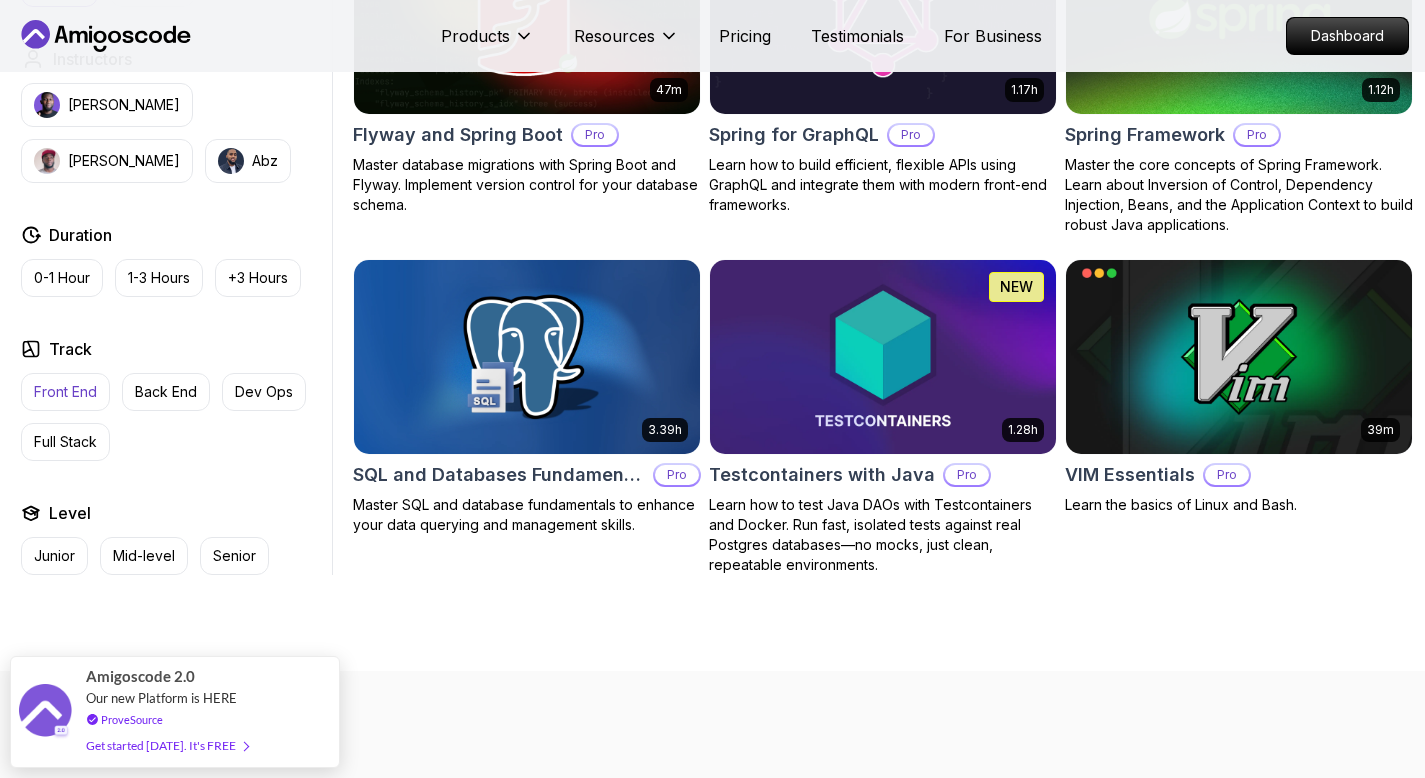 click on "Front End" at bounding box center (65, 392) 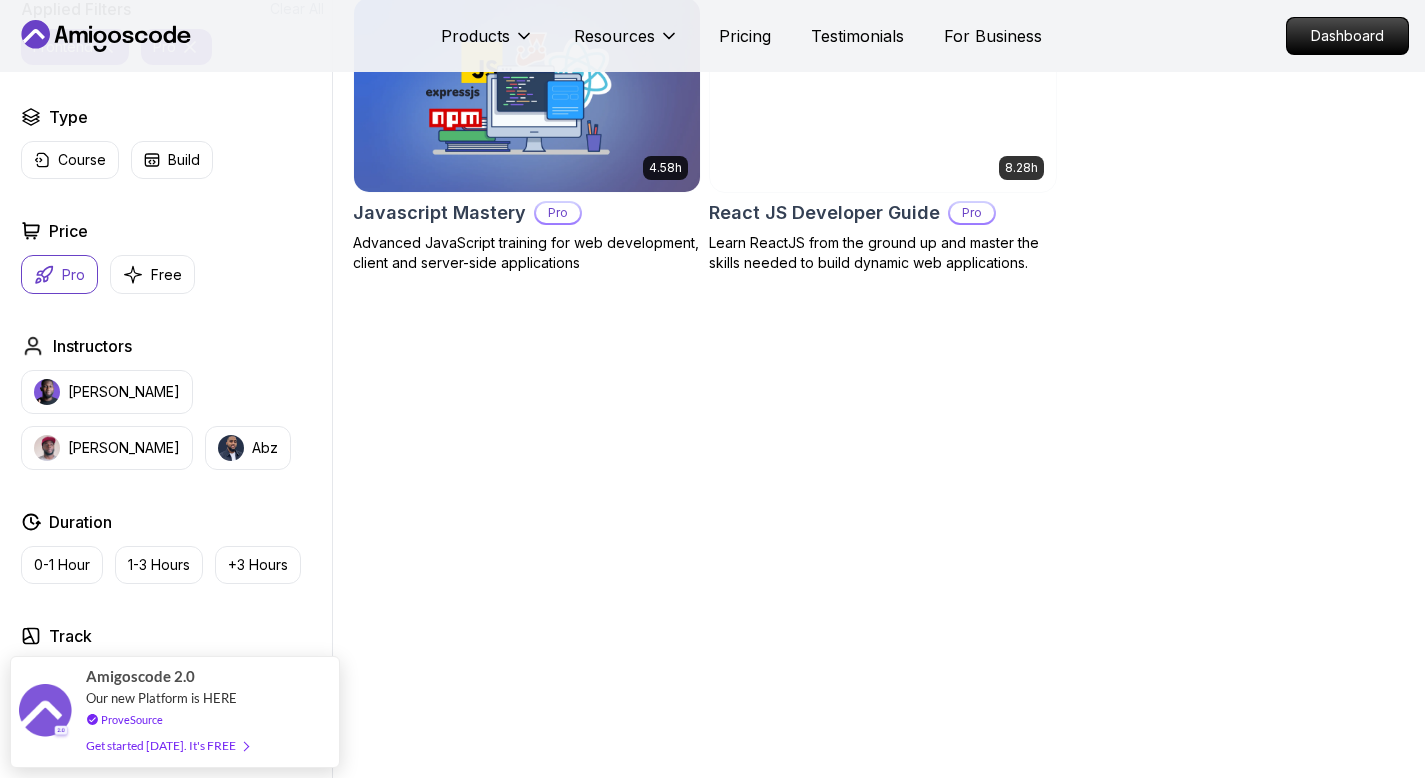 scroll, scrollTop: 633, scrollLeft: 0, axis: vertical 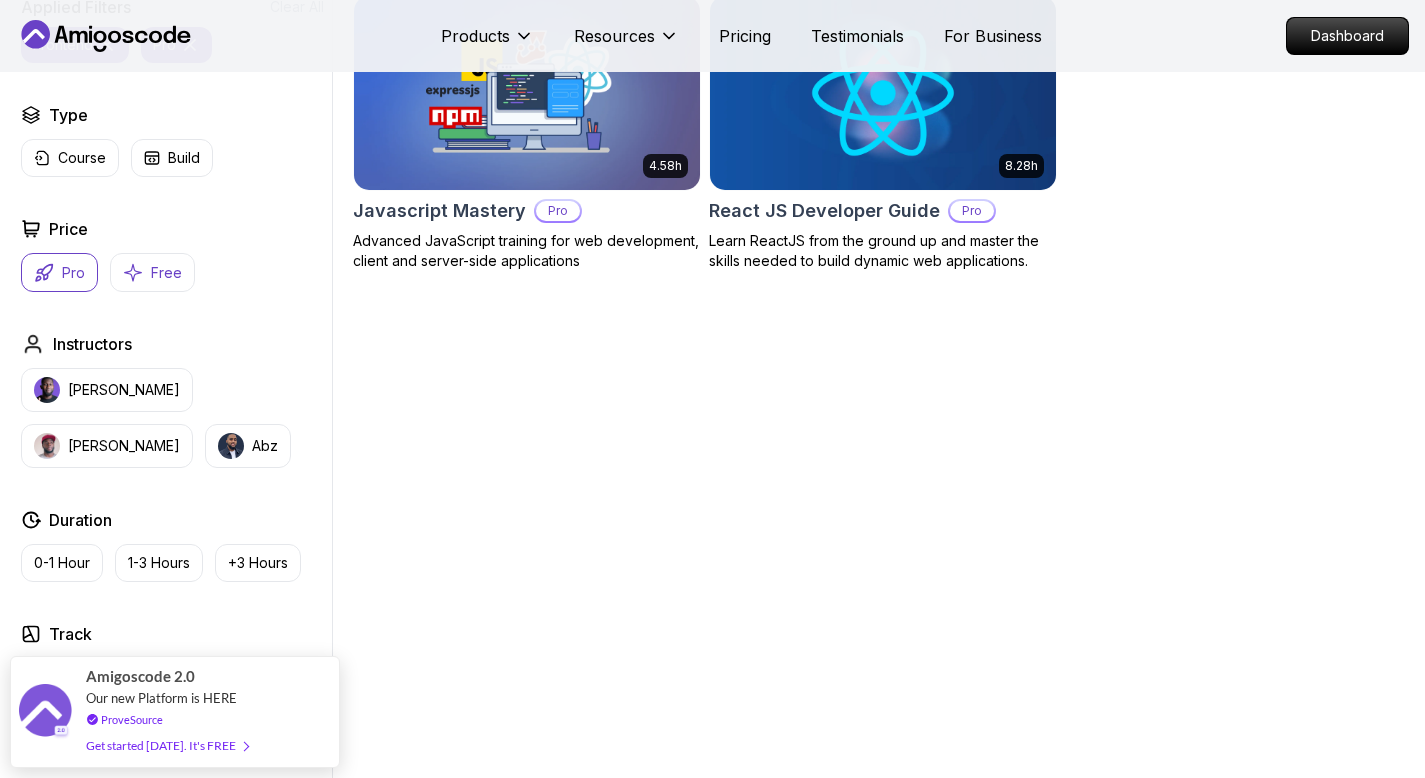 click on "Free" at bounding box center (152, 272) 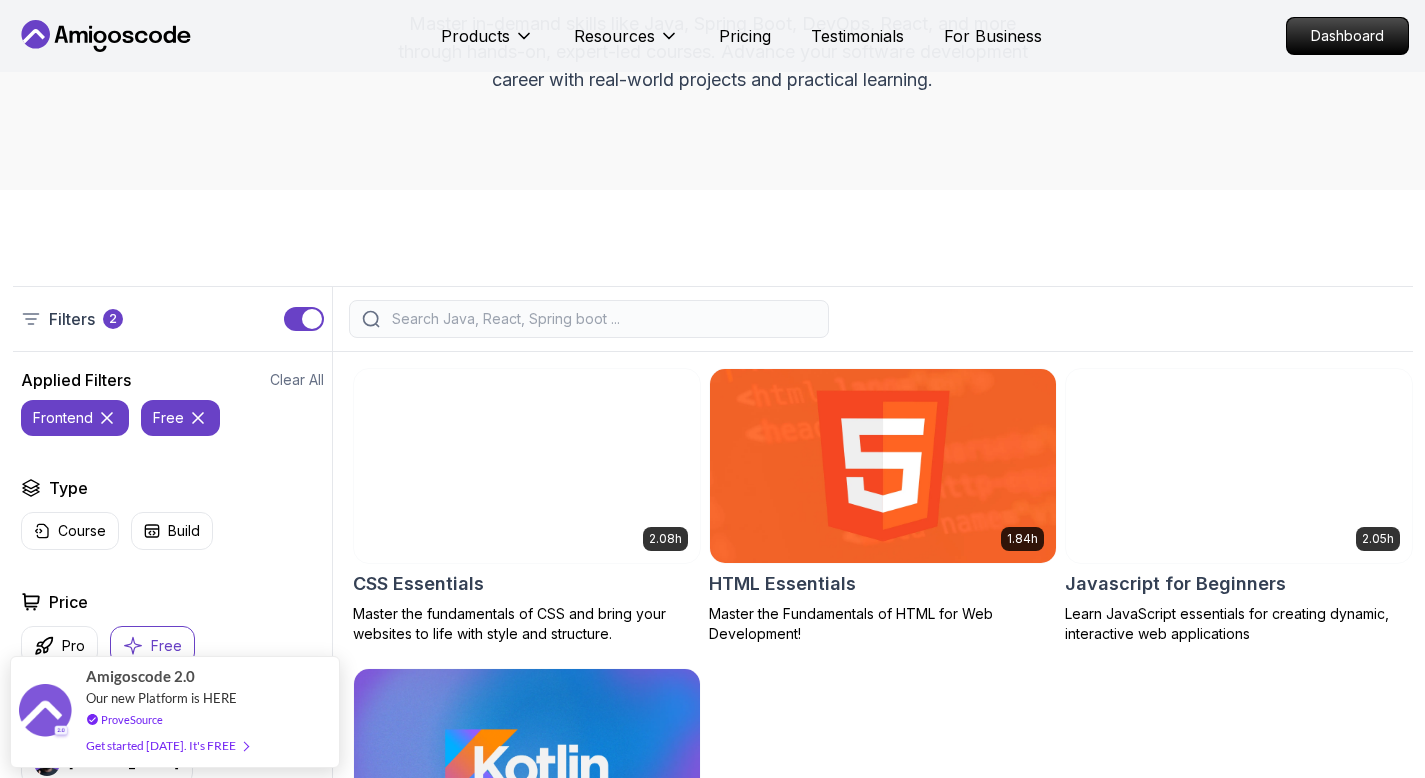 scroll, scrollTop: 268, scrollLeft: 0, axis: vertical 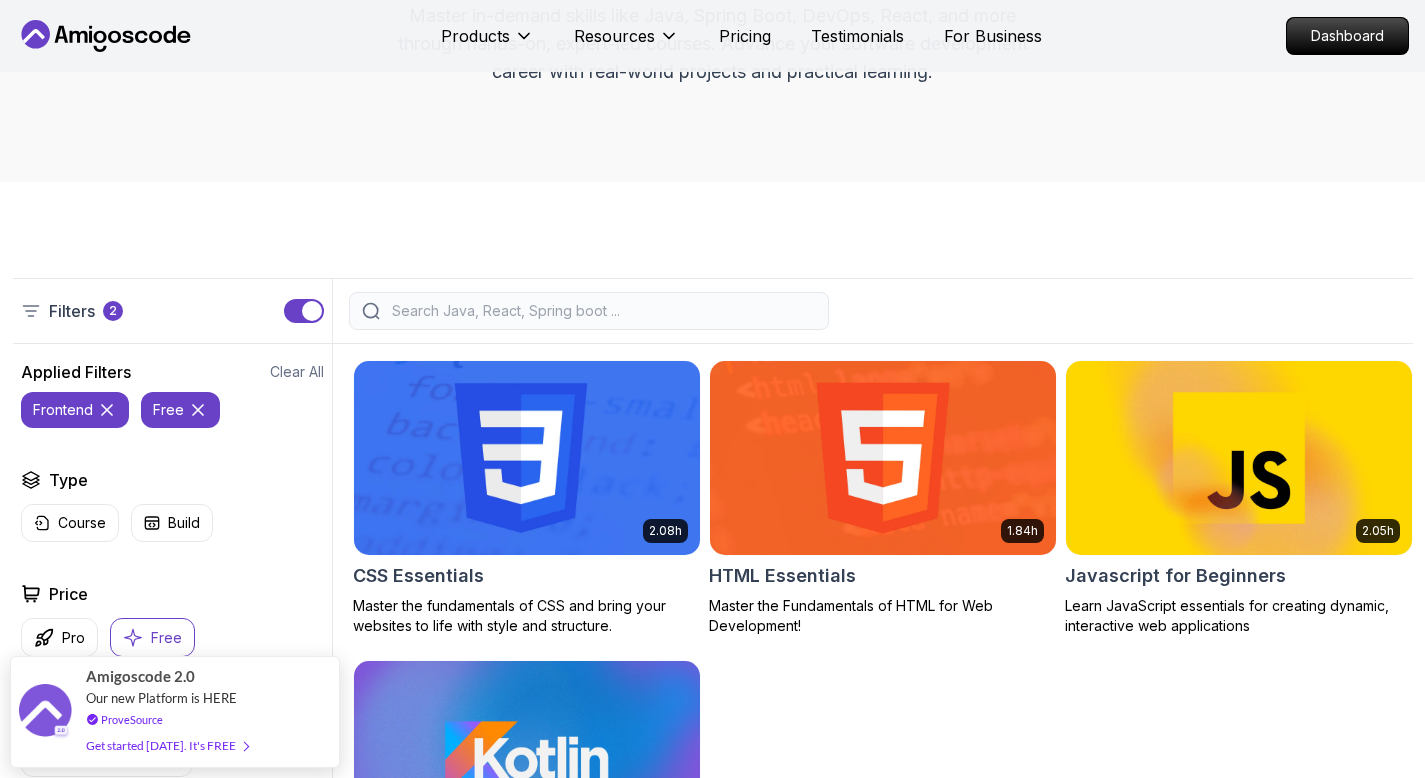 click at bounding box center (526, 457) 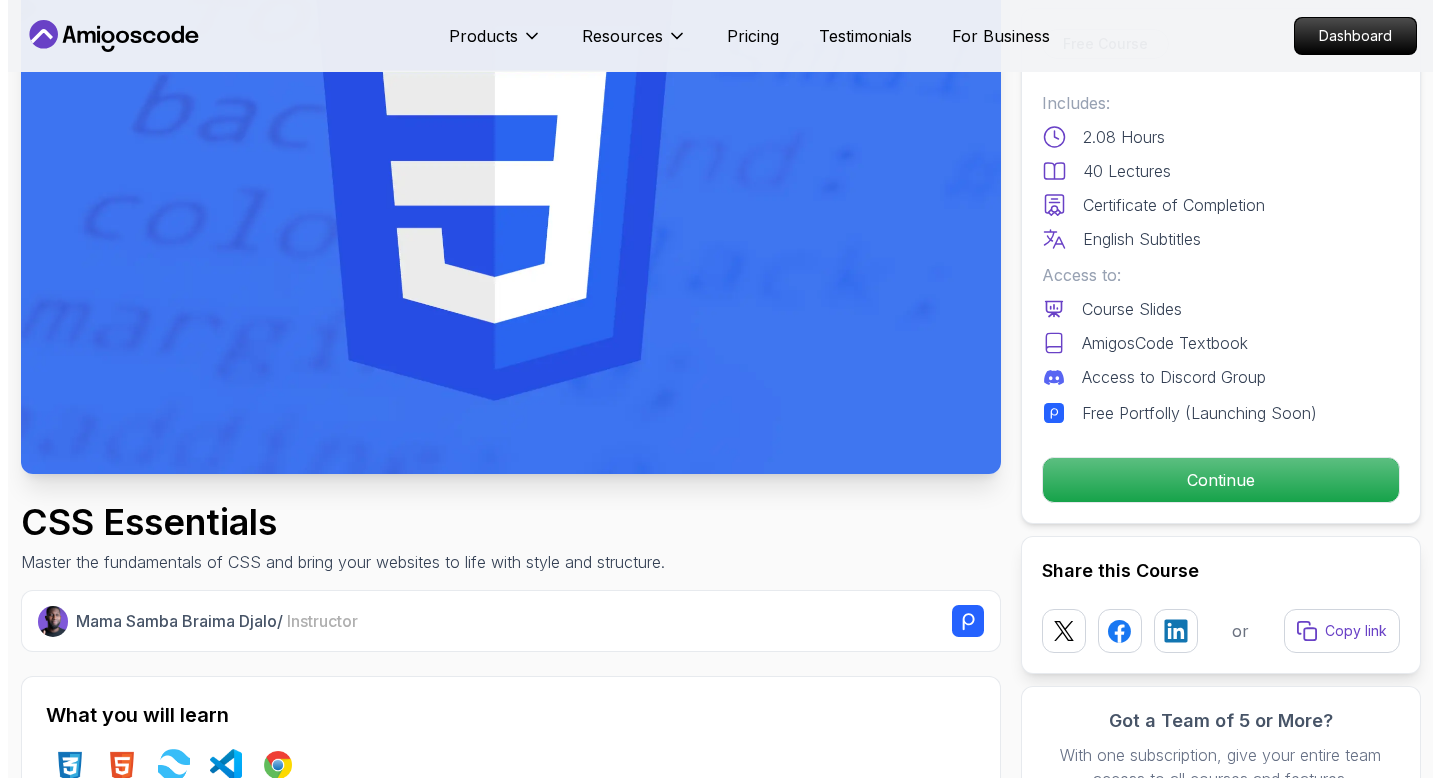 scroll, scrollTop: 0, scrollLeft: 0, axis: both 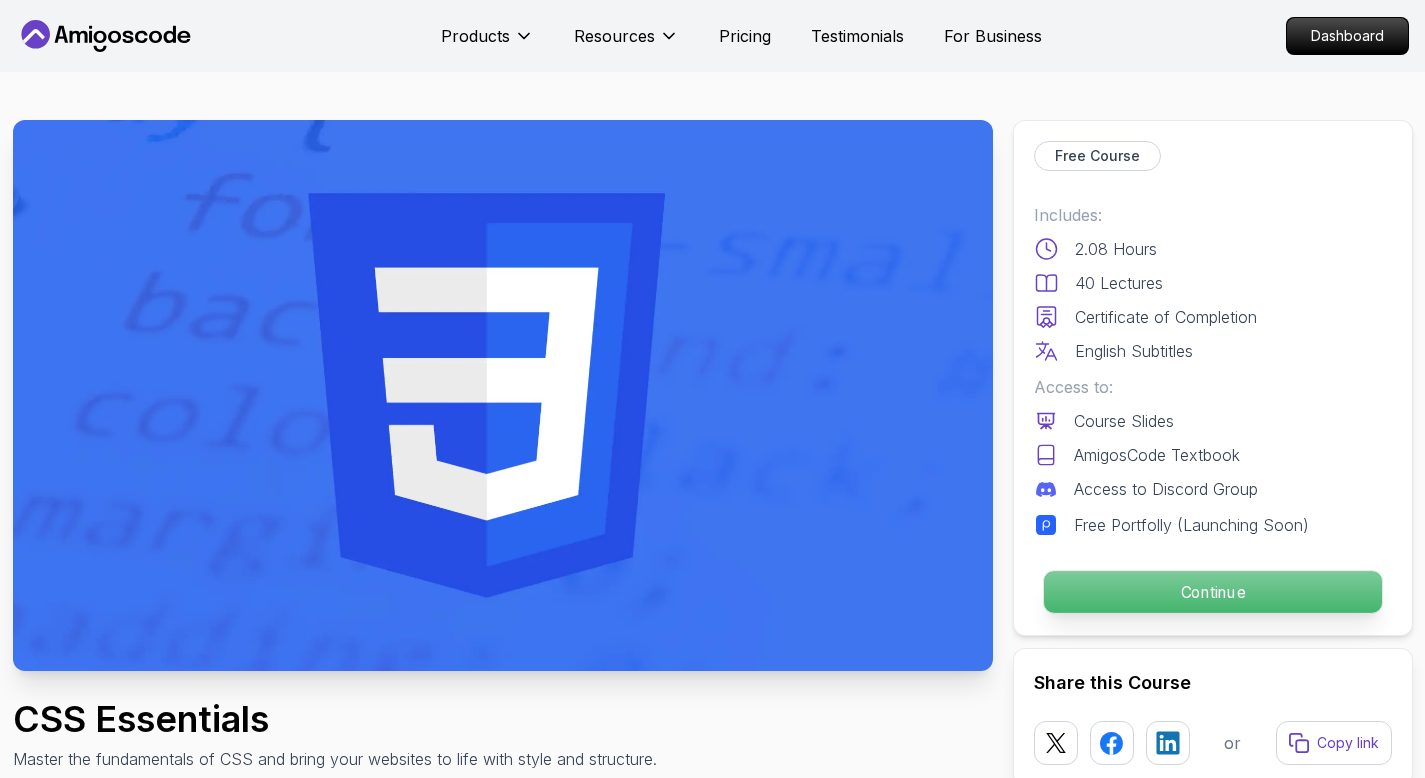 click on "Continue" at bounding box center [1212, 592] 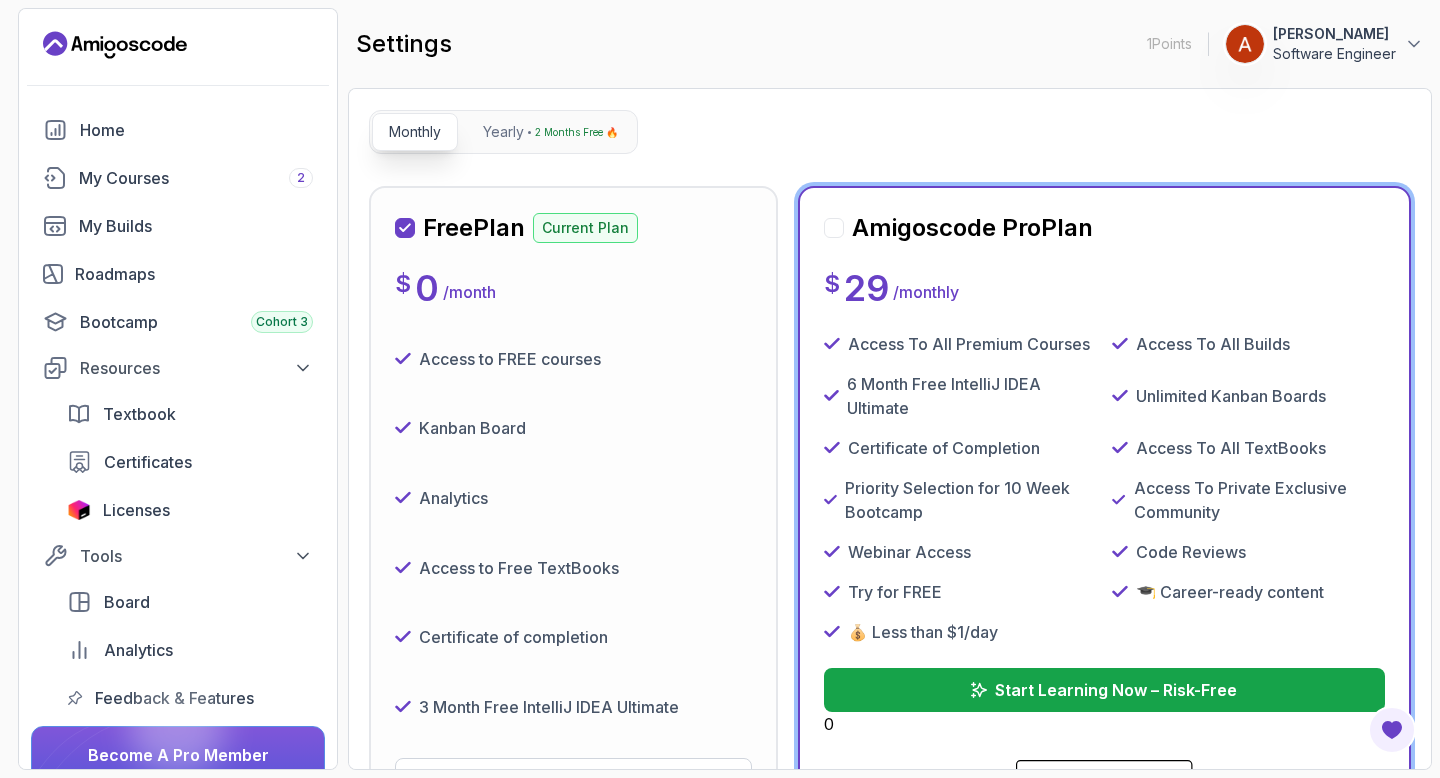 scroll, scrollTop: 0, scrollLeft: 0, axis: both 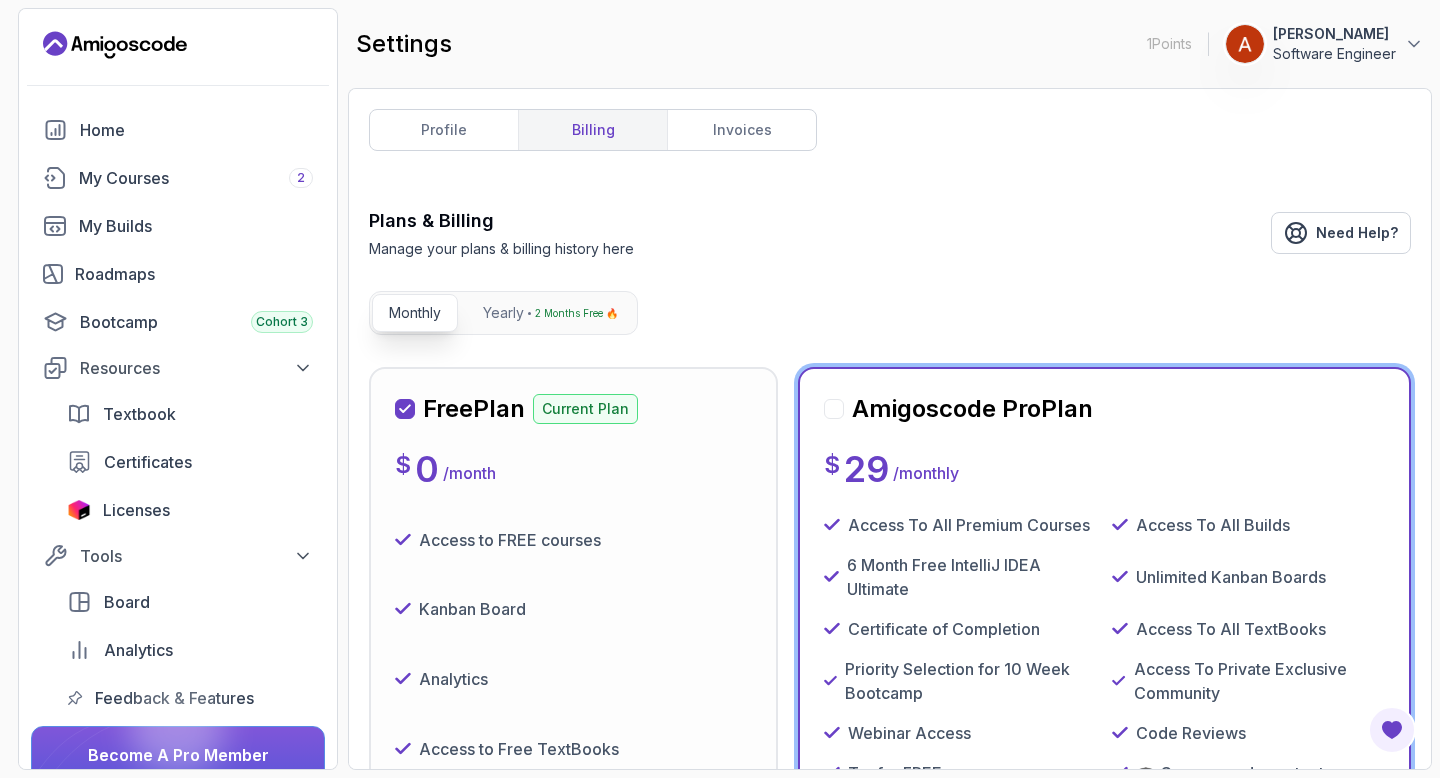click on "Free  Plan Current Plan $ 0 / month Access to FREE courses Kanban Board Analytics Access to Free TextBooks Certificate of completion 3 Month Free IntelliJ IDEA Ultimate Current Plan" at bounding box center [573, 687] 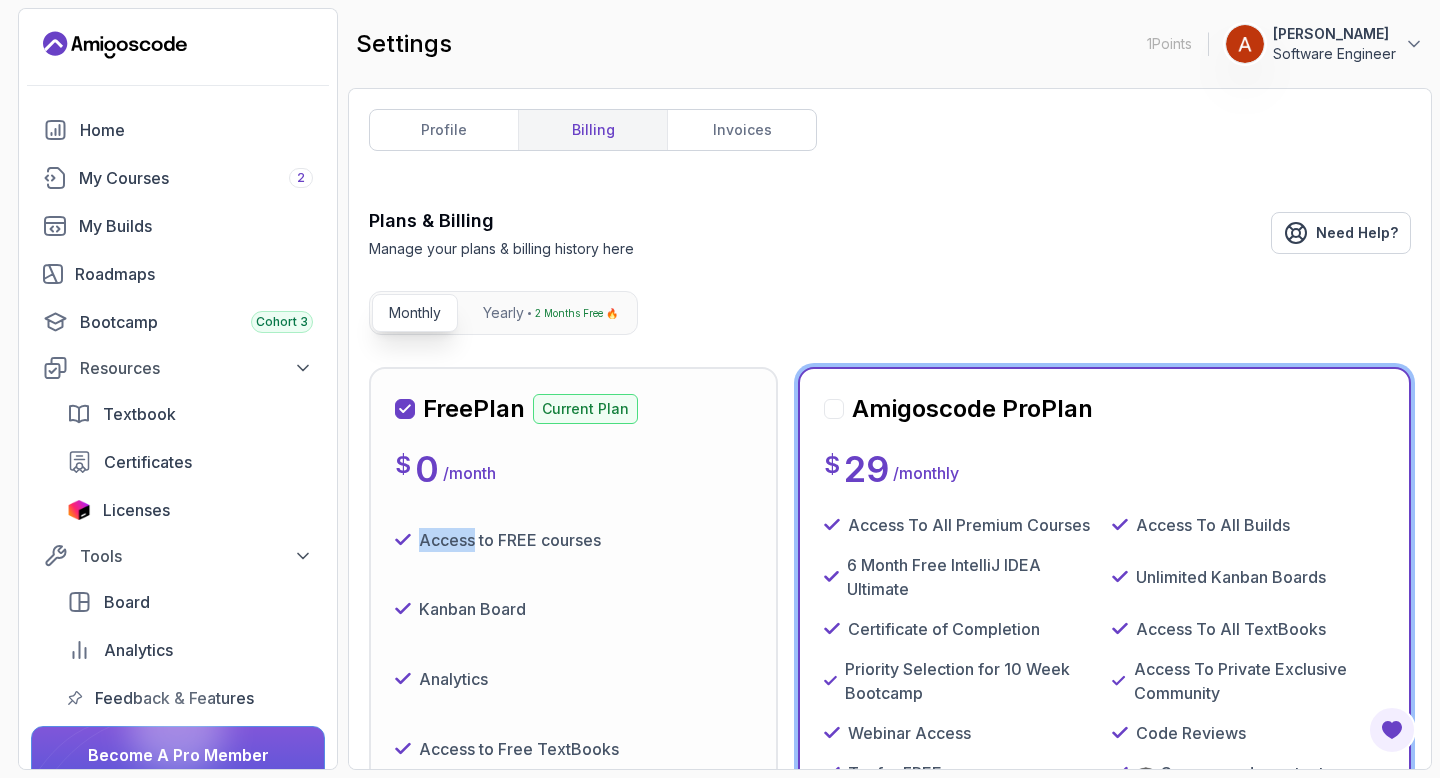 click on "Free  Plan Current Plan $ 0 / month Access to FREE courses Kanban Board Analytics Access to Free TextBooks Certificate of completion 3 Month Free IntelliJ IDEA Ultimate Current Plan" at bounding box center (573, 687) 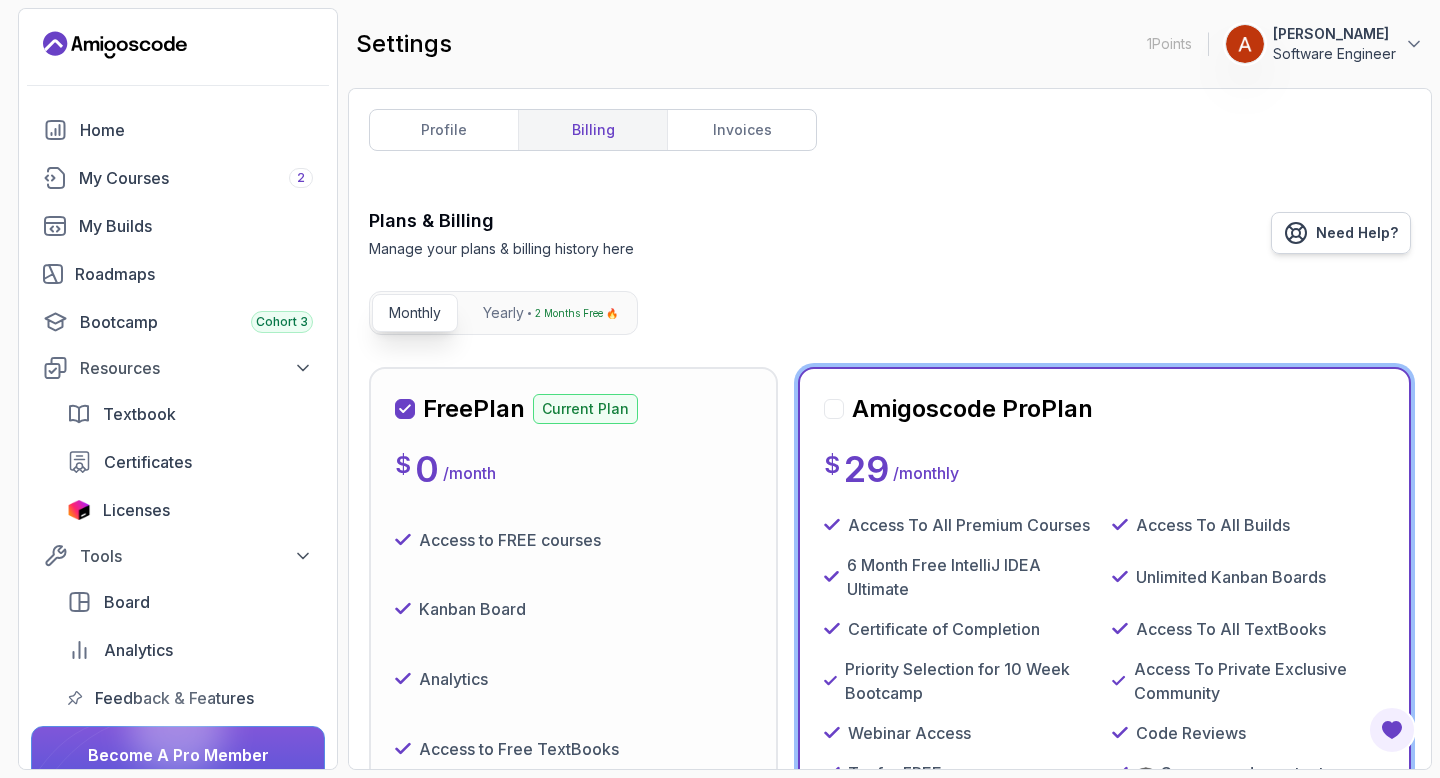 click 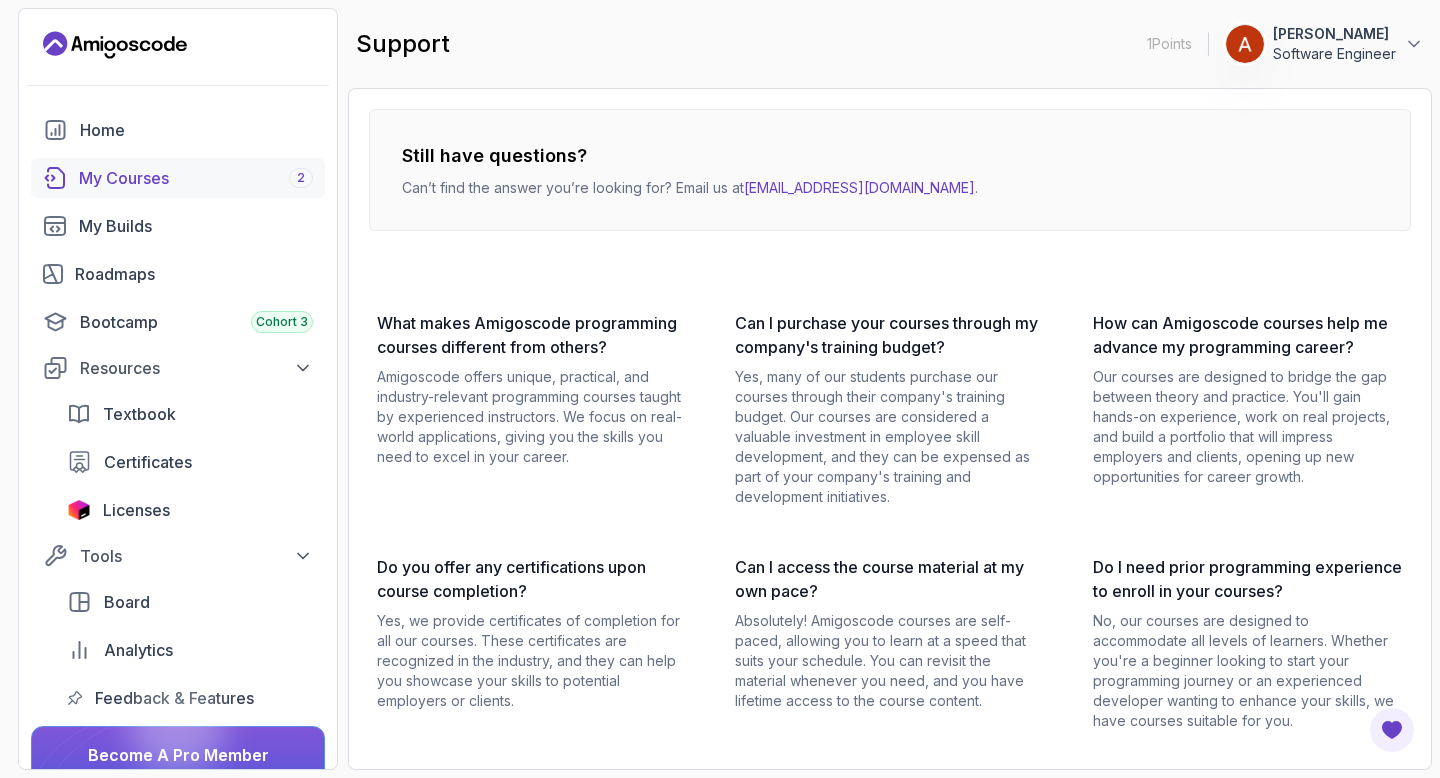 click on "My Courses 2" at bounding box center [196, 178] 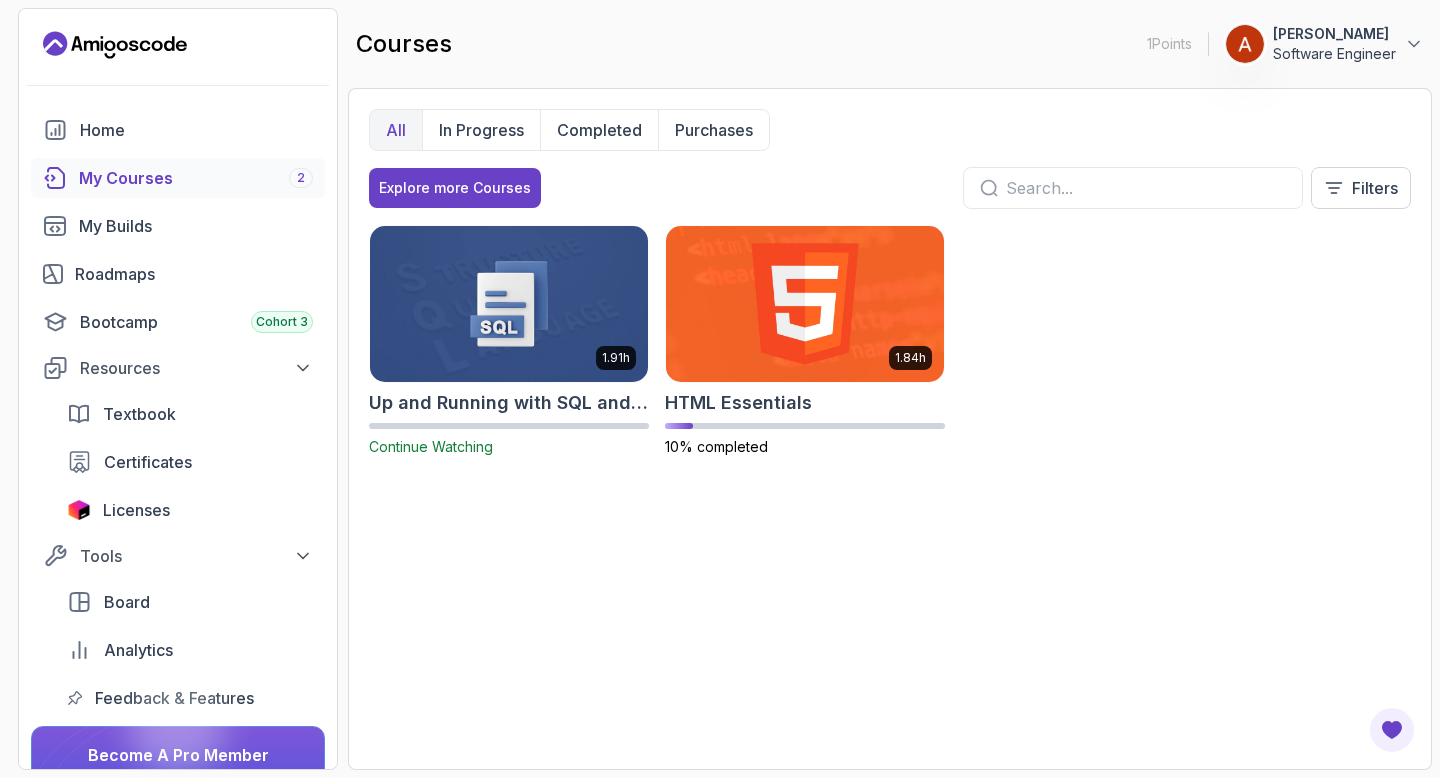 click on "[PERSON_NAME]" at bounding box center [1334, 34] 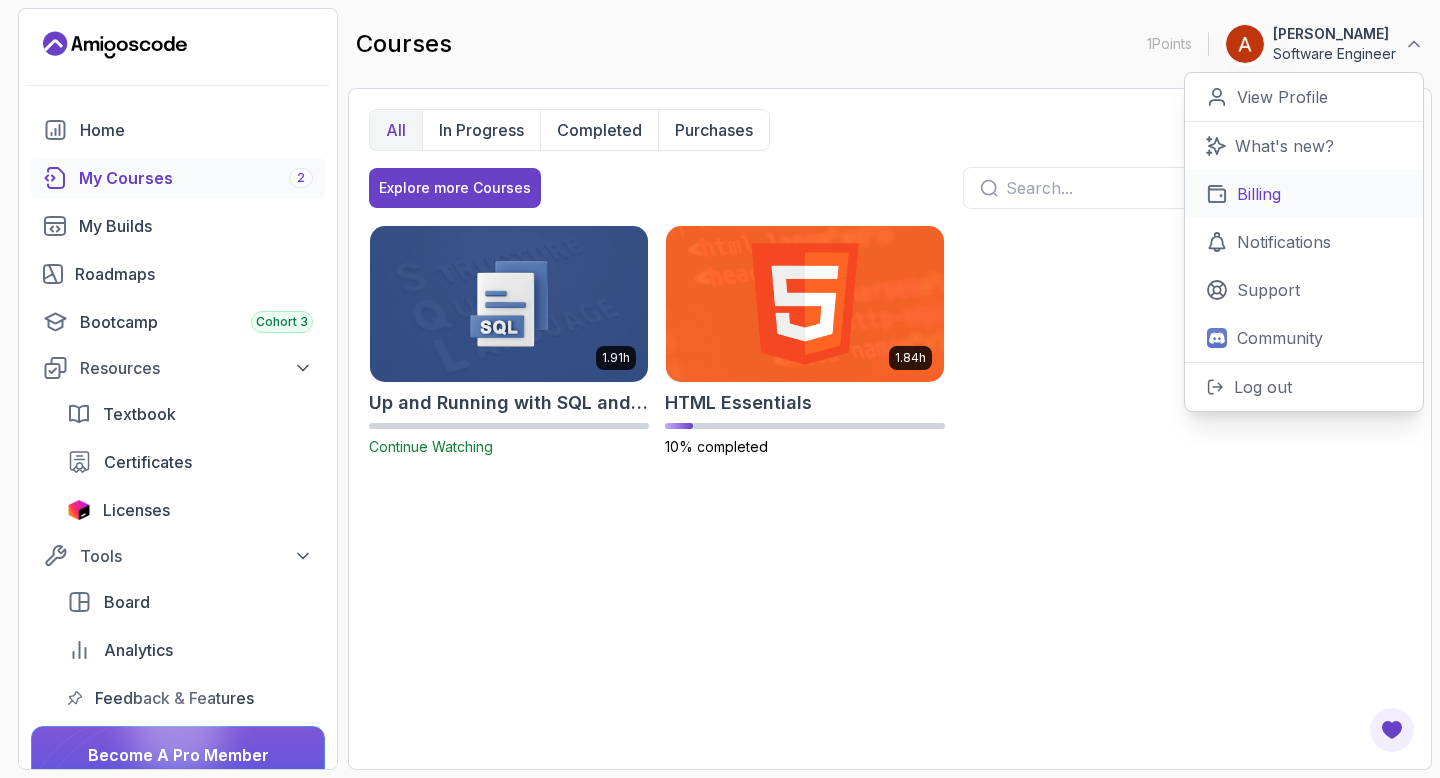 click on "Billing" at bounding box center [1304, 194] 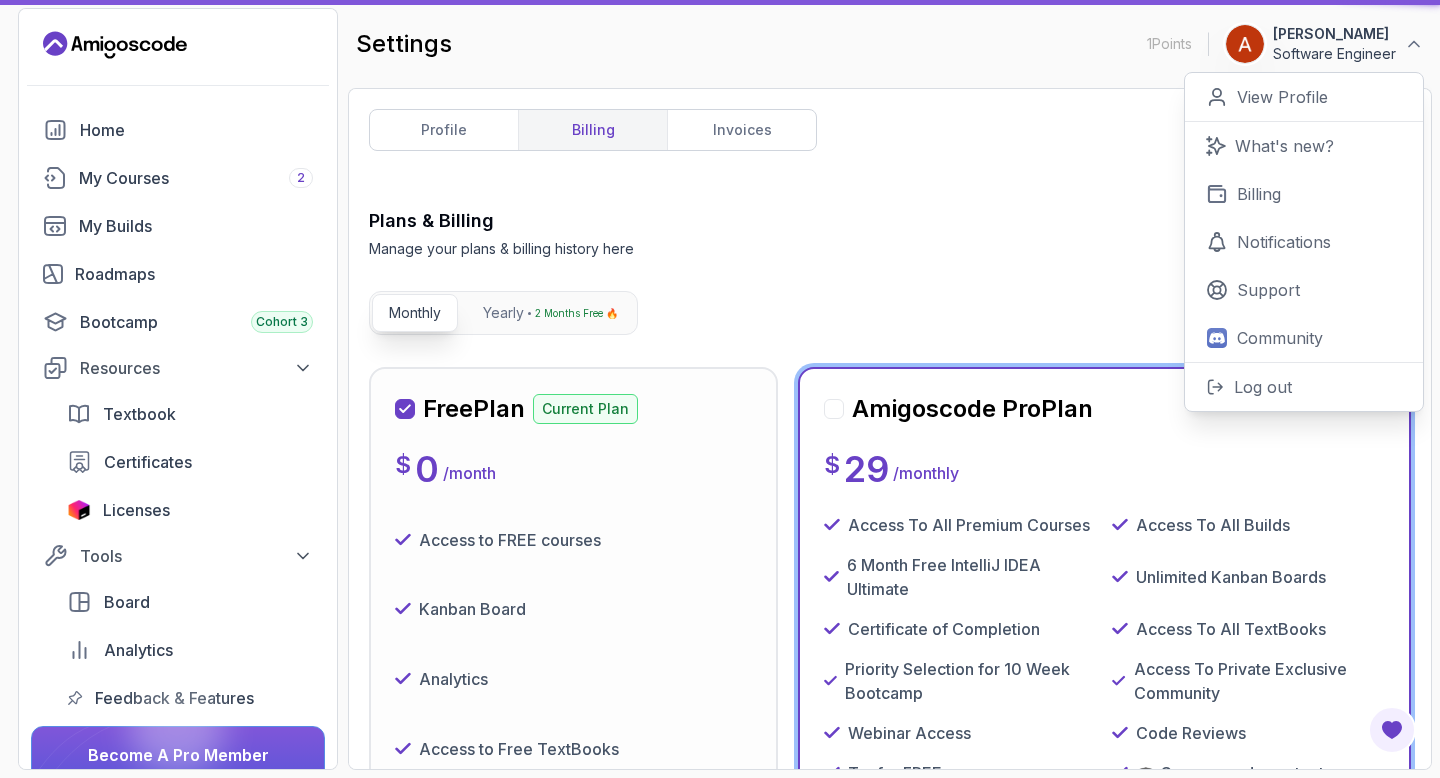 click on "Free  Plan Current Plan $ 0 / month Access to FREE courses Kanban Board Analytics Access to Free TextBooks Certificate of completion 3 Month Free IntelliJ IDEA Ultimate Current Plan" at bounding box center (573, 687) 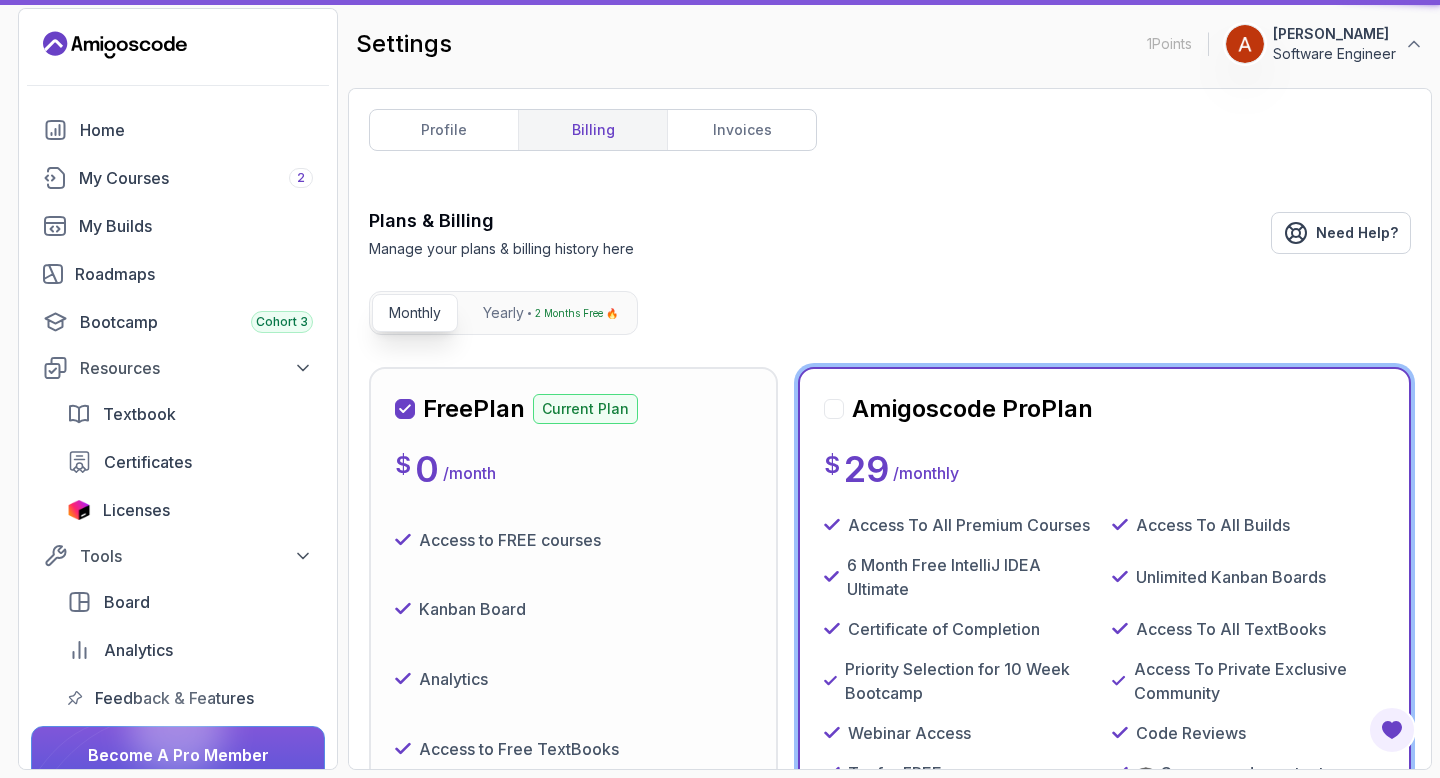 click on "Amigoscode Pro  Plan $ 29 / monthly Access To All Premium Courses Access To All Builds 6 Month Free IntelliJ IDEA Ultimate Unlimited Kanban Boards Certificate of Completion Access To All TextBooks Priority Selection for 10 Week Bootcamp Access To Private Exclusive Community Webinar Access Code Reviews Try for FREE 🎓 Career-ready content 💰 Less than $1/day Start Learning Now – Risk-Free 0 .cls-1 { fill: currentColor; } Powered by Stripe - blurple" at bounding box center [1104, 687] 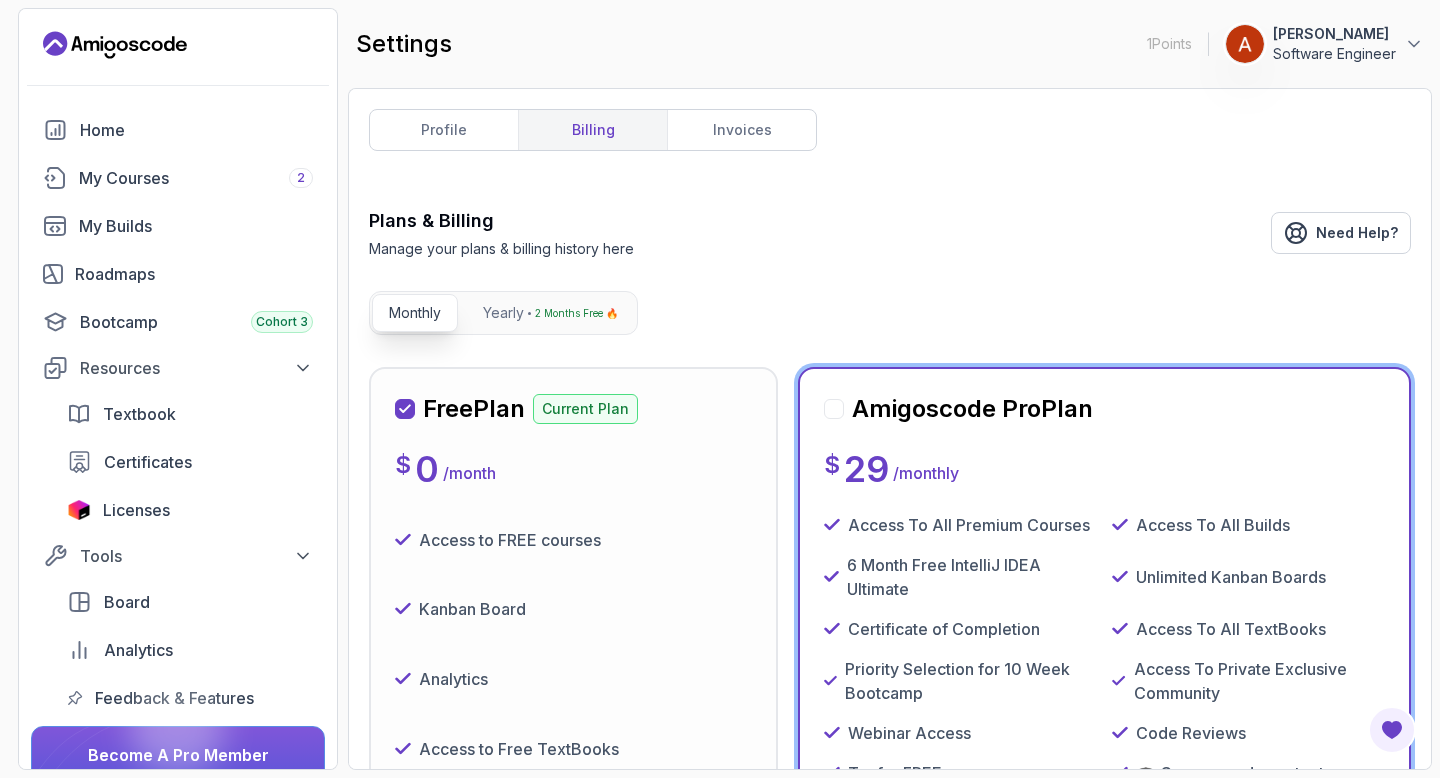 click at bounding box center (834, 409) 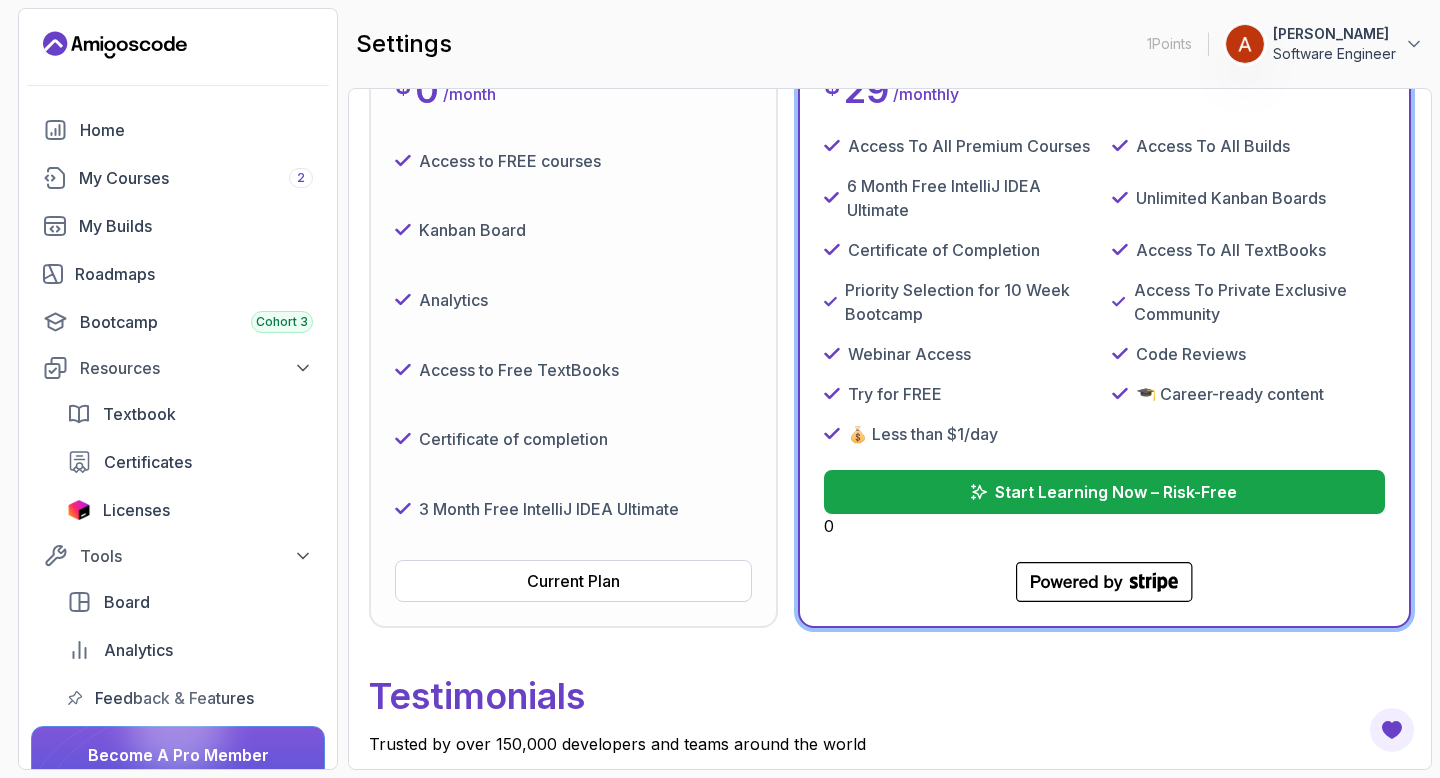 scroll, scrollTop: 646, scrollLeft: 0, axis: vertical 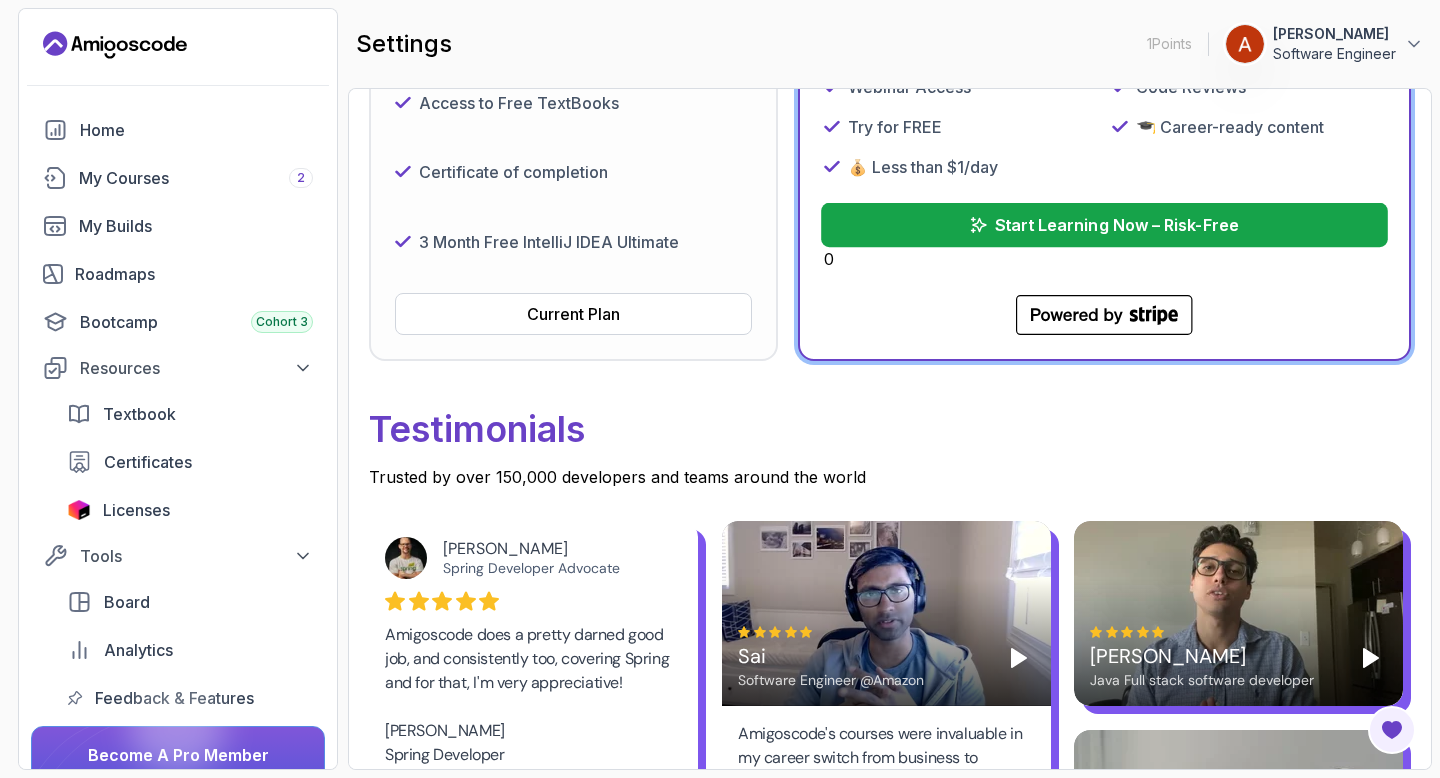 click on "Start Learning Now – Risk-Free" at bounding box center [1104, 225] 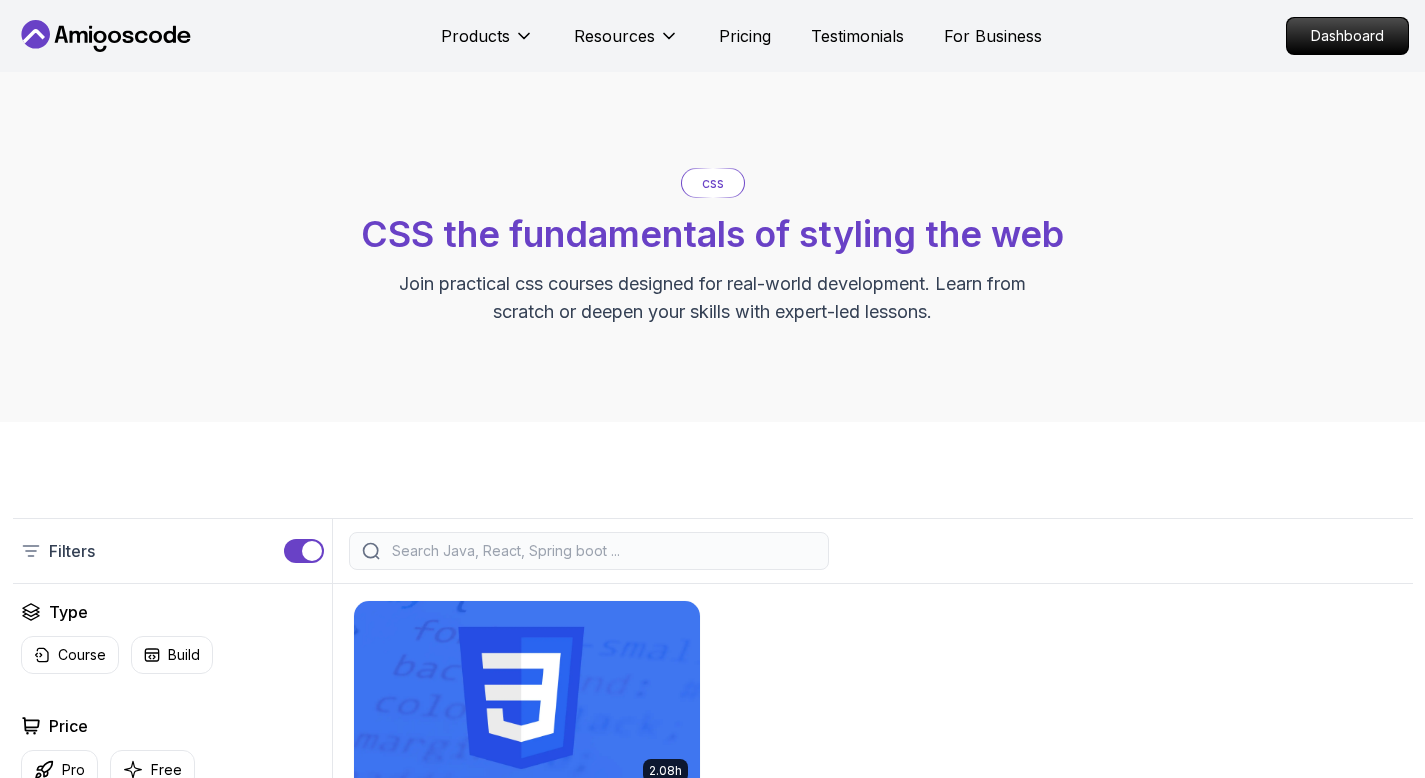 scroll, scrollTop: 0, scrollLeft: 0, axis: both 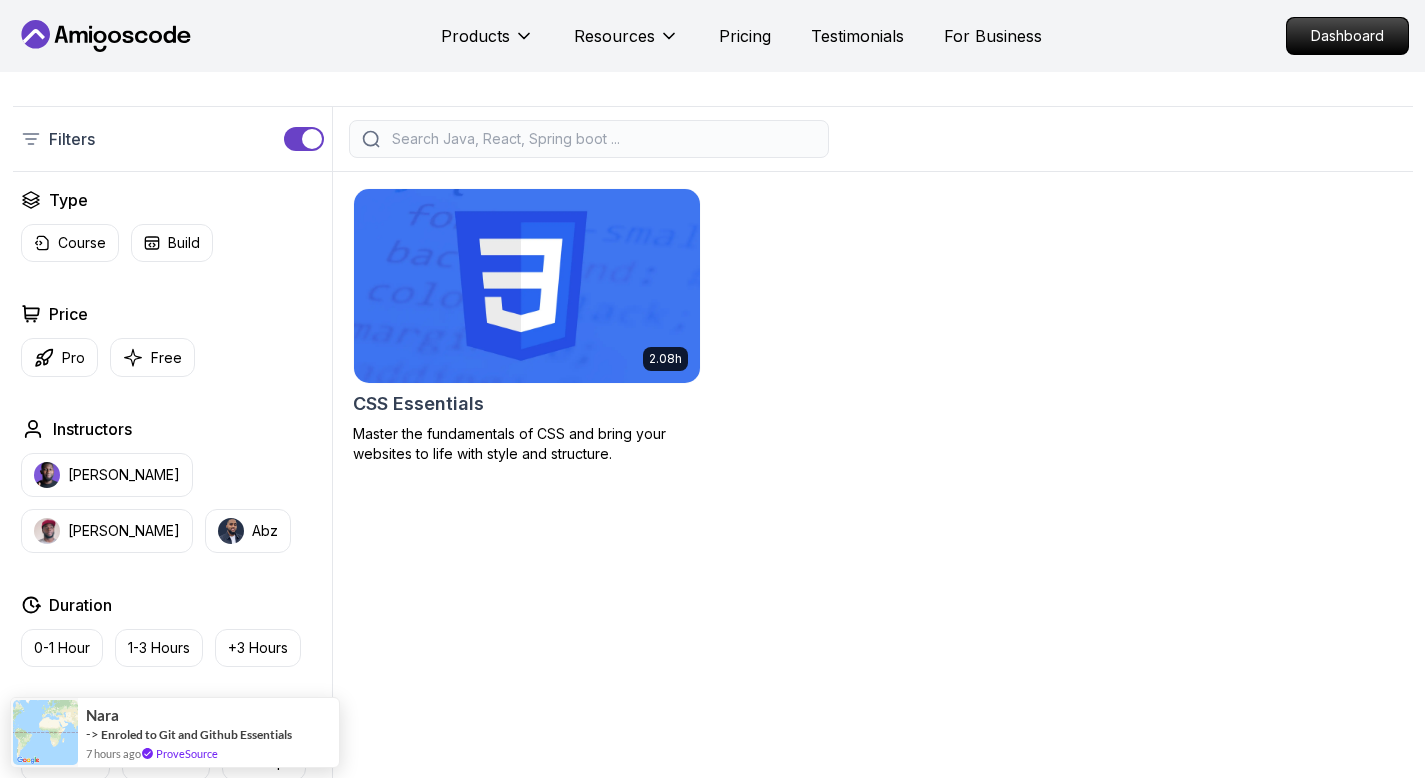 click at bounding box center (526, 285) 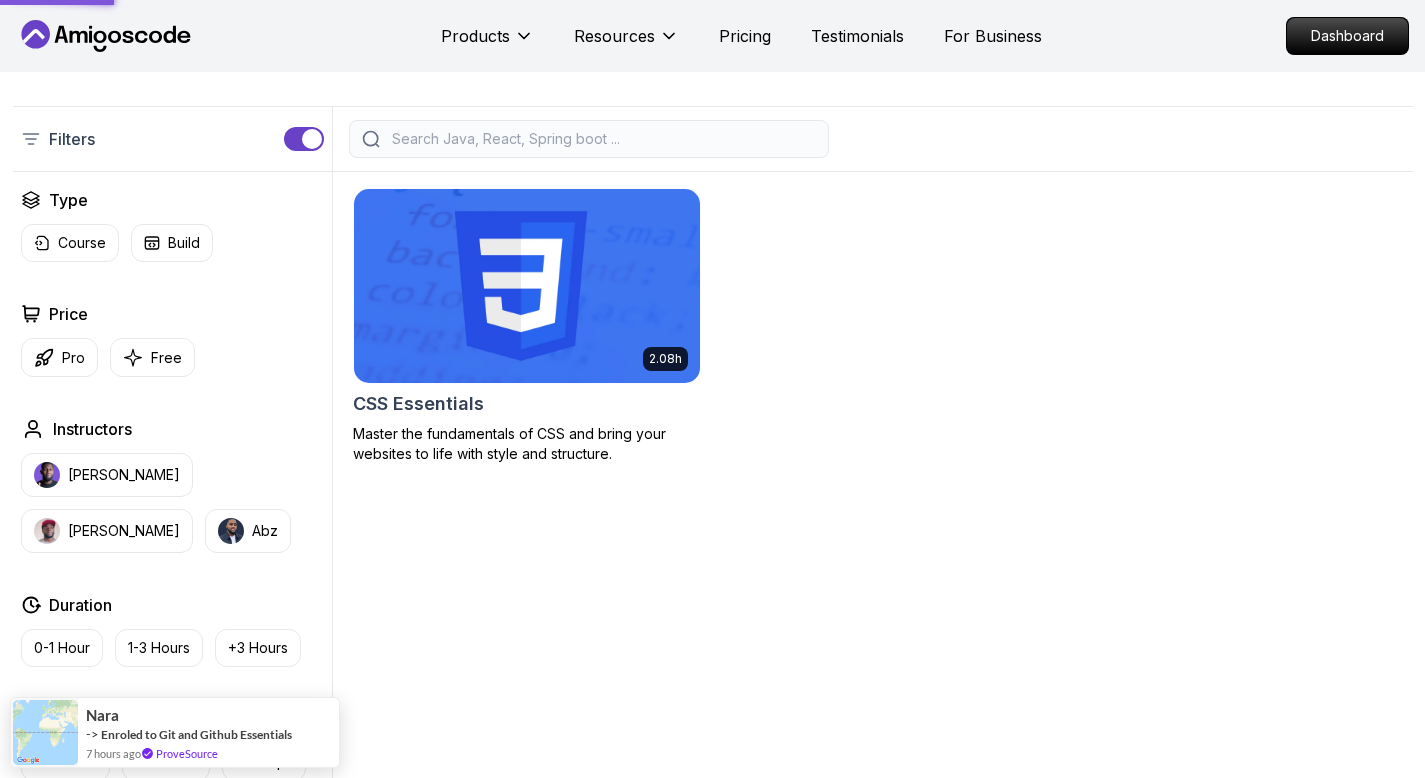 scroll, scrollTop: 0, scrollLeft: 0, axis: both 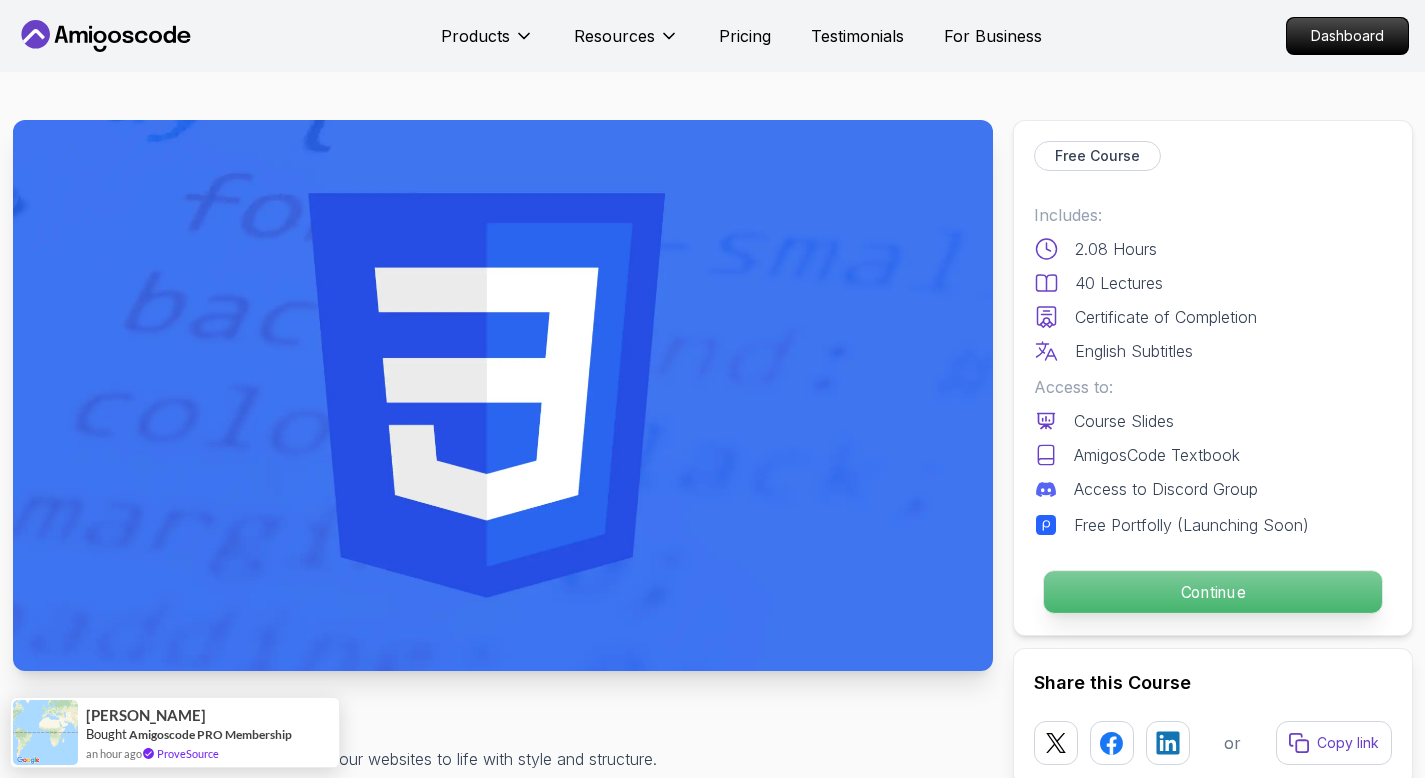 click on "Continue" at bounding box center (1212, 592) 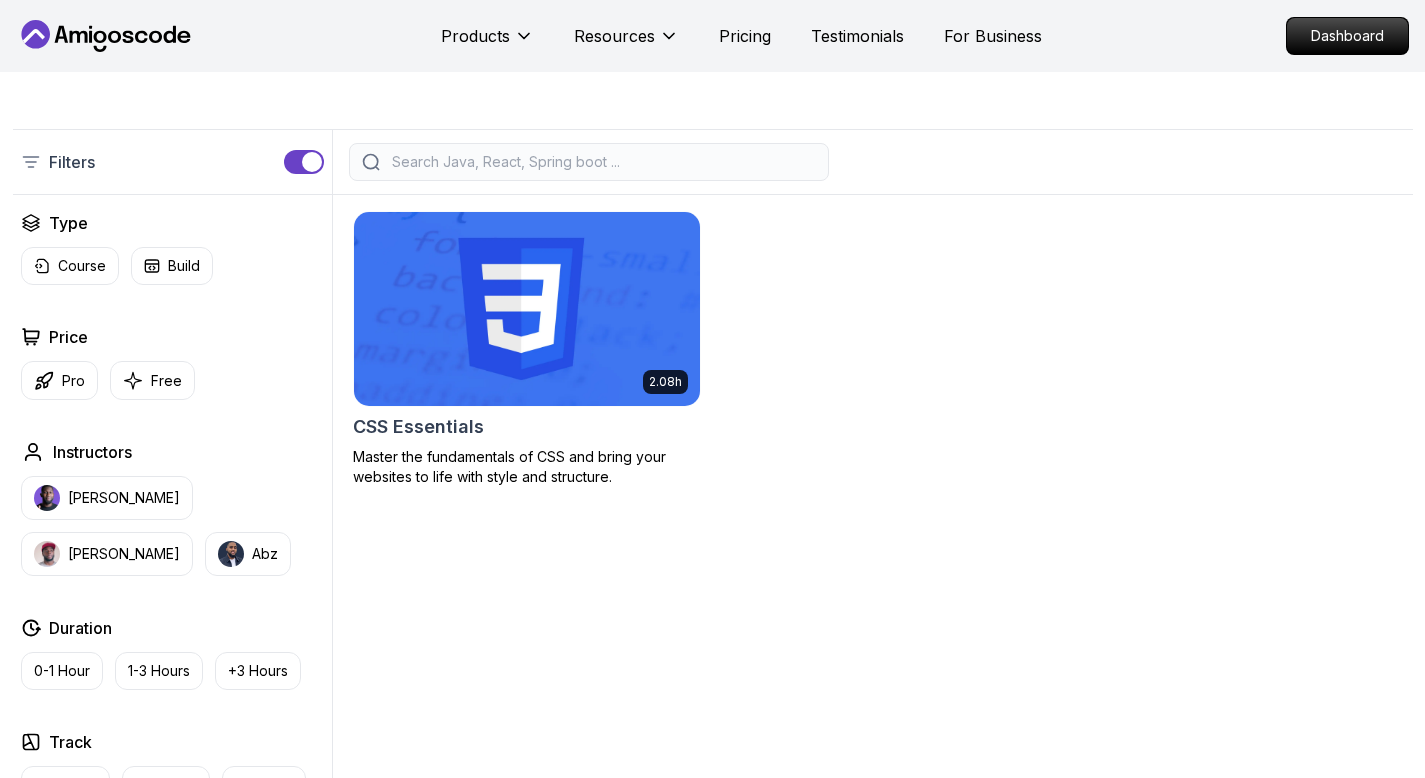 scroll, scrollTop: 412, scrollLeft: 0, axis: vertical 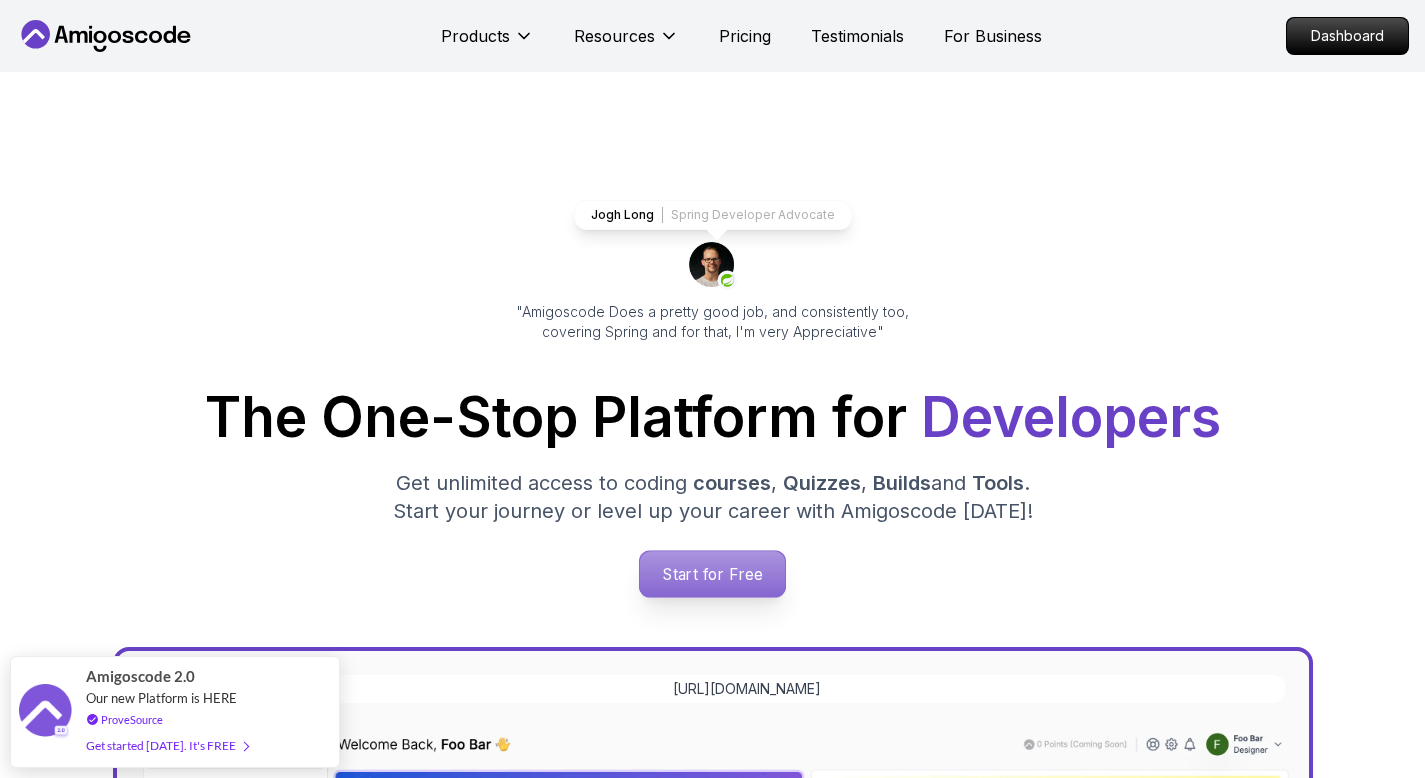 click on "Start for Free" at bounding box center [712, 574] 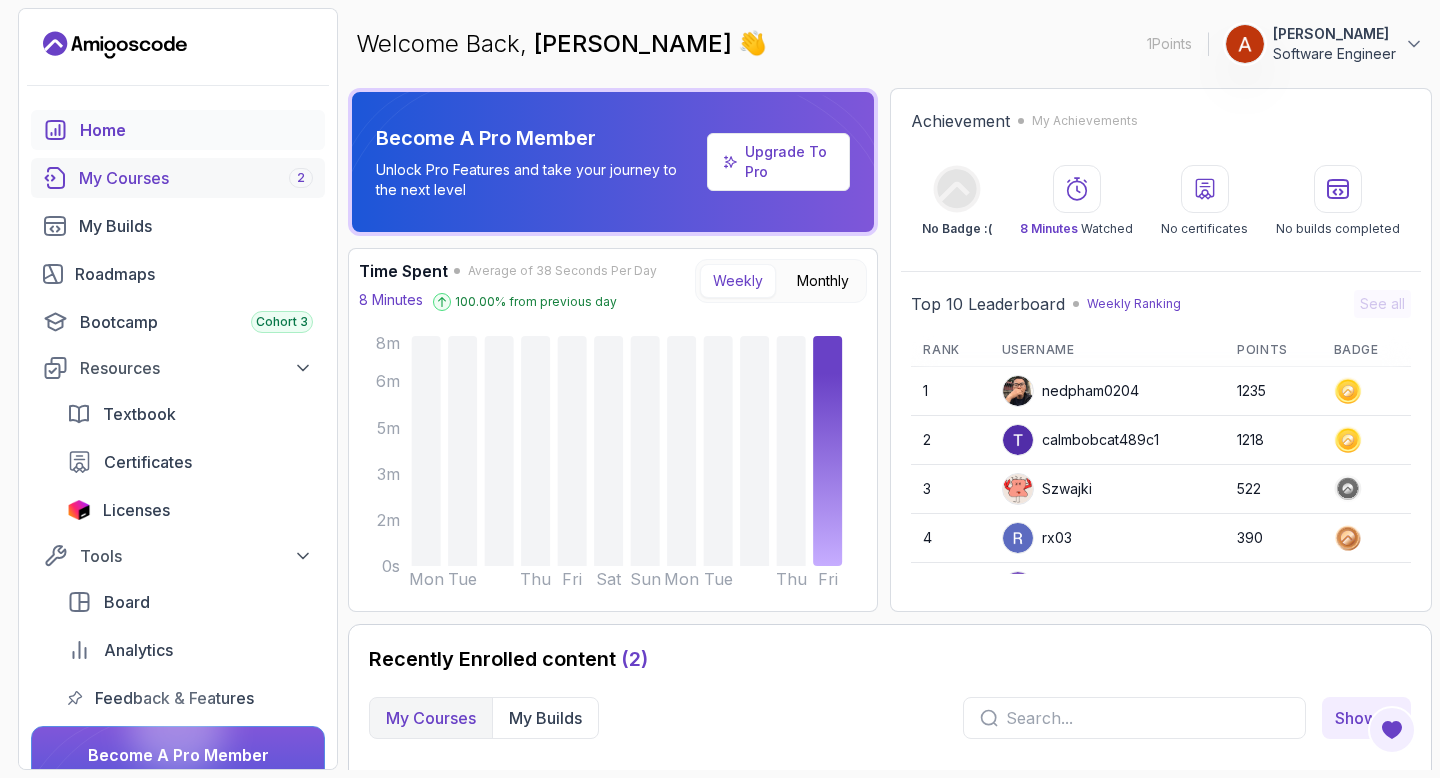 click on "My Courses 2" at bounding box center [196, 178] 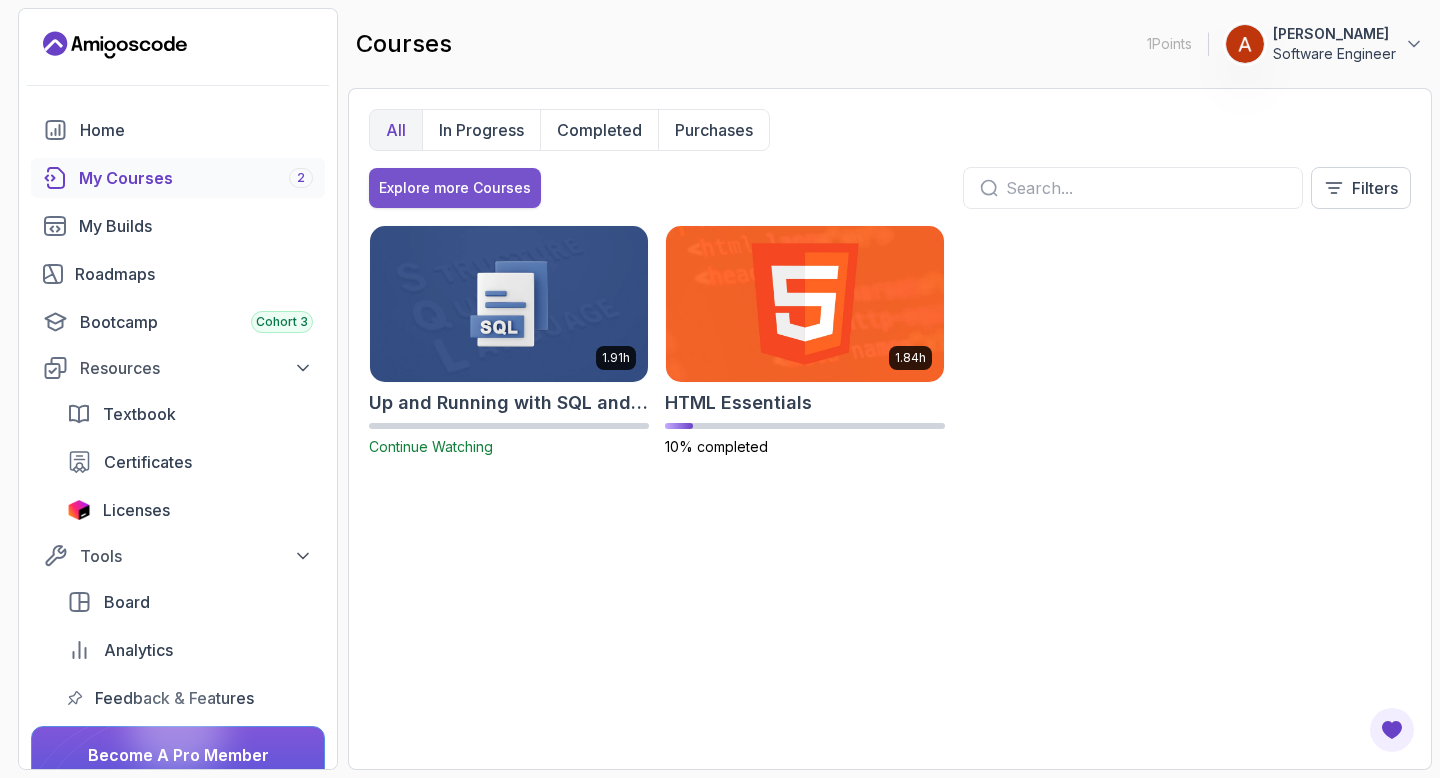 click on "Explore more Courses" at bounding box center (455, 188) 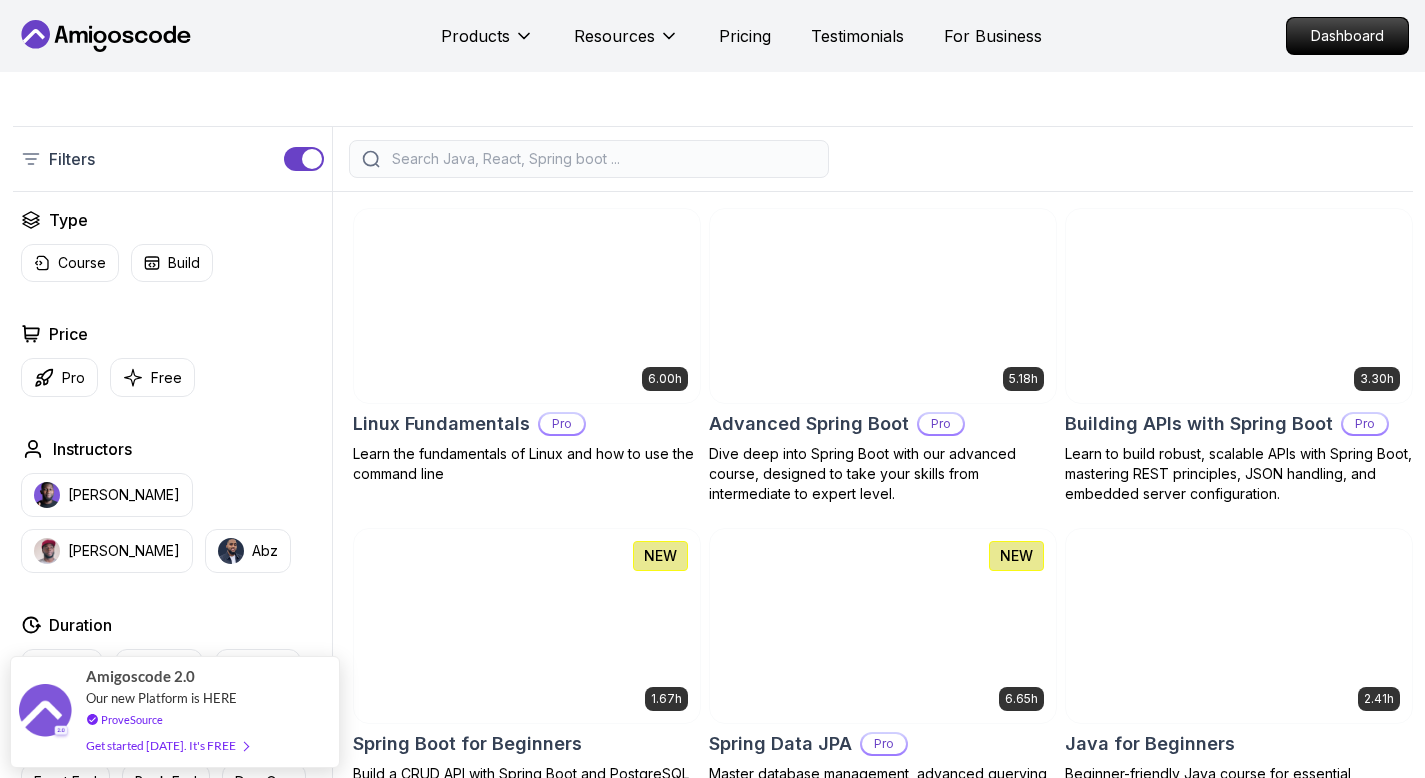 scroll, scrollTop: 481, scrollLeft: 0, axis: vertical 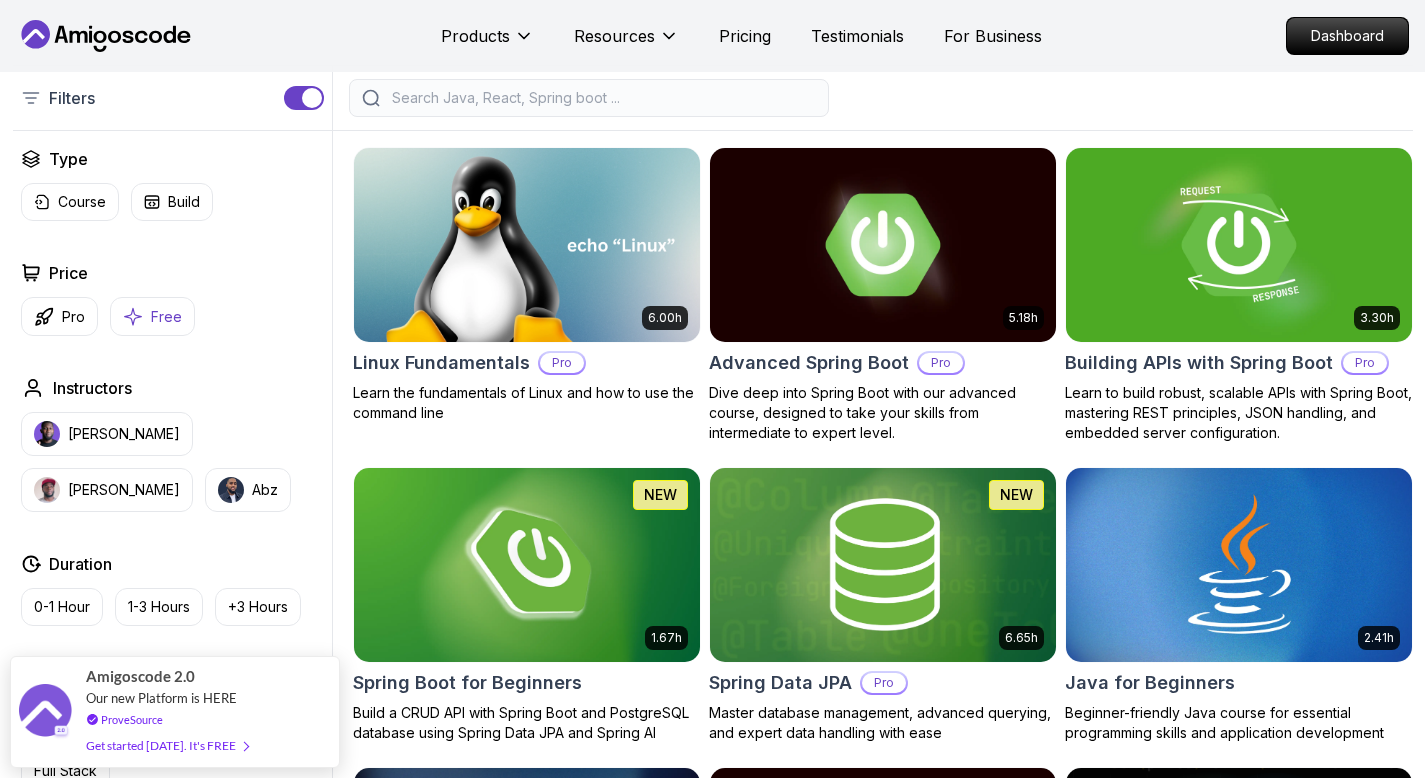 click on "Free" at bounding box center [166, 317] 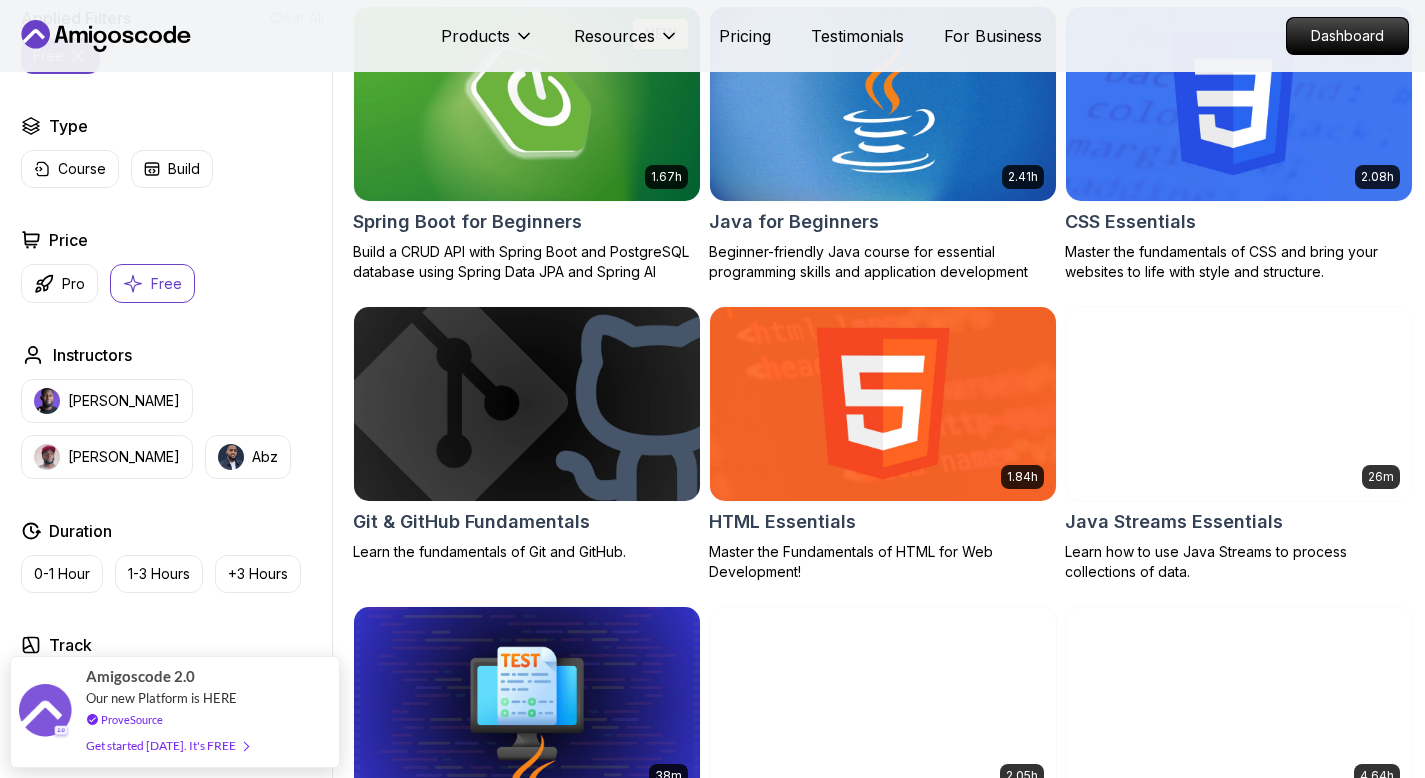 scroll, scrollTop: 648, scrollLeft: 0, axis: vertical 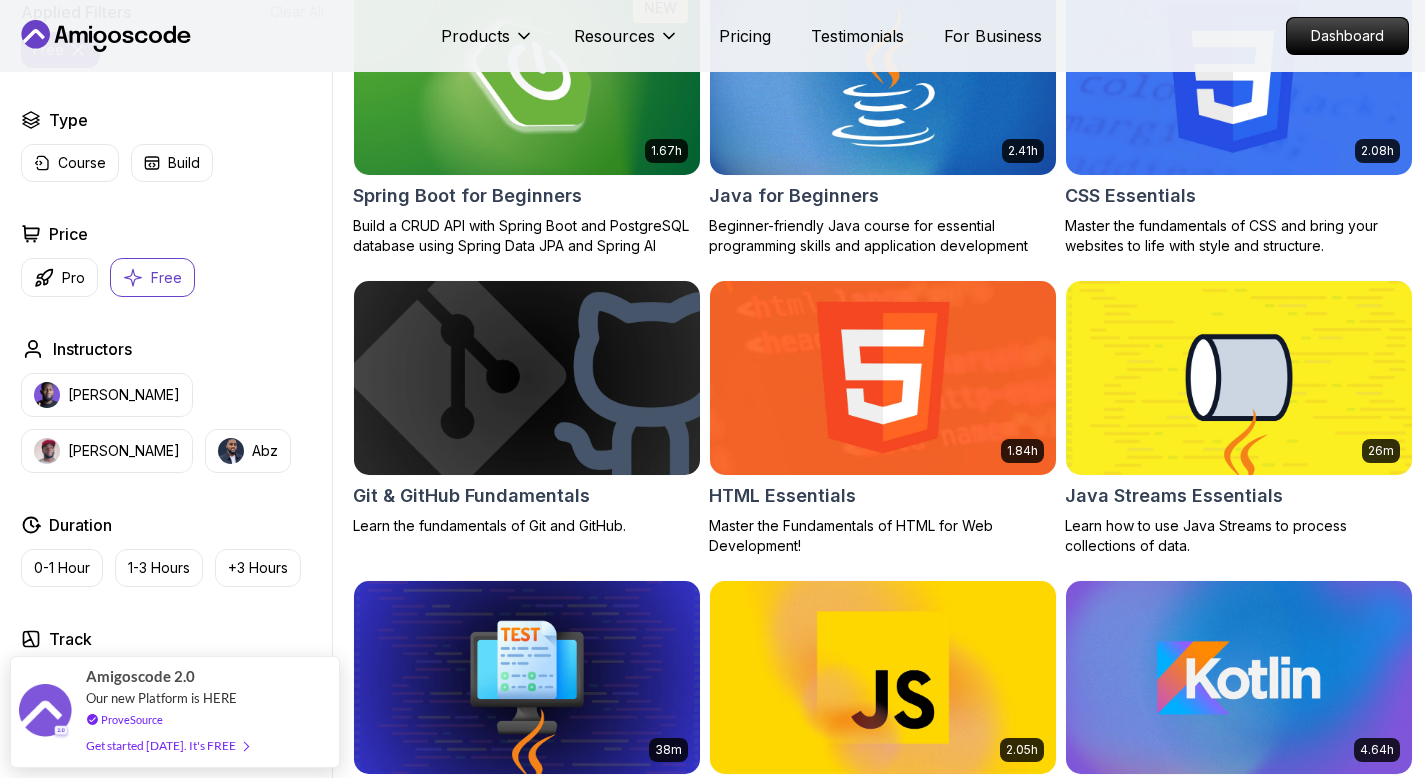 click at bounding box center (1238, 77) 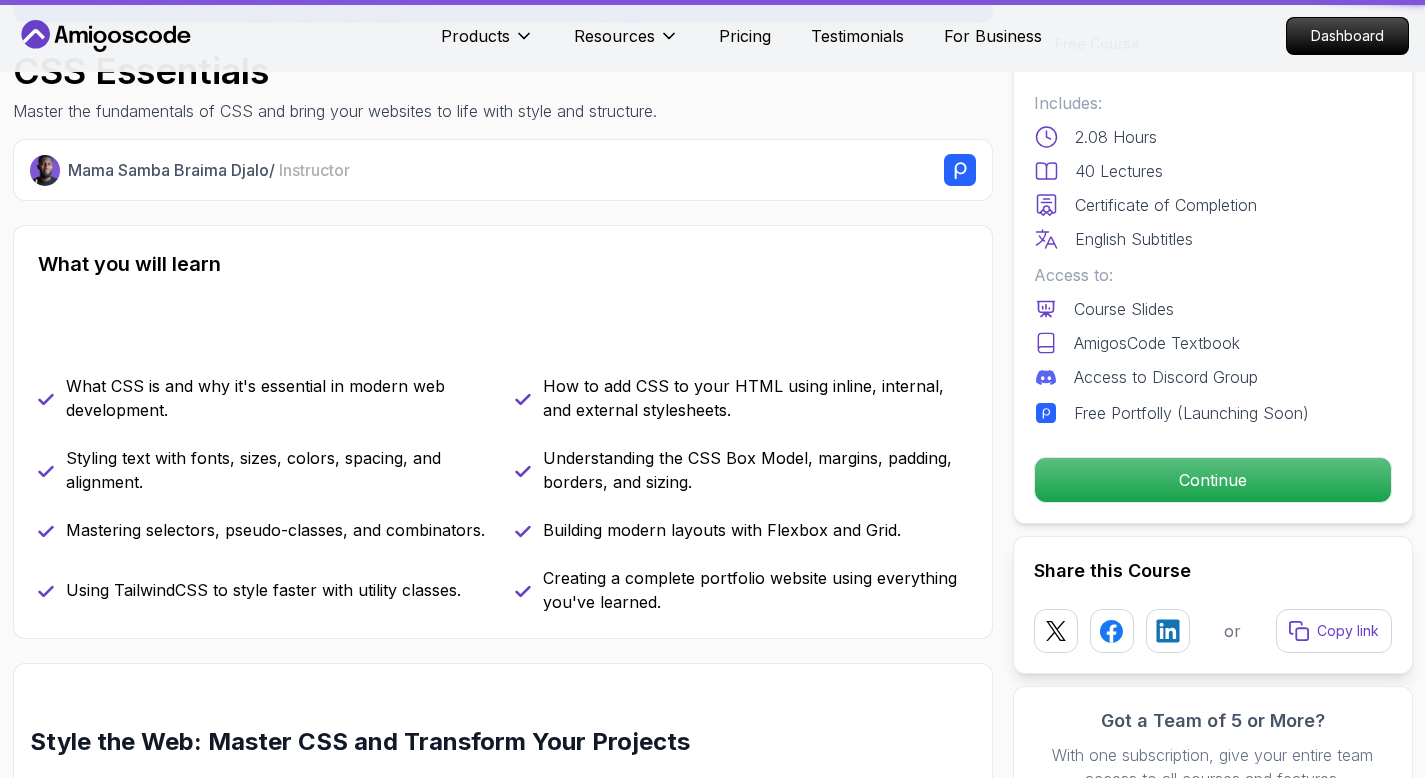 scroll, scrollTop: 0, scrollLeft: 0, axis: both 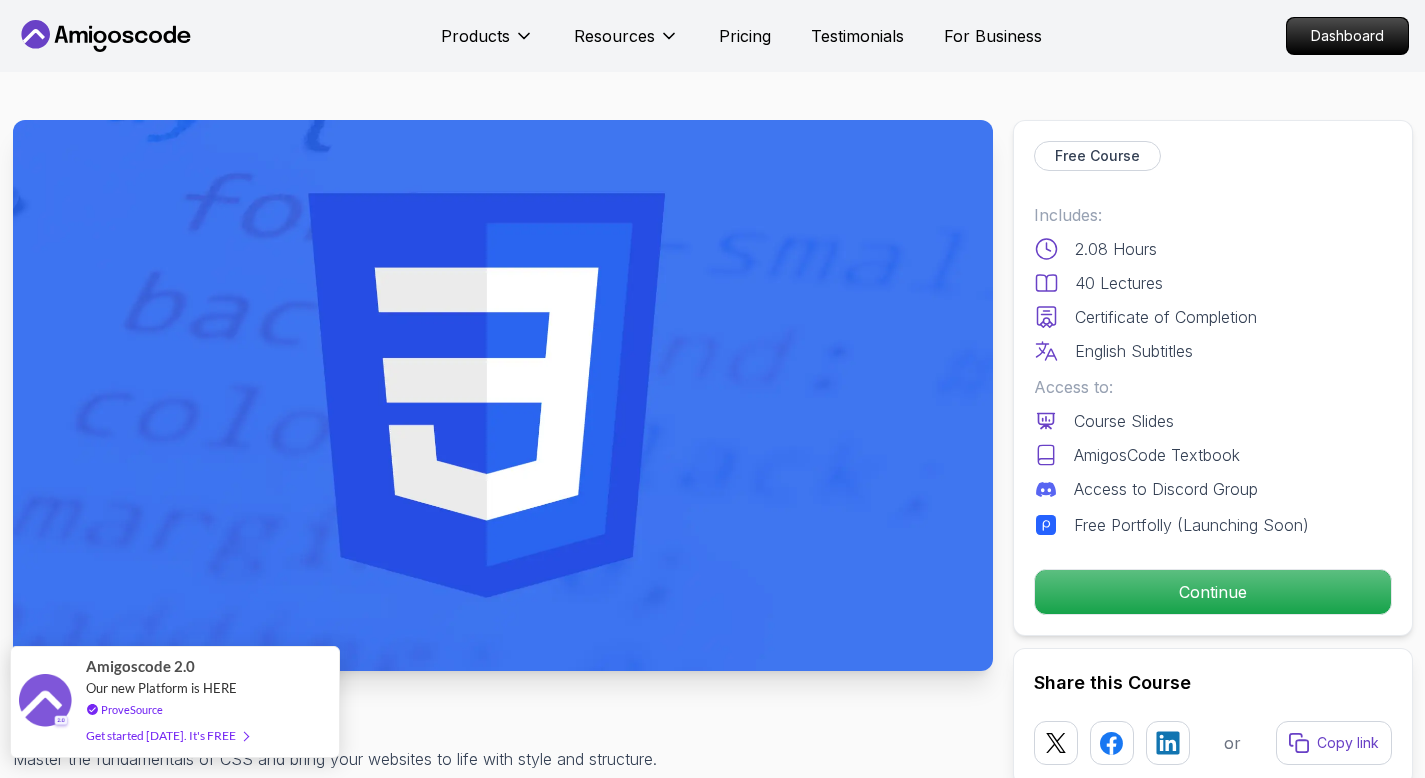 click on "Get started [DATE]. It's FREE" at bounding box center [167, 735] 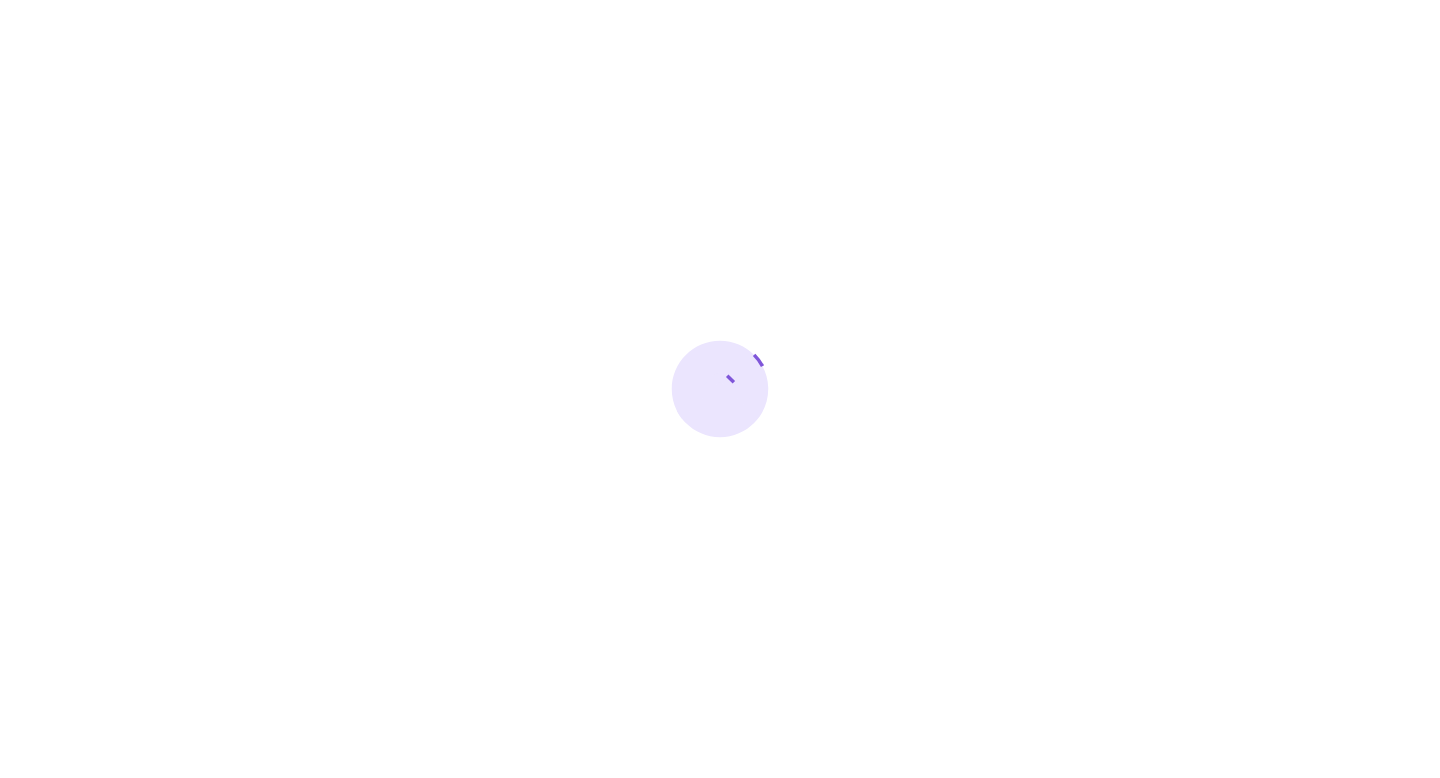 scroll, scrollTop: 0, scrollLeft: 0, axis: both 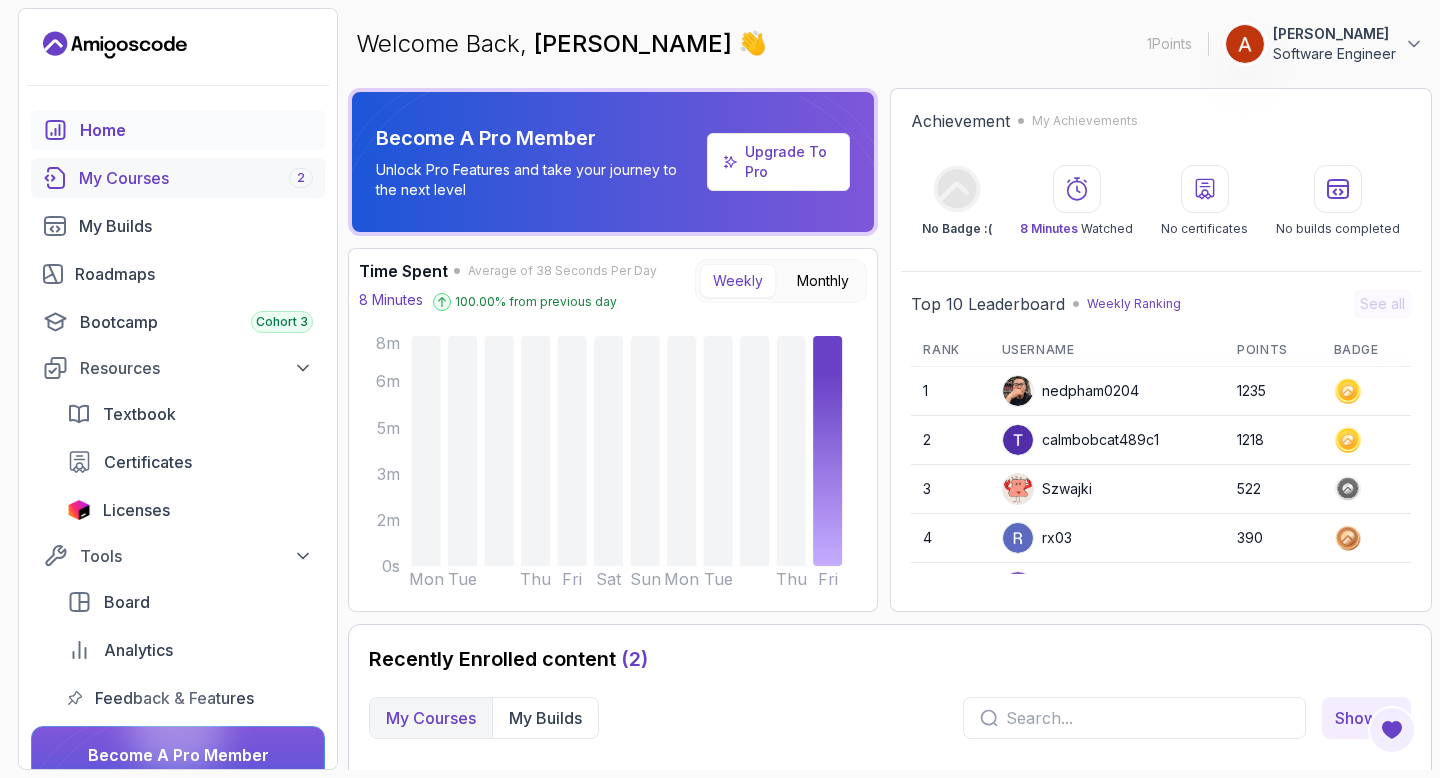 click on "My Courses 2" at bounding box center [196, 178] 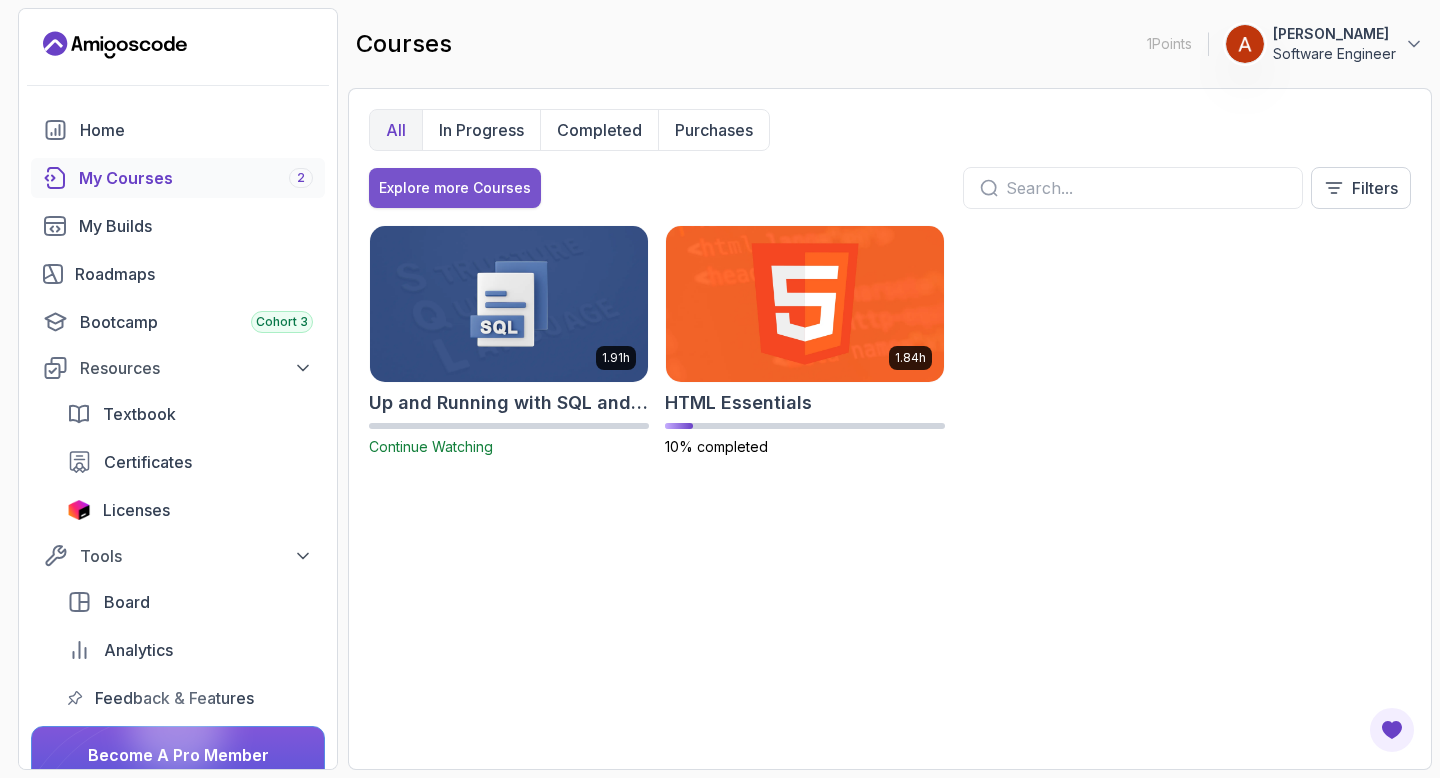click on "Explore more Courses" at bounding box center [455, 188] 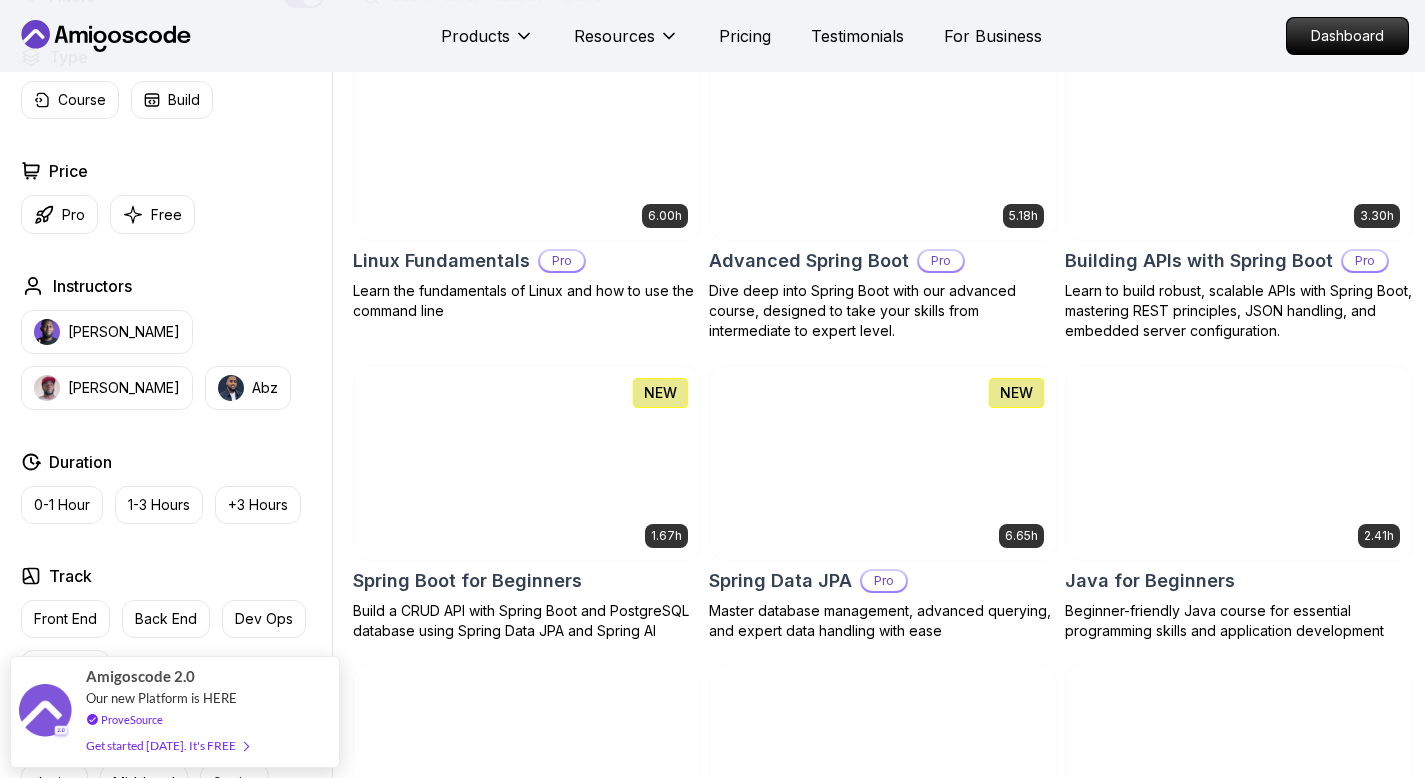 scroll, scrollTop: 586, scrollLeft: 0, axis: vertical 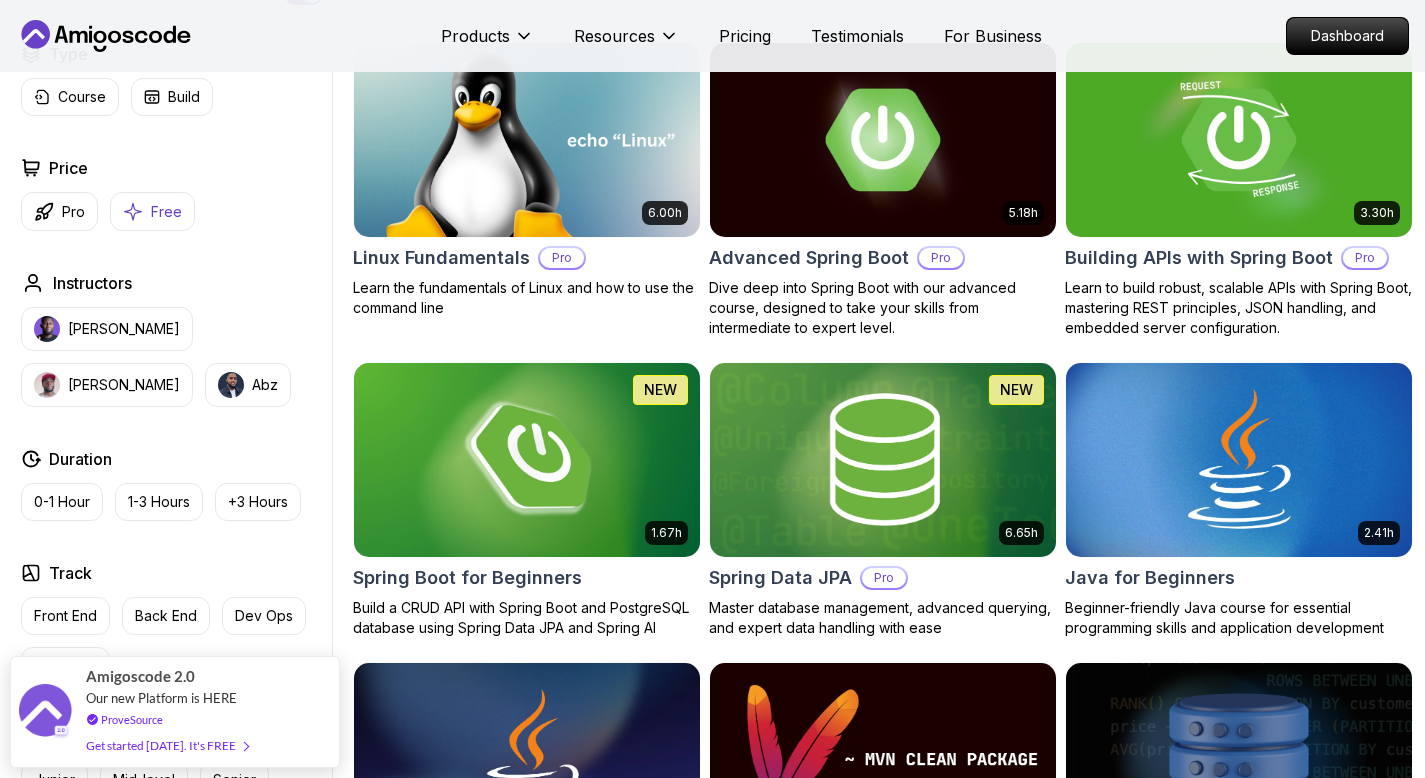 click on "Free" at bounding box center [152, 211] 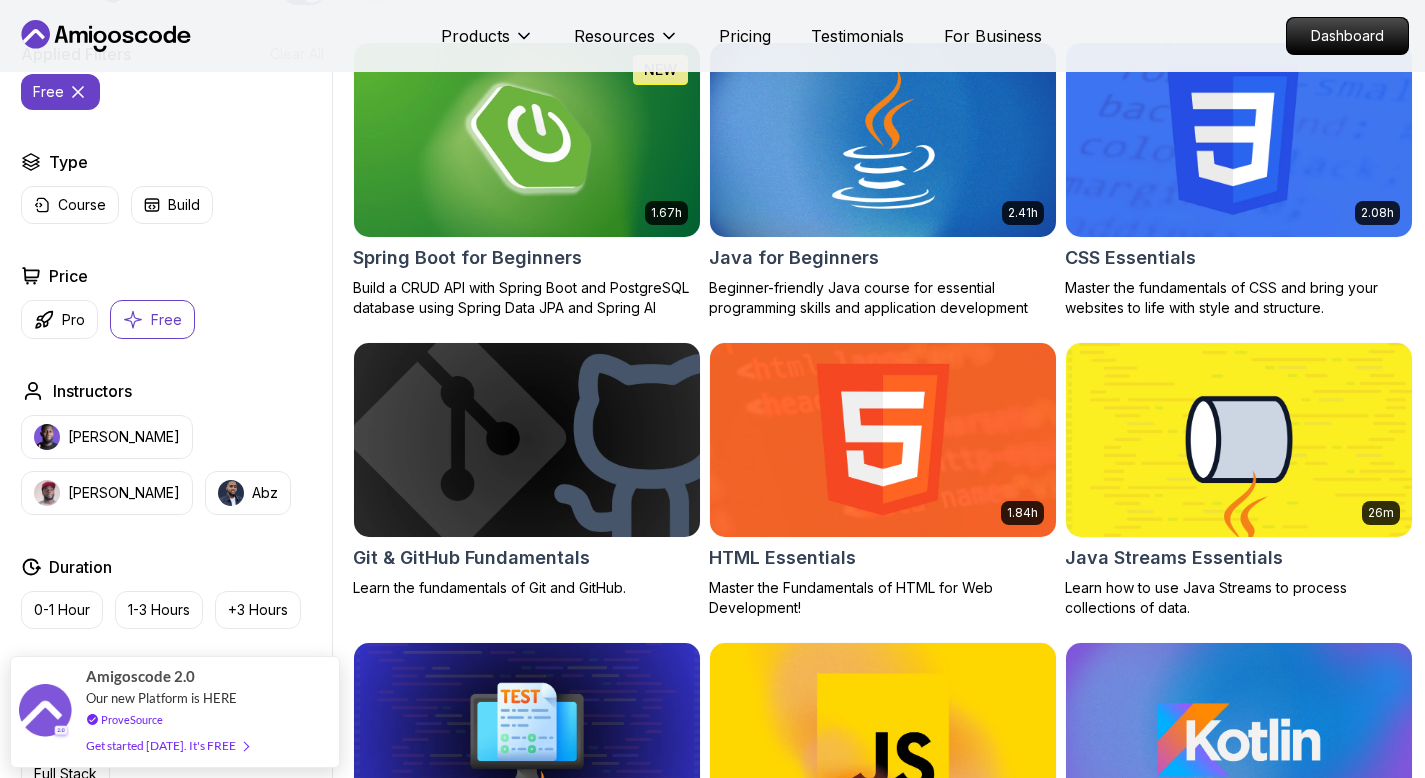 click at bounding box center (1238, 139) 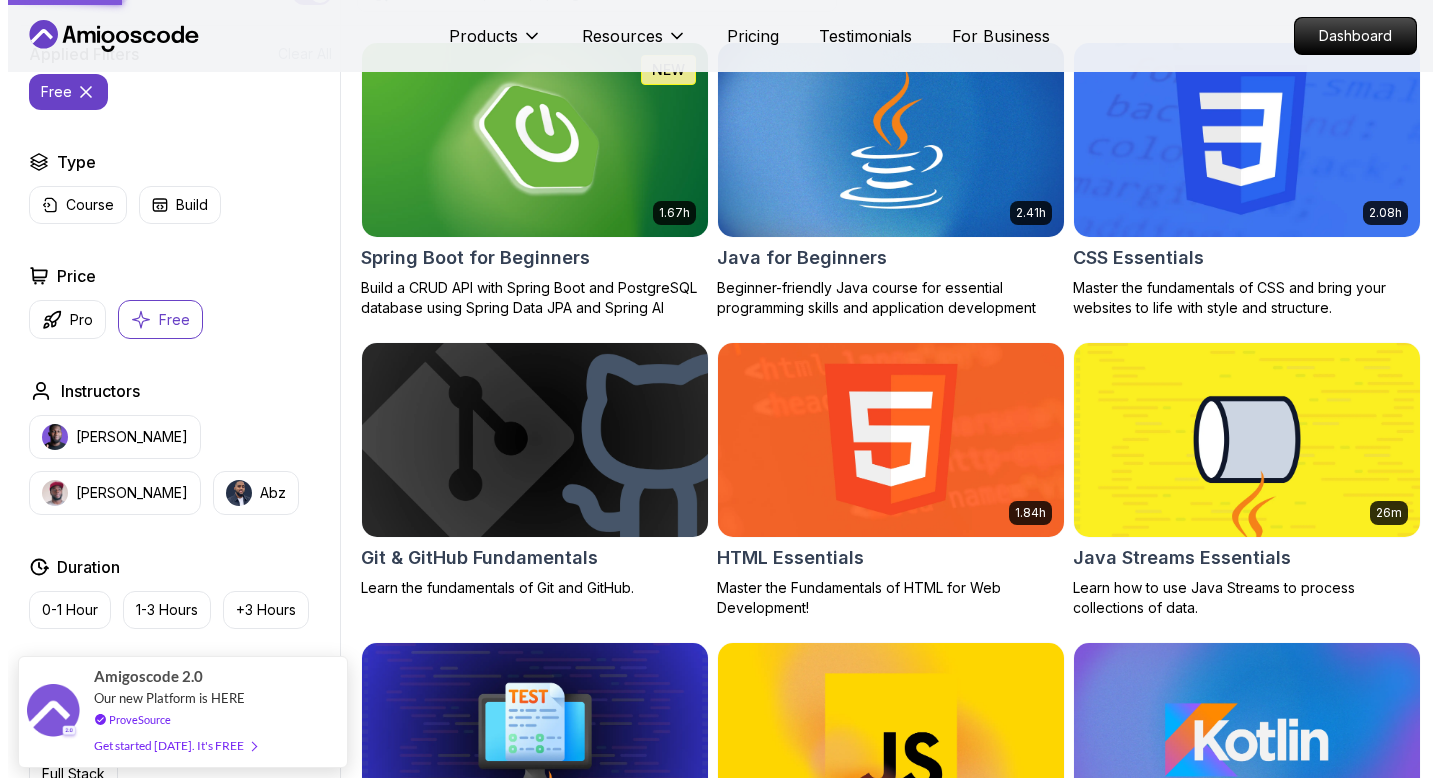scroll, scrollTop: 0, scrollLeft: 0, axis: both 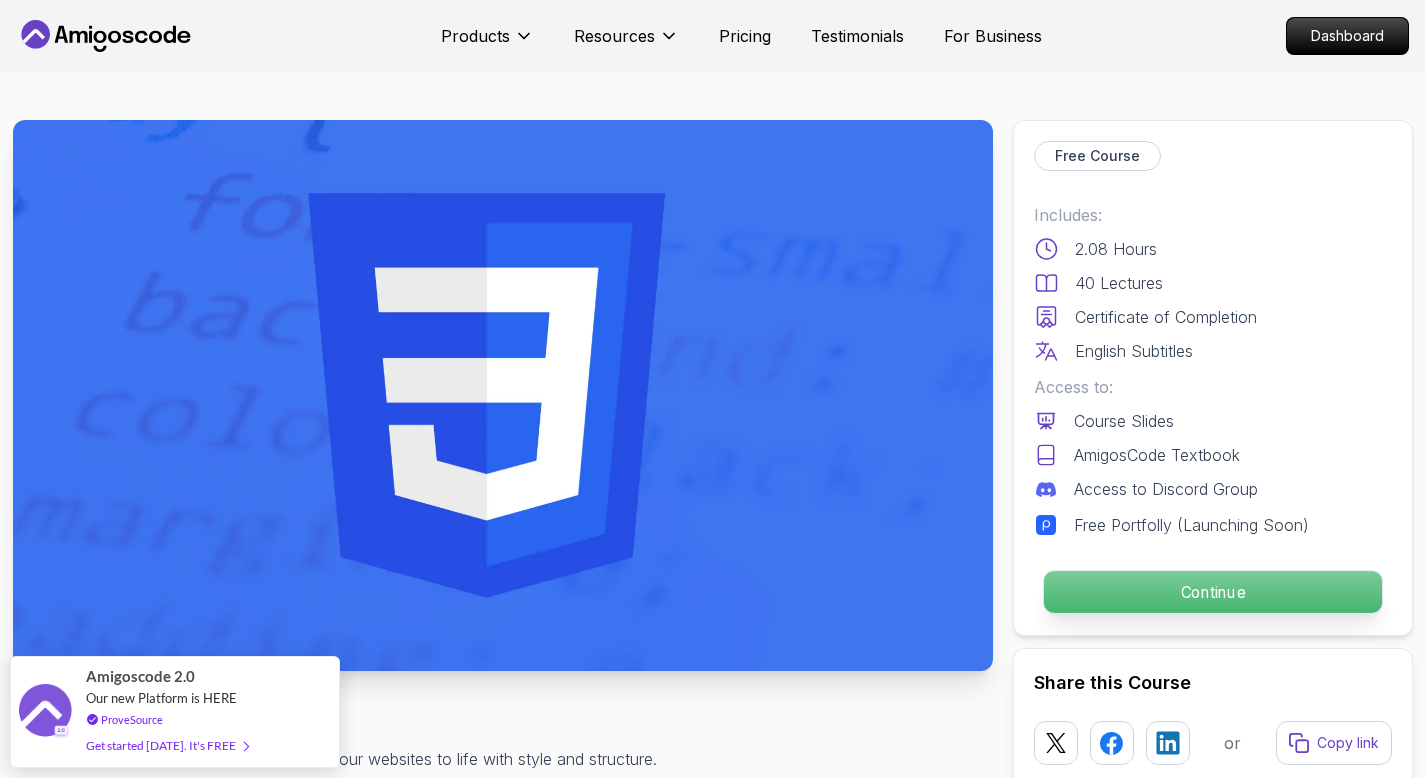 click on "Continue" at bounding box center (1212, 592) 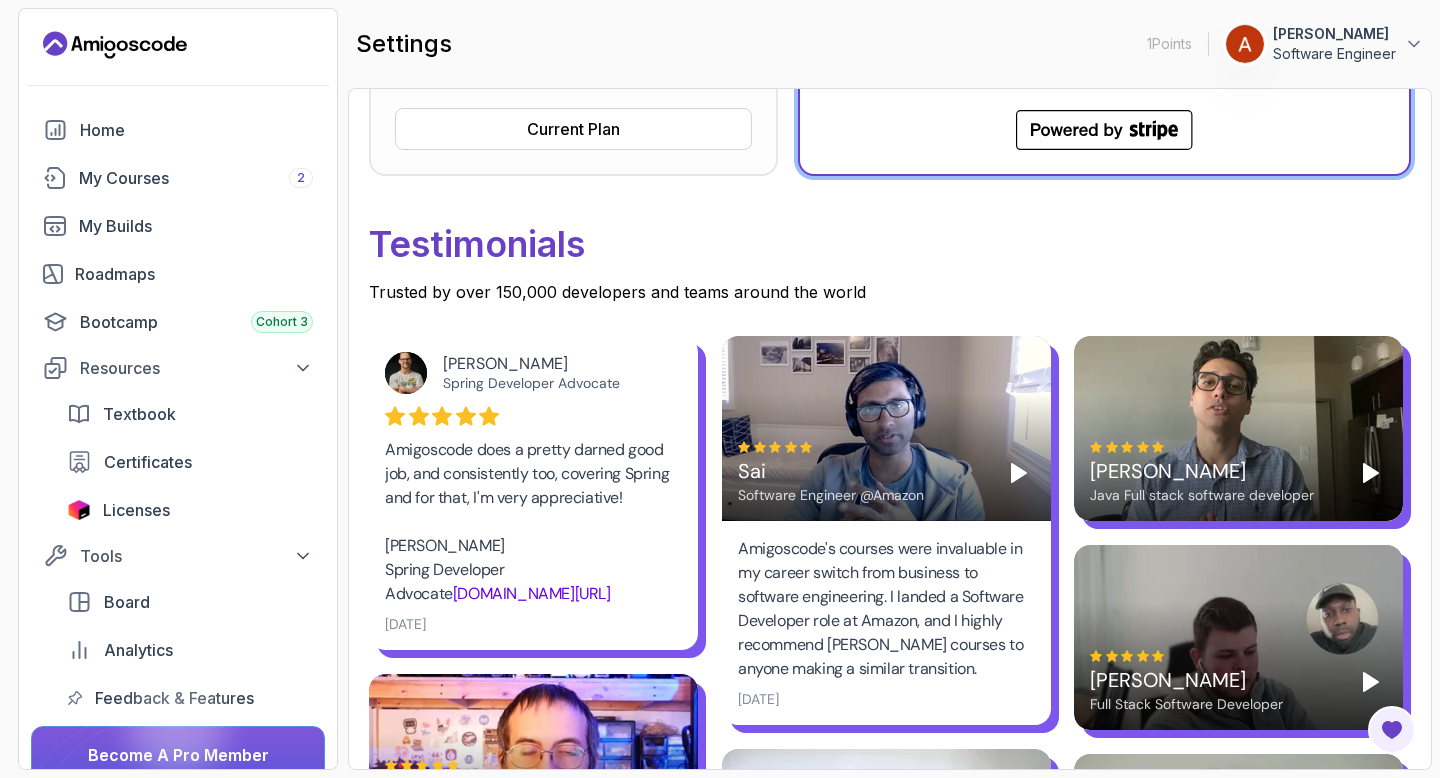 scroll, scrollTop: 833, scrollLeft: 0, axis: vertical 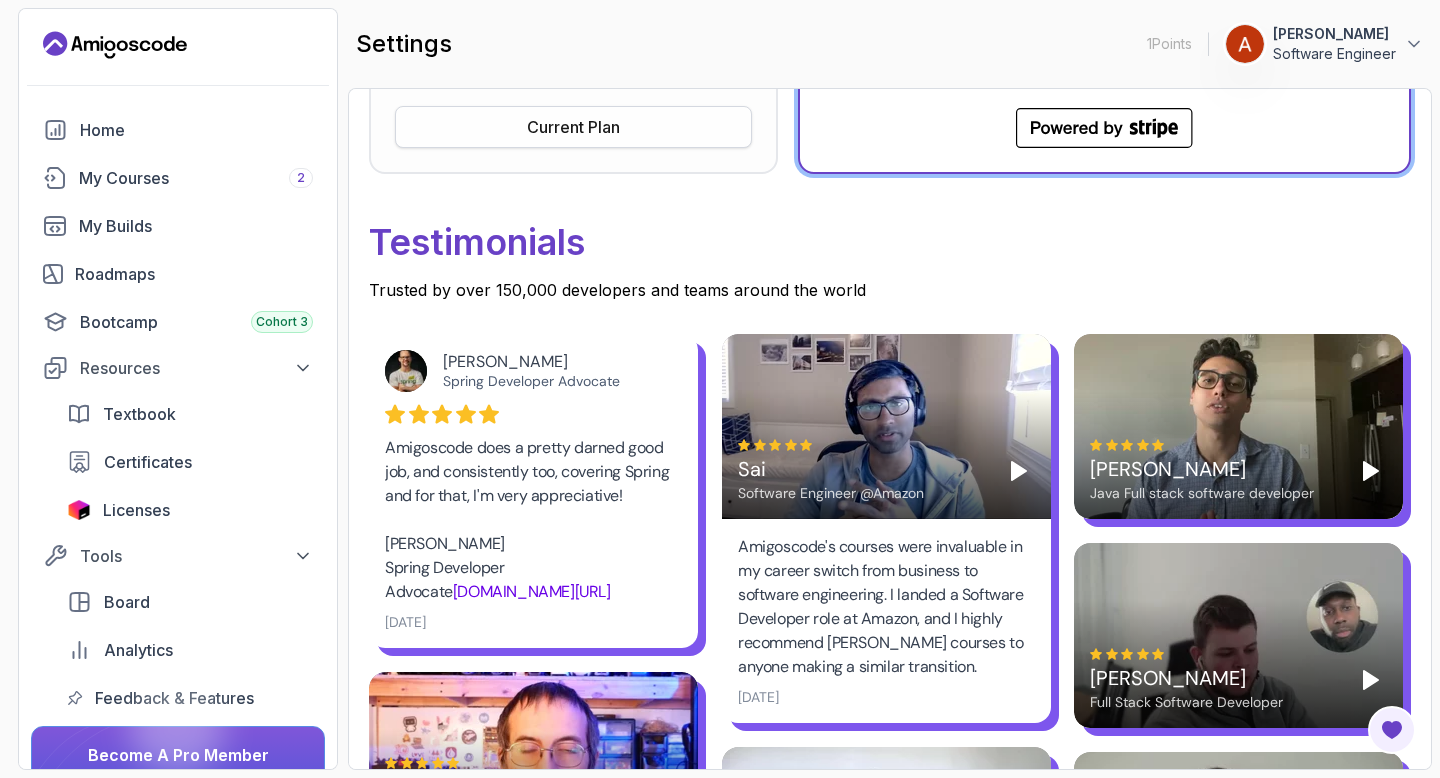 click on "Current Plan" at bounding box center (573, 127) 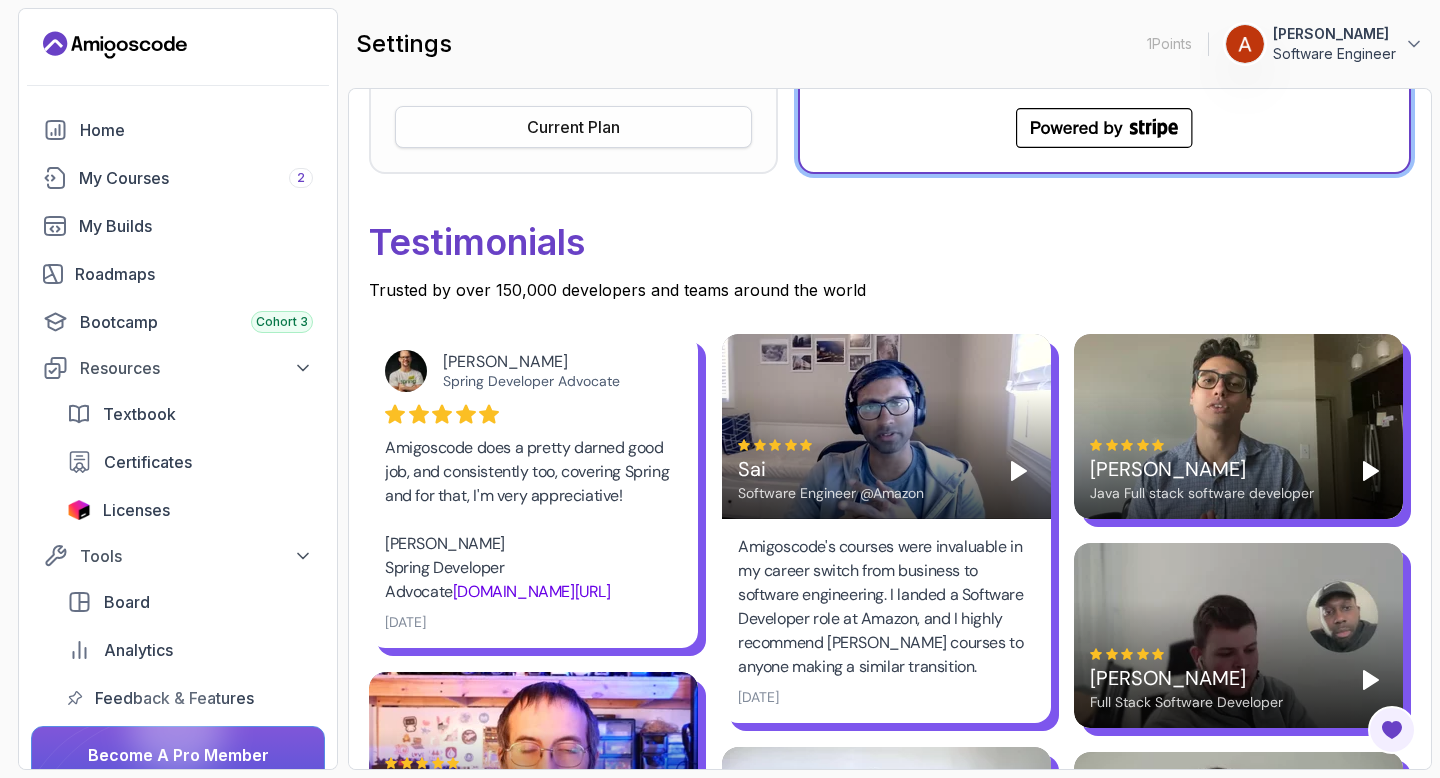 click on "Current Plan" at bounding box center [573, 127] 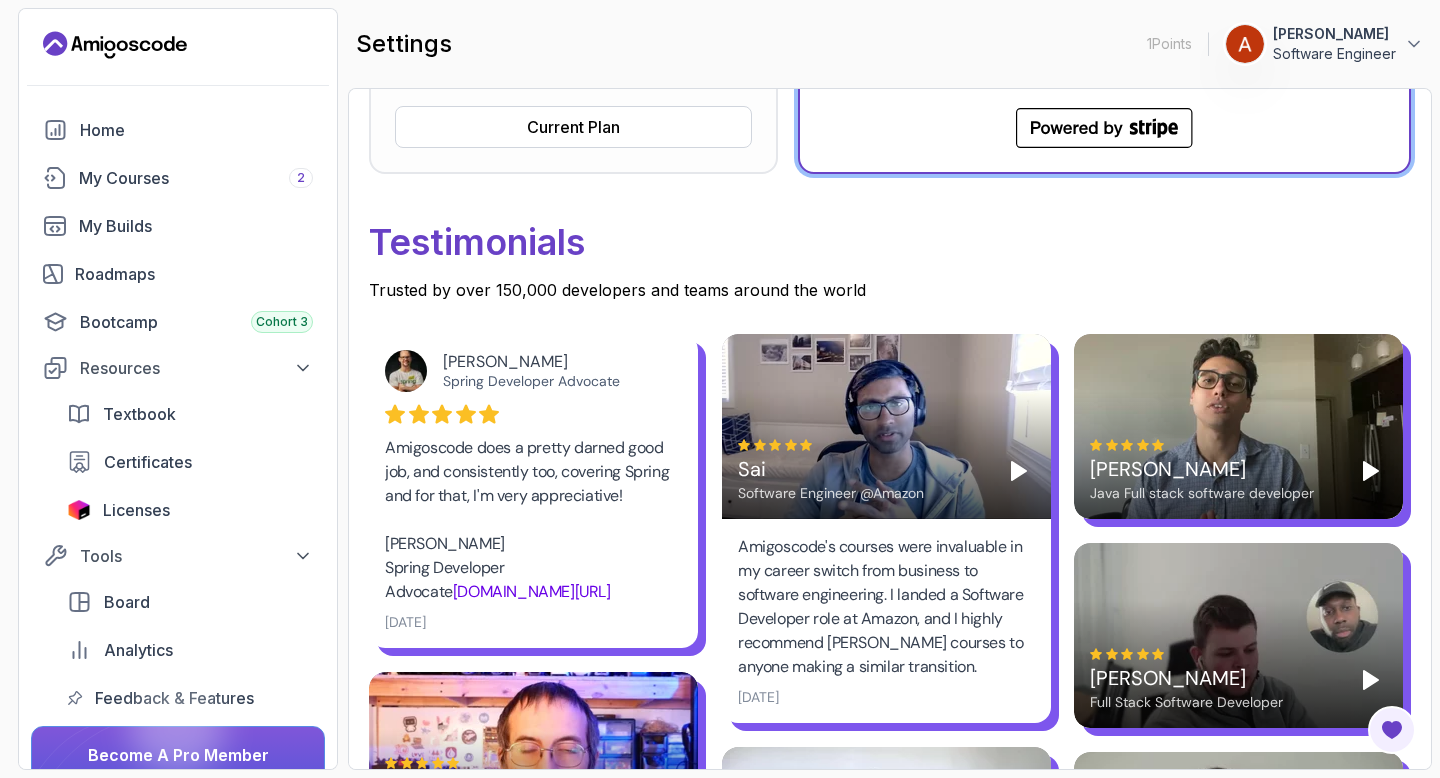 click on "Free  Plan Current Plan $ 0 / month Access to FREE courses Kanban Board Analytics Access to Free TextBooks Certificate of completion 3 Month Free IntelliJ IDEA Ultimate Current Plan" at bounding box center [573, -146] 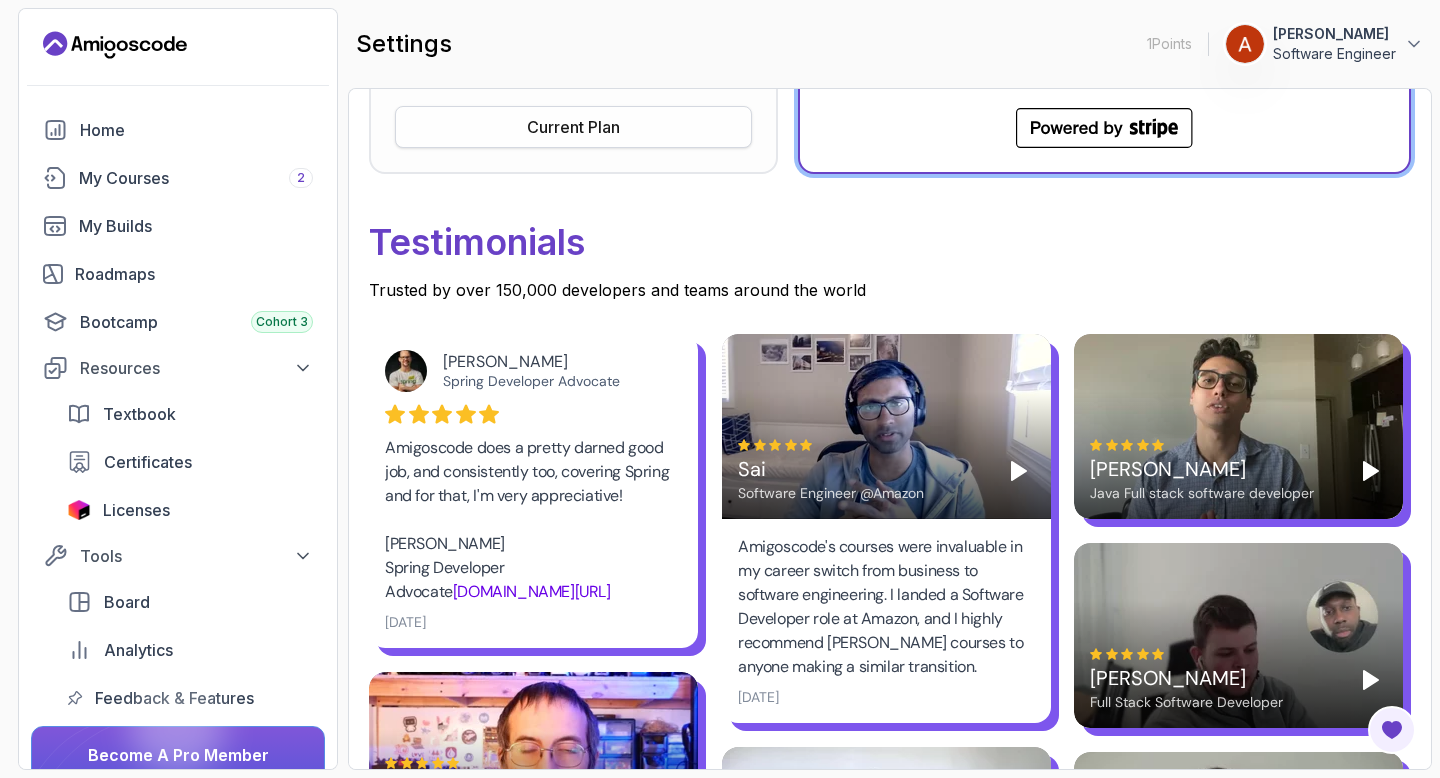 click on "Current Plan" at bounding box center (573, 127) 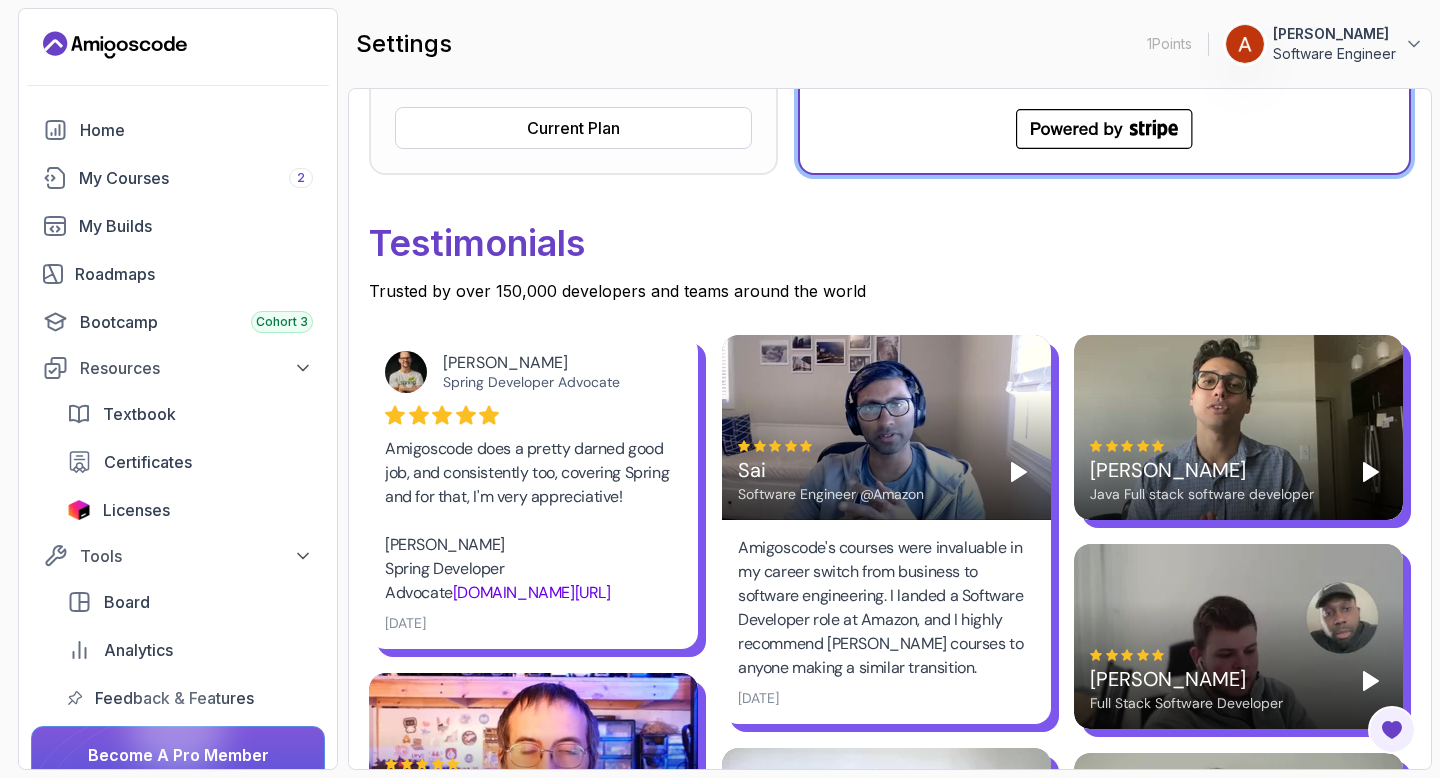 scroll, scrollTop: 0, scrollLeft: 0, axis: both 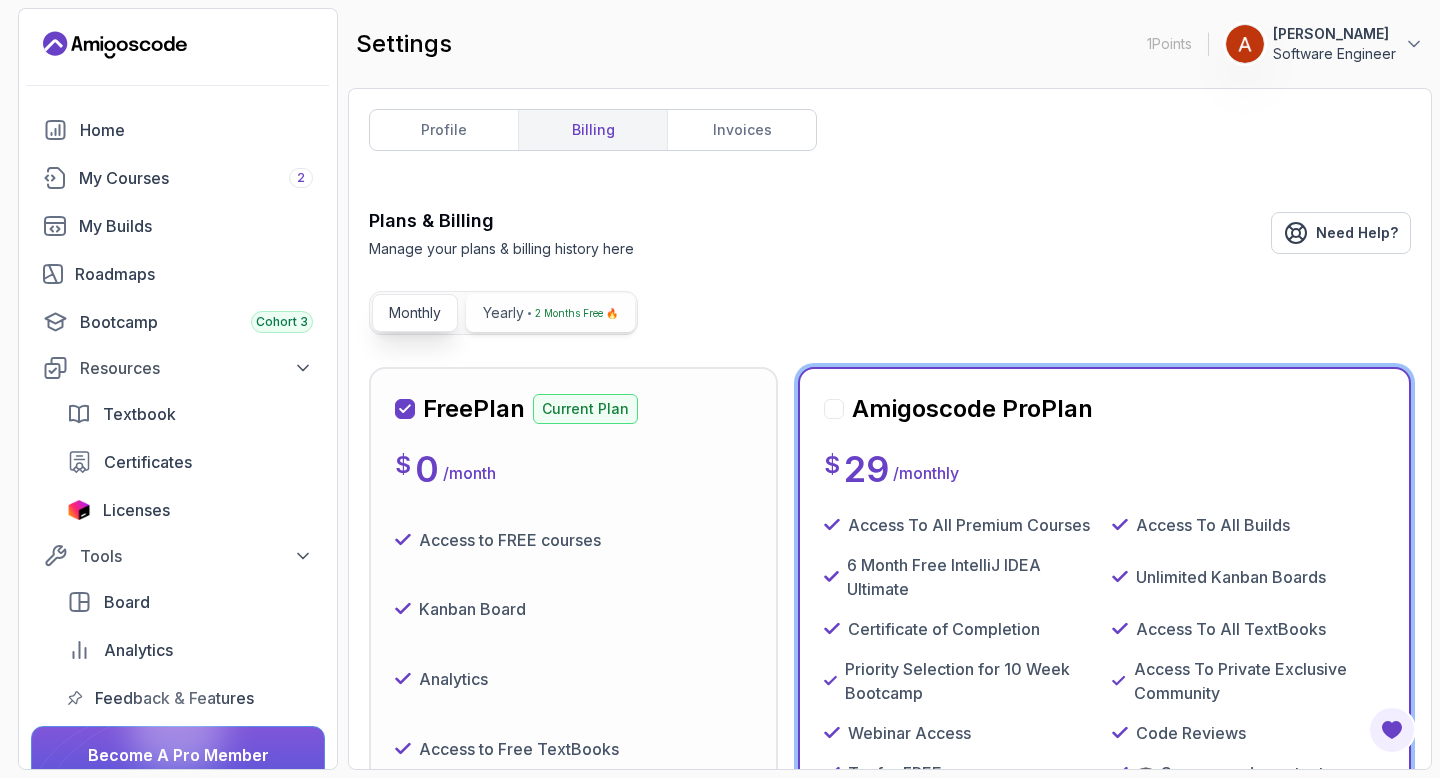 click on "2 Months Free 🔥" at bounding box center [576, 313] 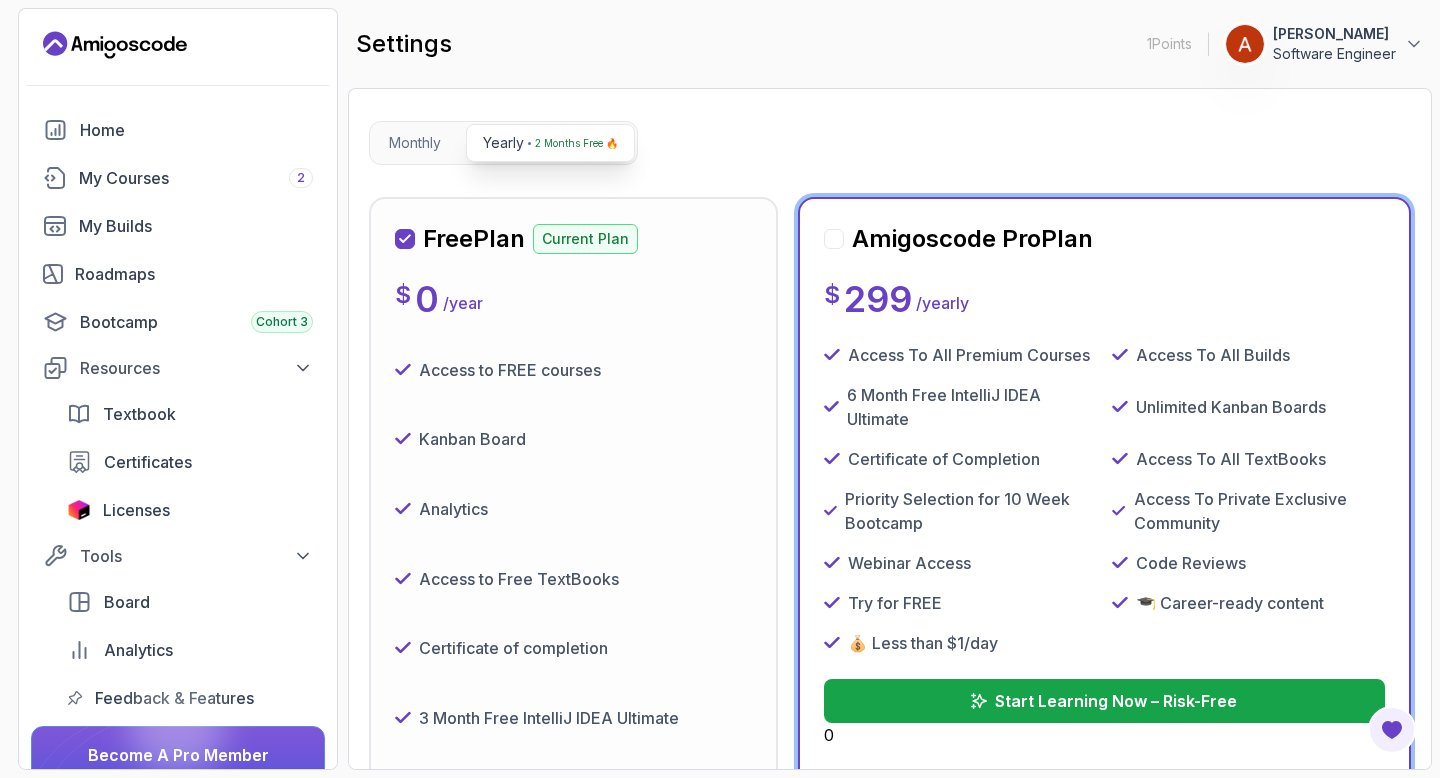 scroll, scrollTop: 172, scrollLeft: 0, axis: vertical 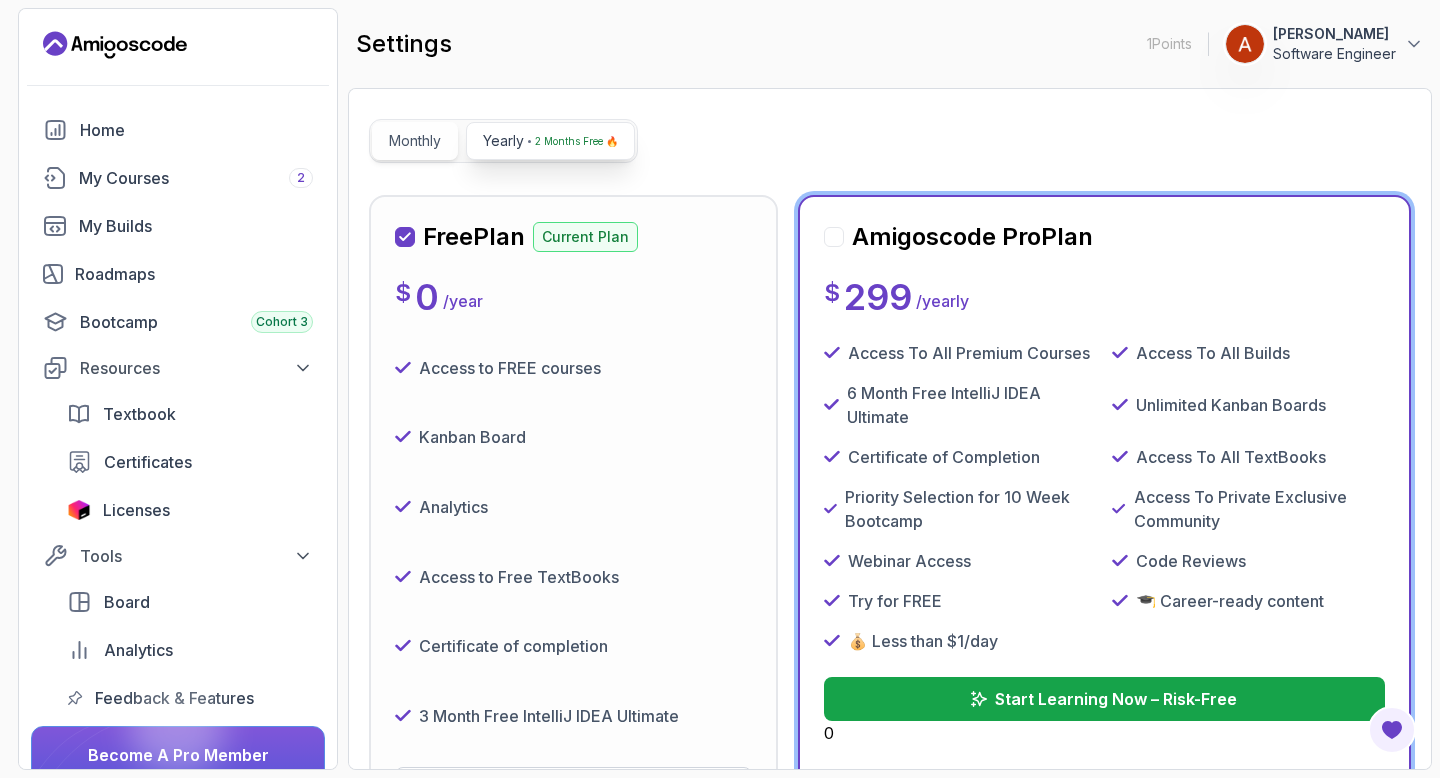 click on "Monthly" at bounding box center [415, 141] 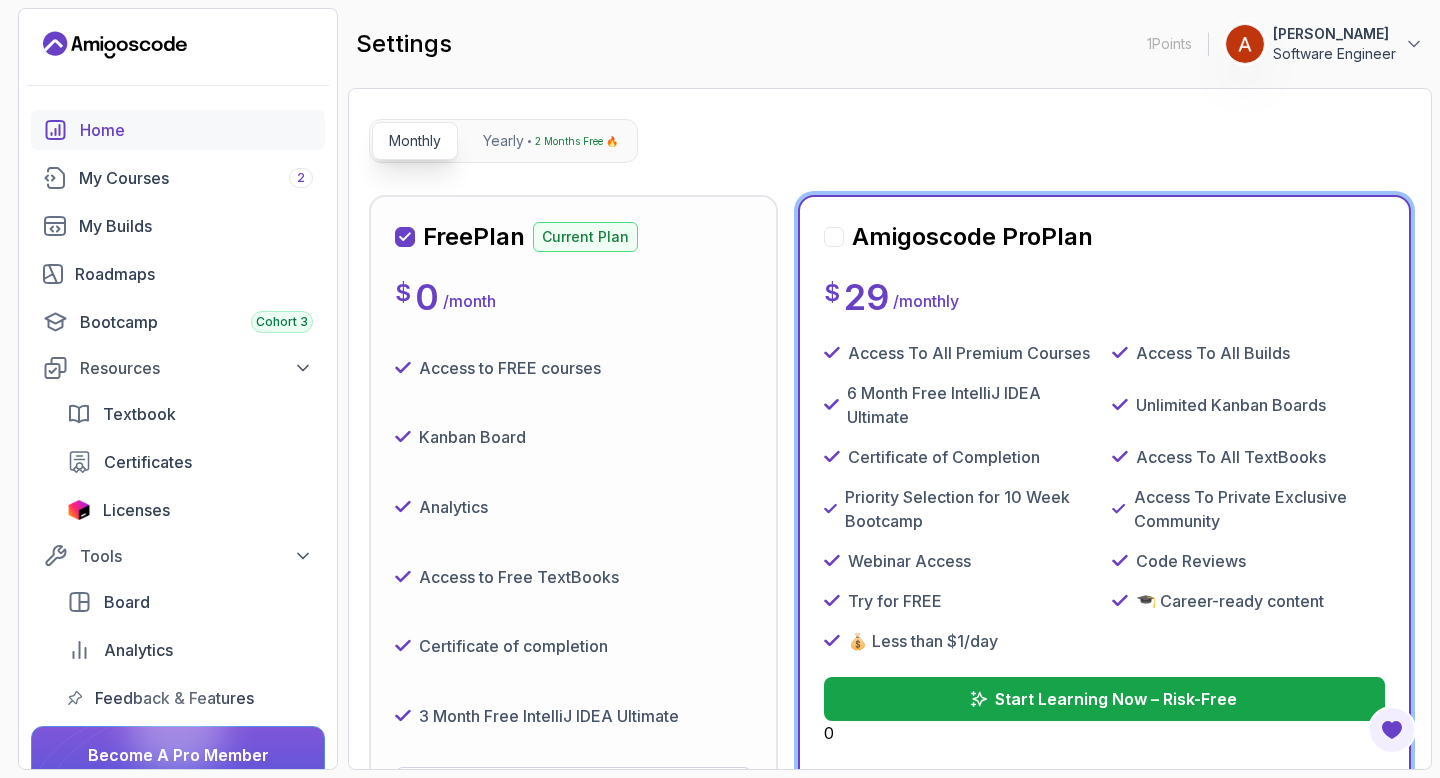 click on "Home" at bounding box center [196, 130] 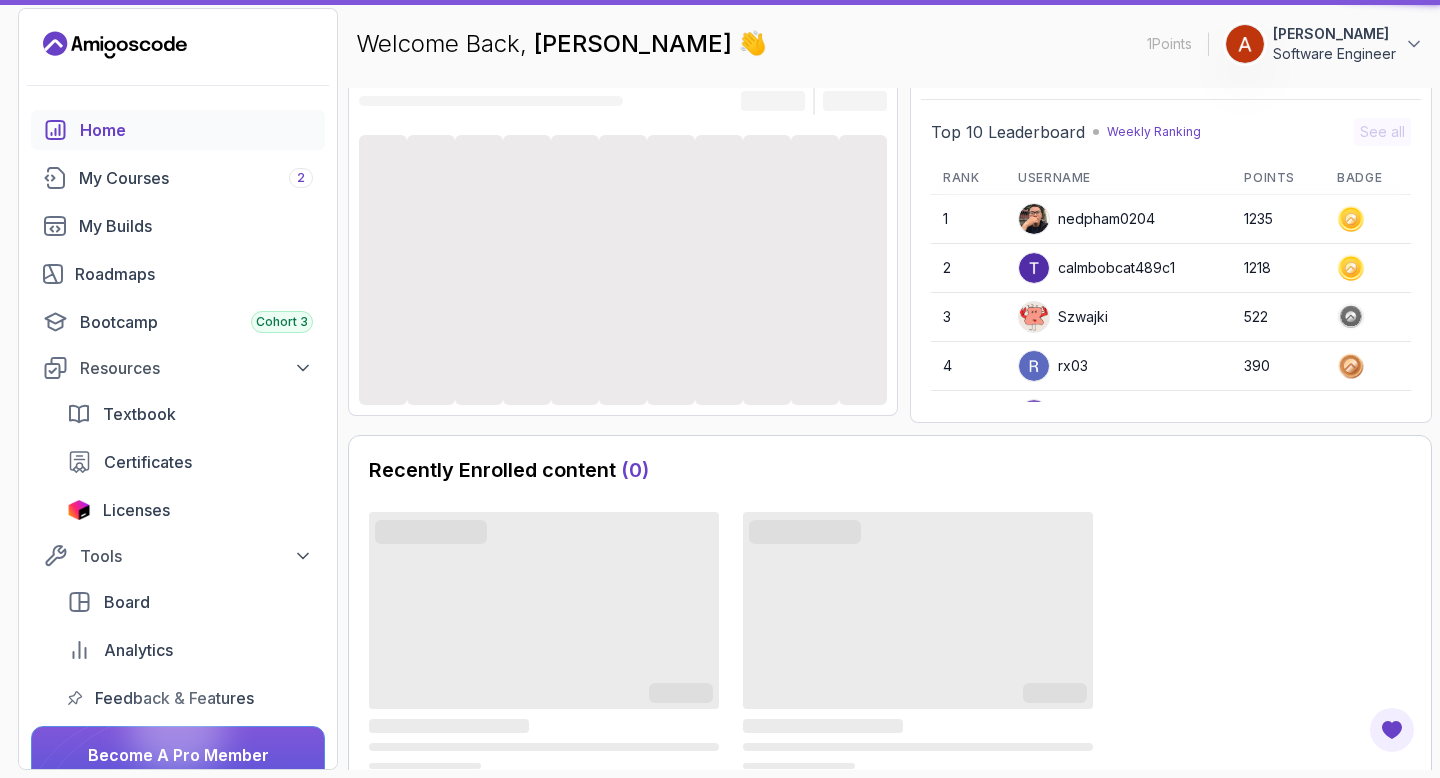 scroll, scrollTop: 0, scrollLeft: 0, axis: both 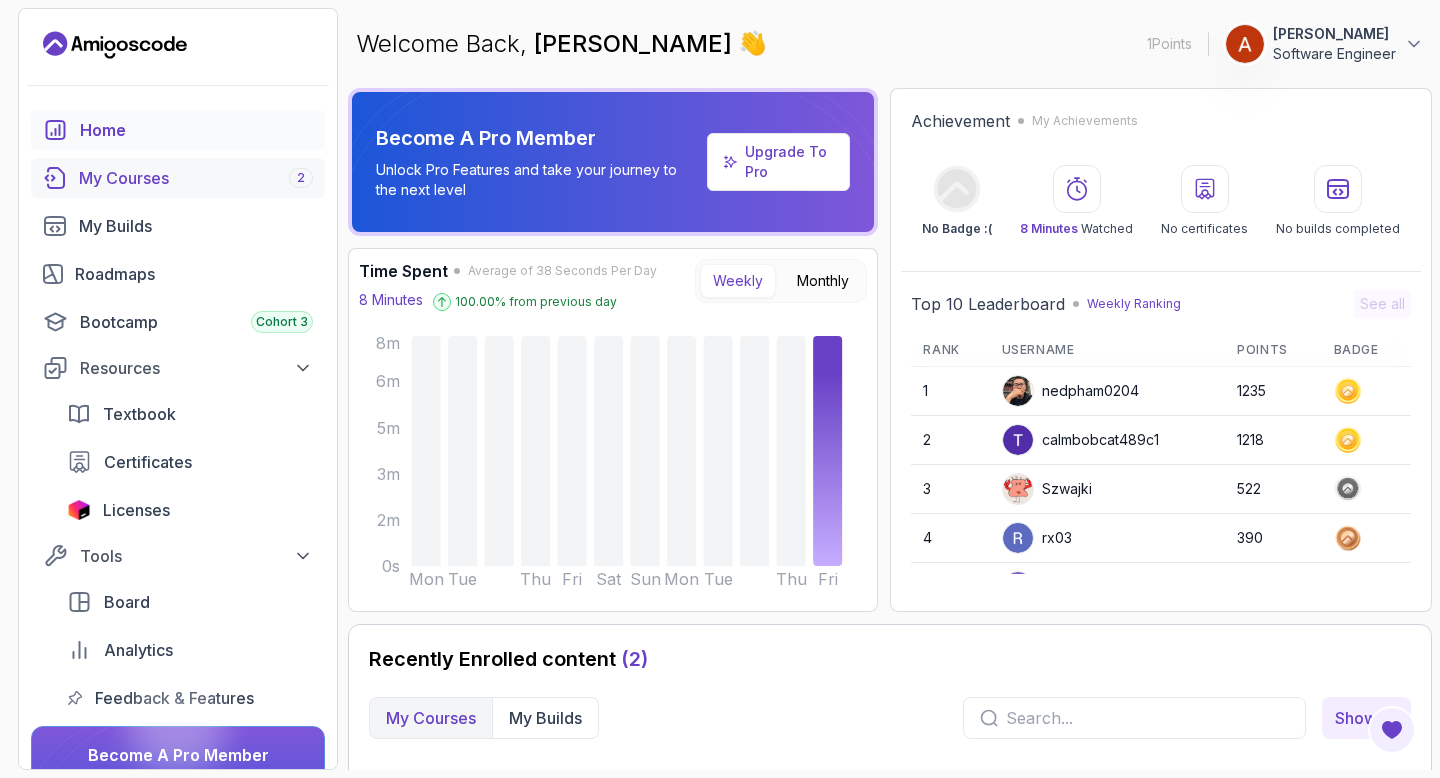 click on "My Courses 2" at bounding box center (196, 178) 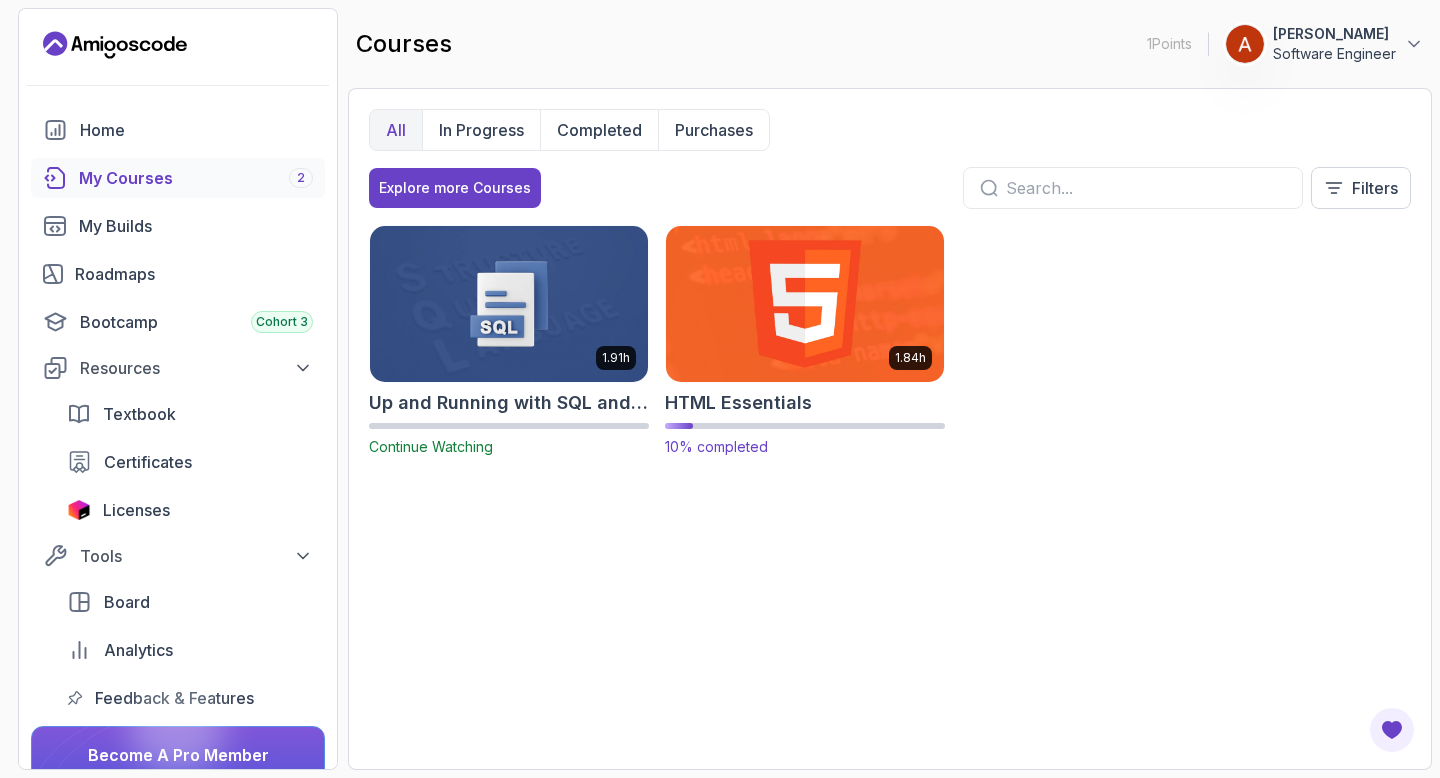 click at bounding box center (805, 303) 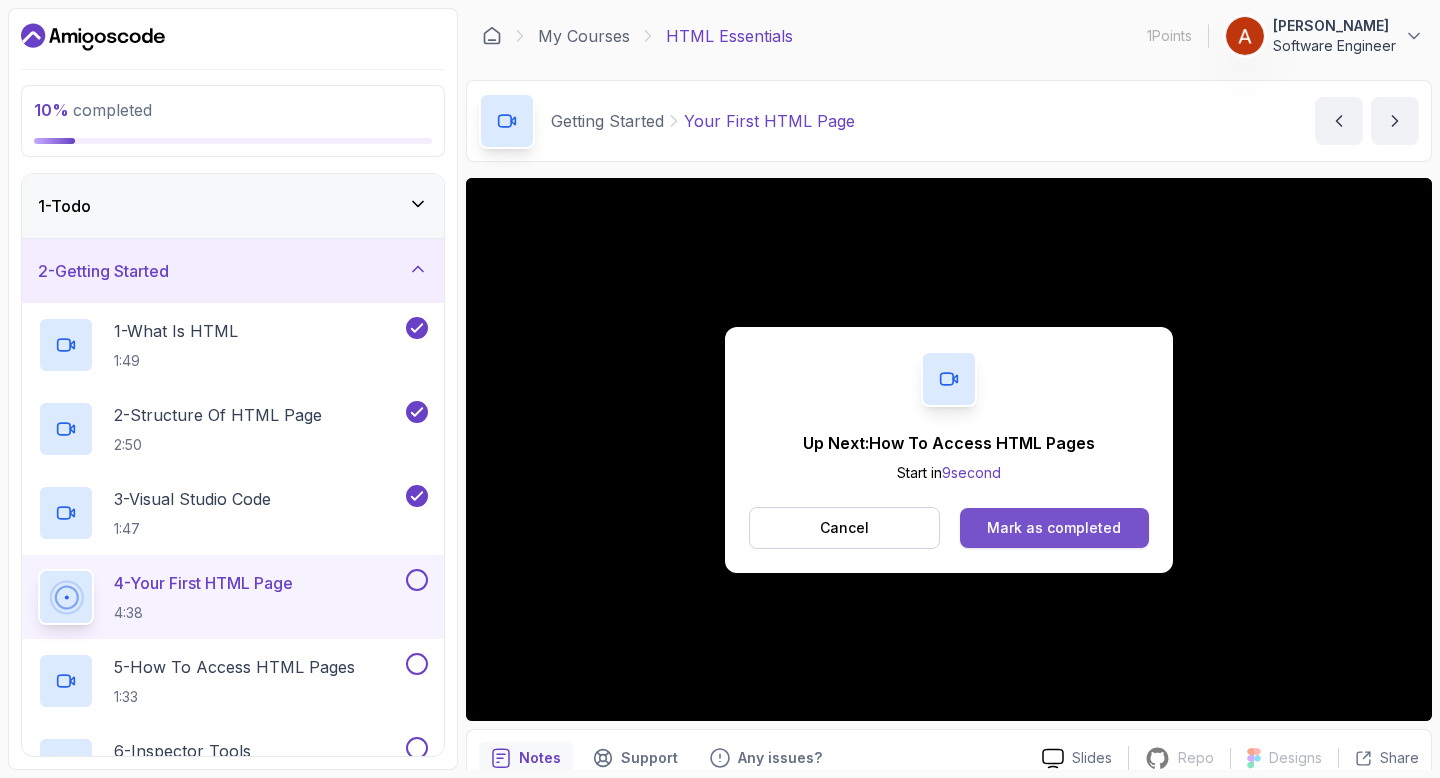 click on "Mark as completed" at bounding box center (1054, 528) 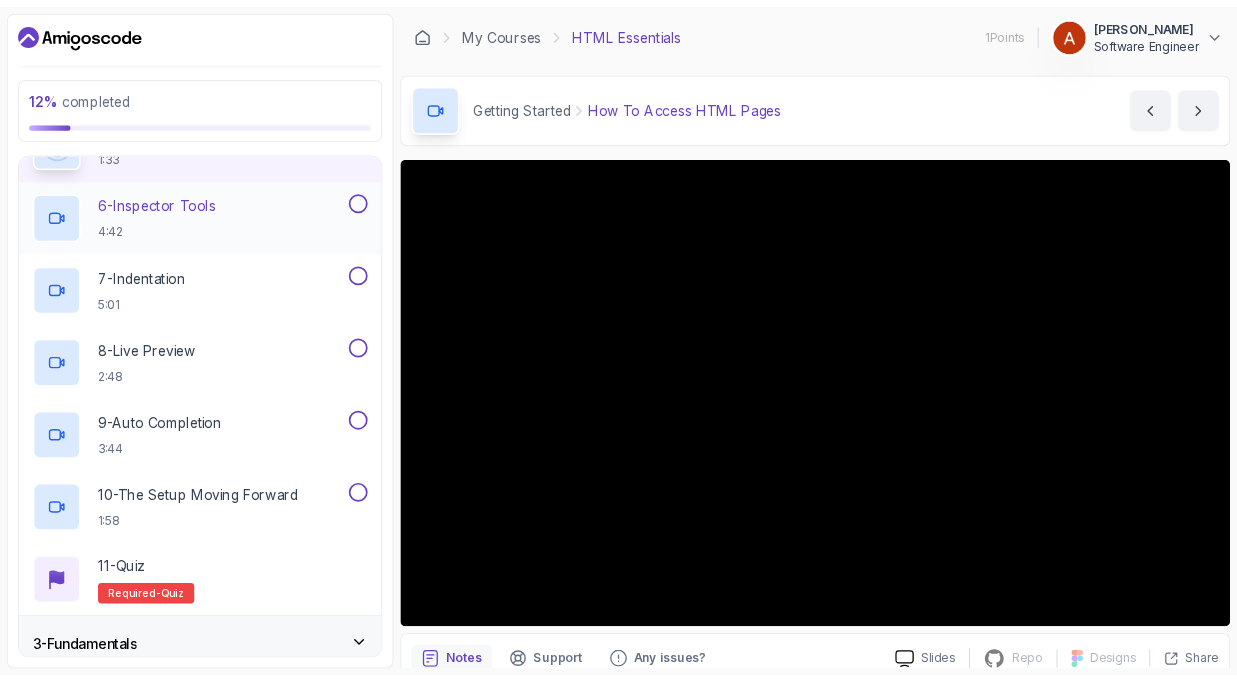 scroll, scrollTop: 359, scrollLeft: 0, axis: vertical 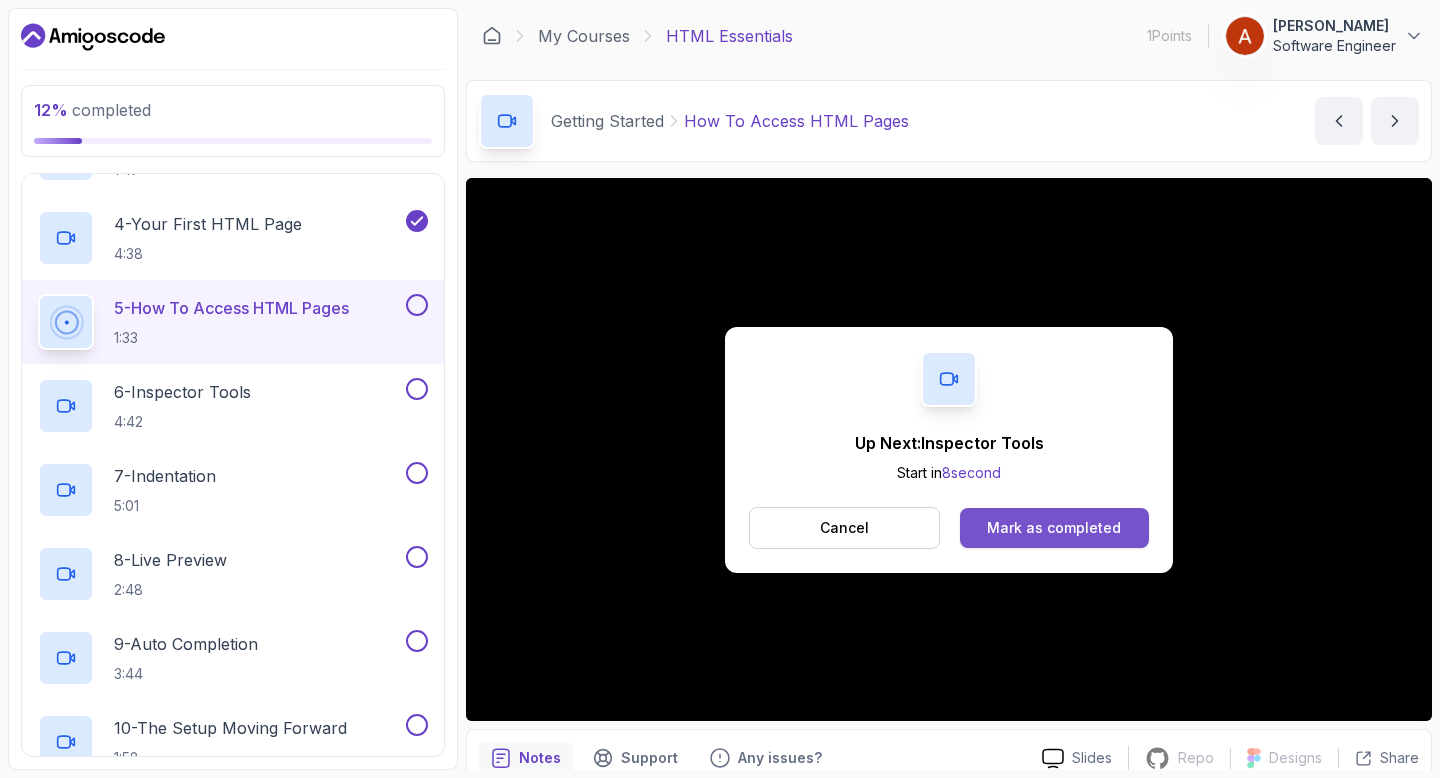 click on "Mark as completed" at bounding box center (1054, 528) 